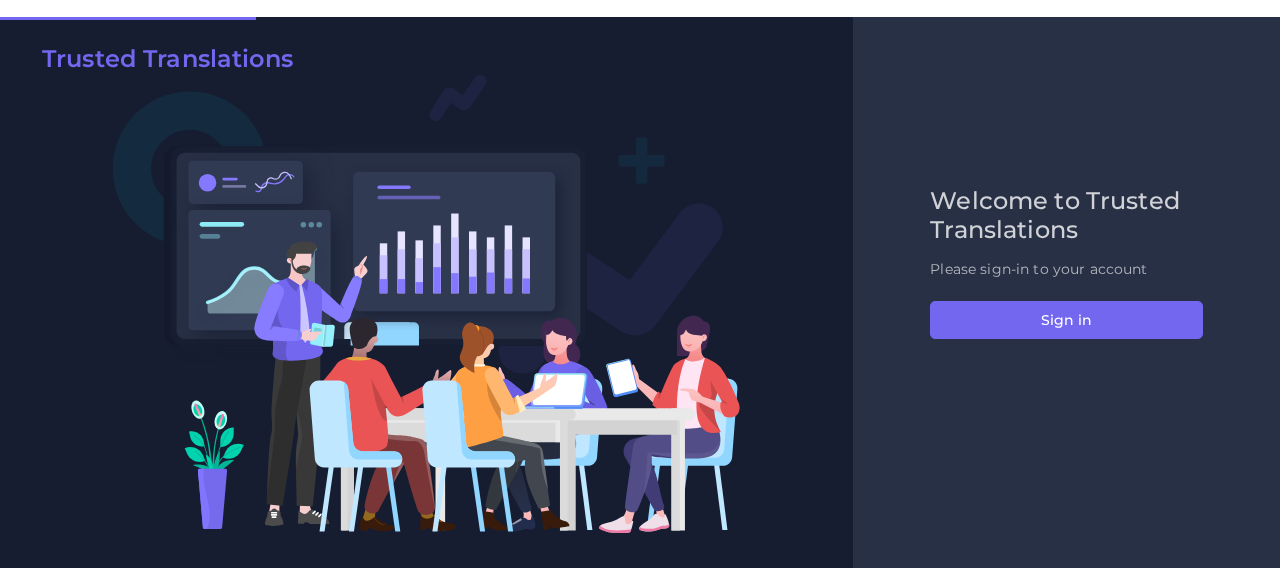 scroll, scrollTop: 0, scrollLeft: 0, axis: both 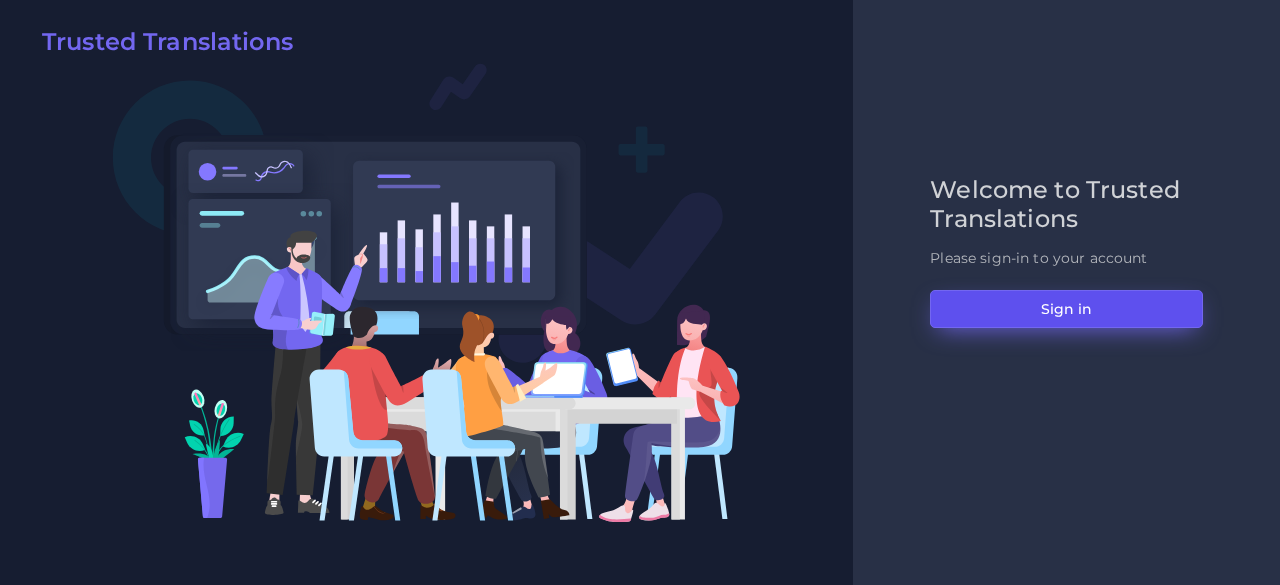 click on "Sign in" at bounding box center (1066, 309) 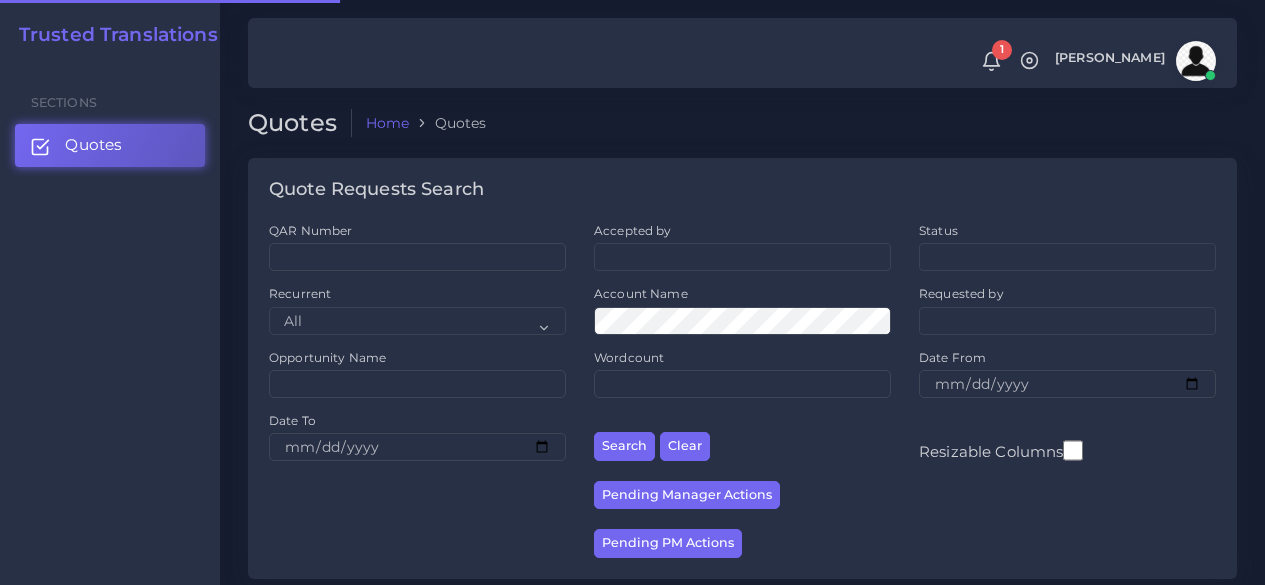 scroll, scrollTop: 0, scrollLeft: 0, axis: both 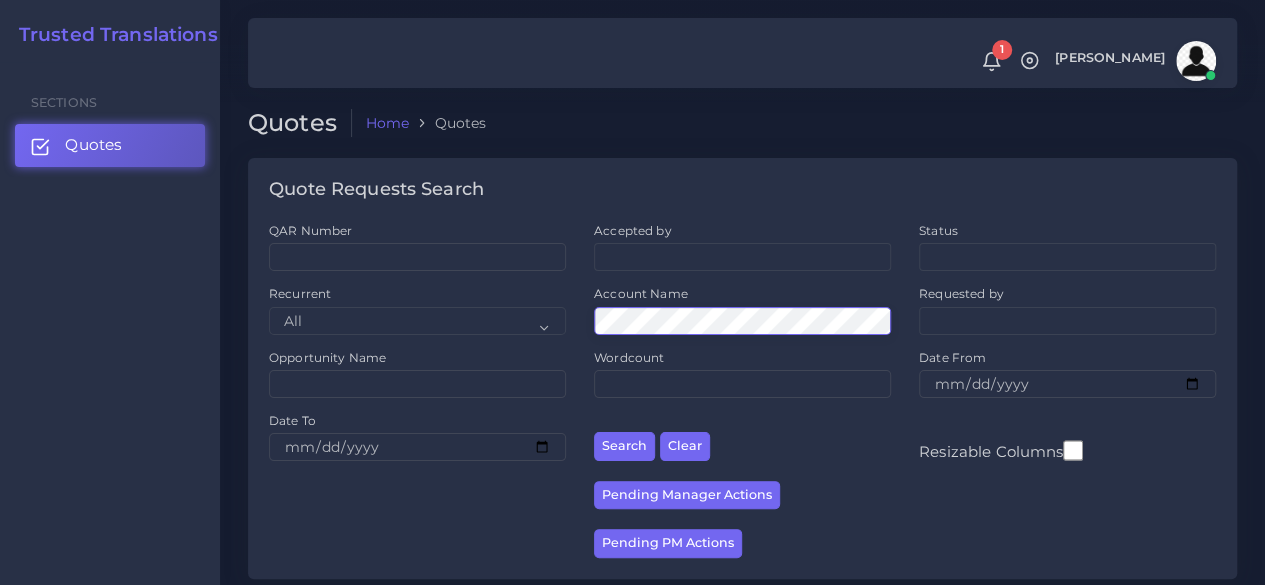 click on "Search" at bounding box center [624, 446] 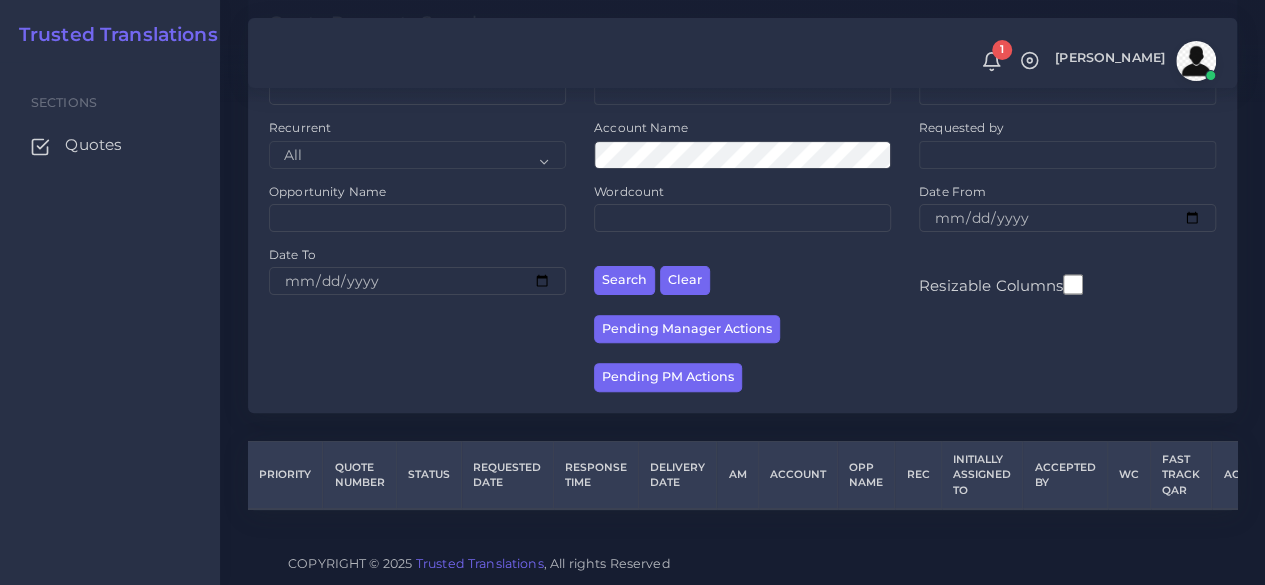scroll, scrollTop: 0, scrollLeft: 0, axis: both 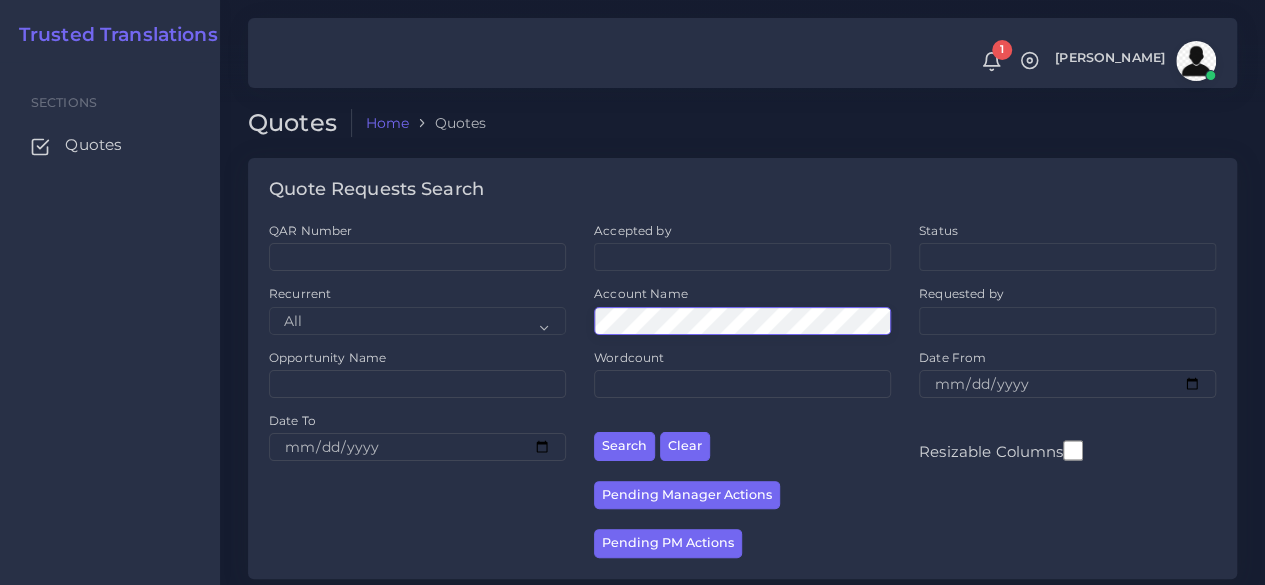 click on "Search" at bounding box center (624, 446) 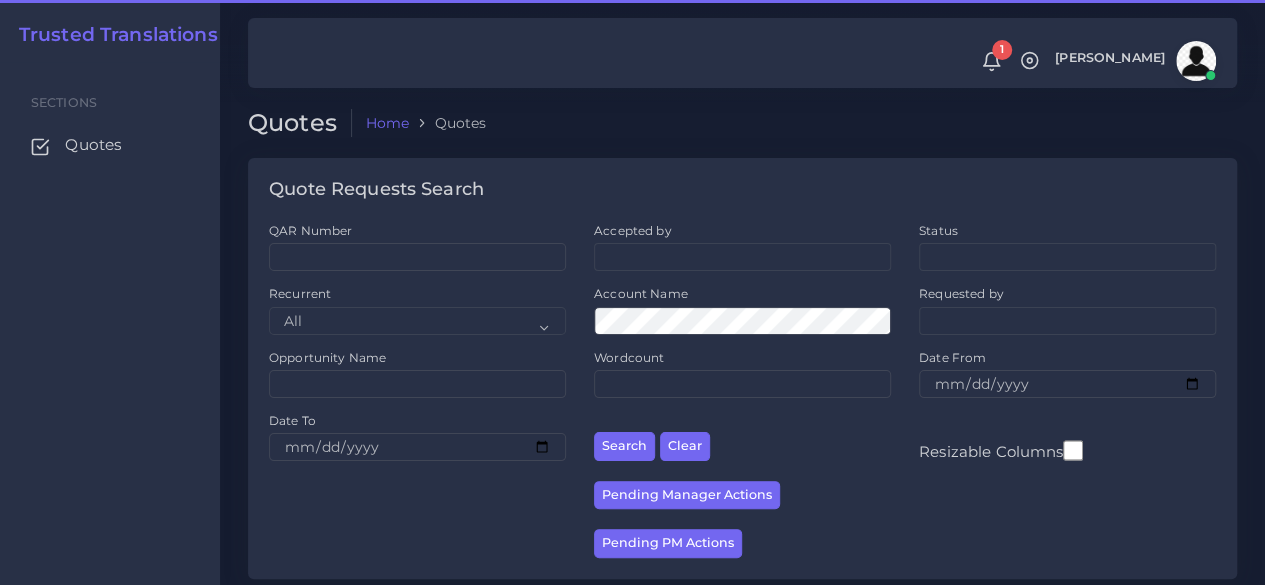 scroll, scrollTop: 400, scrollLeft: 0, axis: vertical 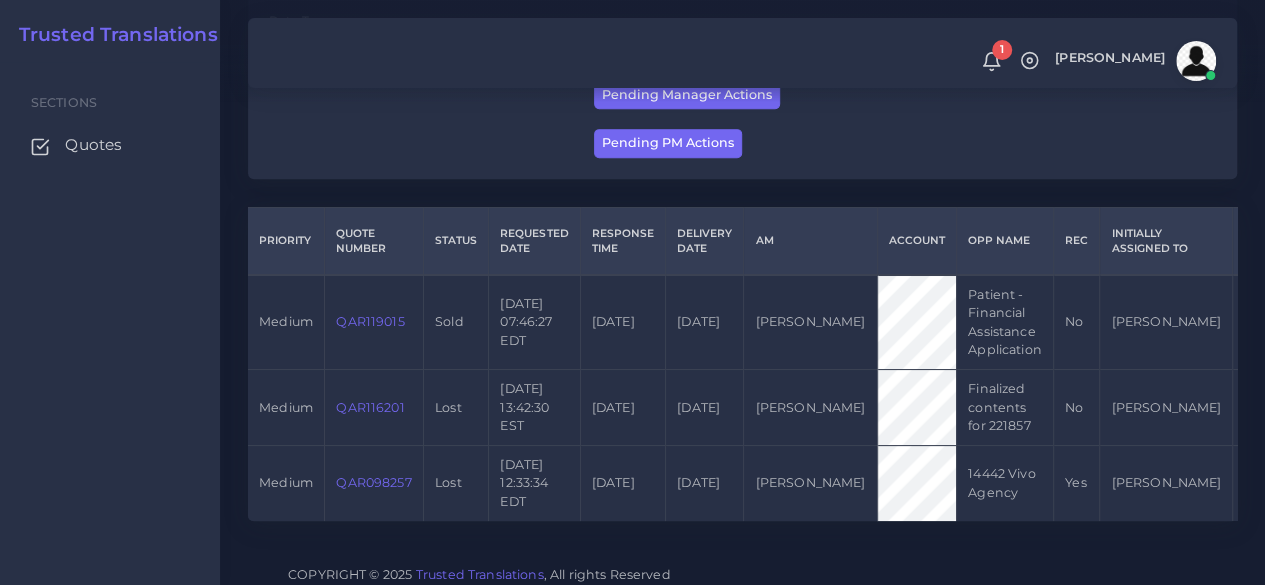 click on "QAR119015" at bounding box center (370, 321) 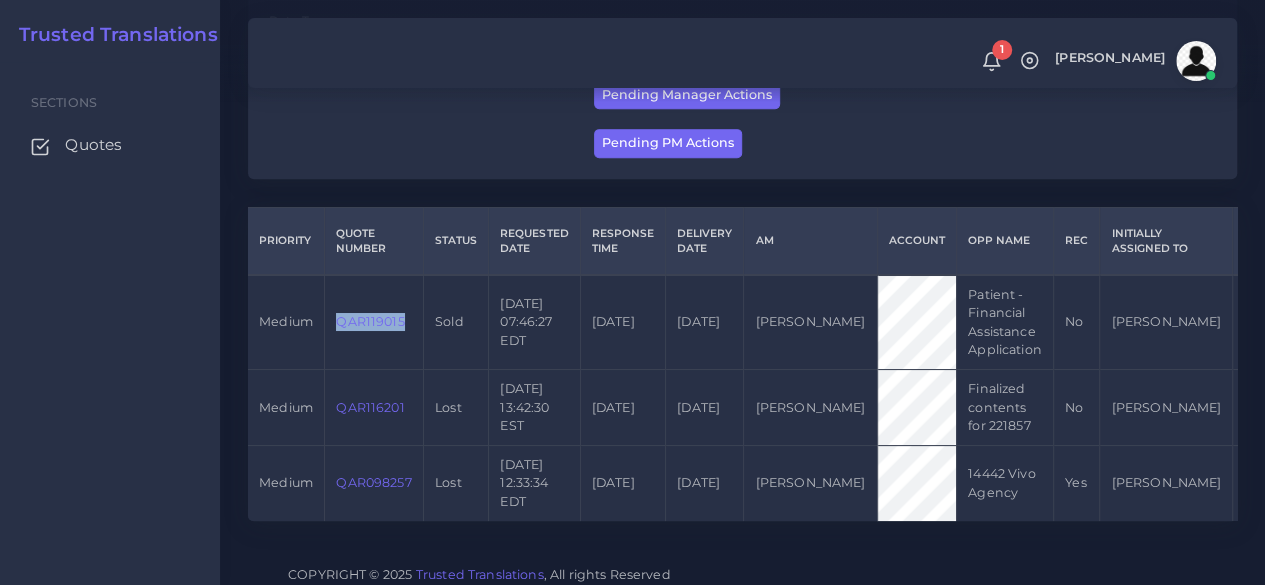 drag, startPoint x: 416, startPoint y: 318, endPoint x: 339, endPoint y: 329, distance: 77.781746 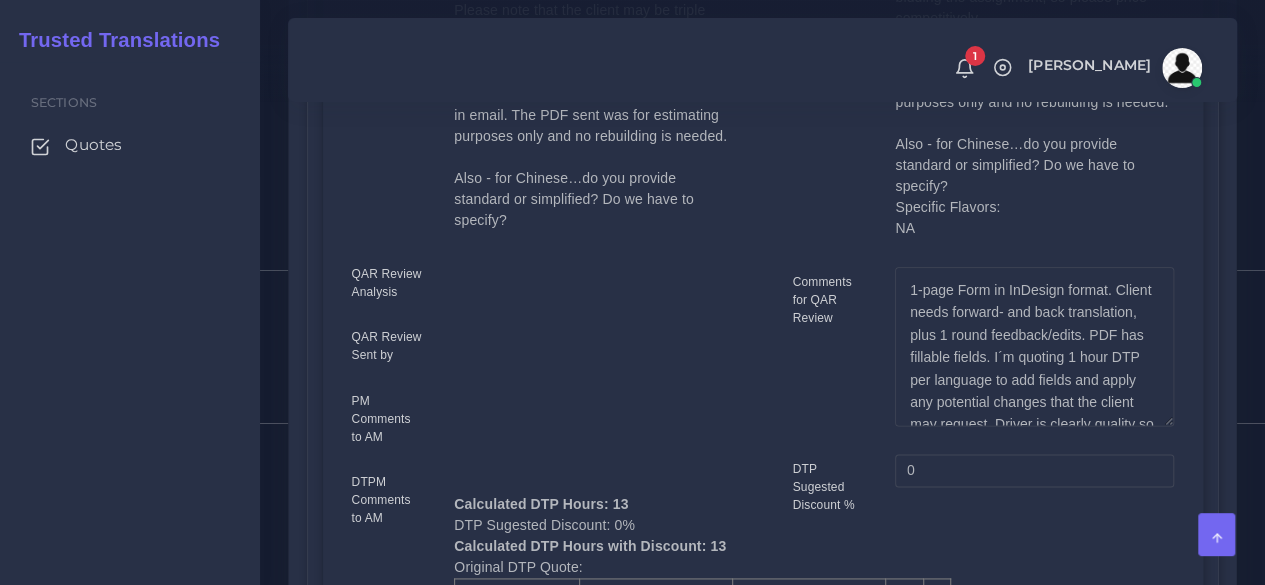 scroll, scrollTop: 1100, scrollLeft: 0, axis: vertical 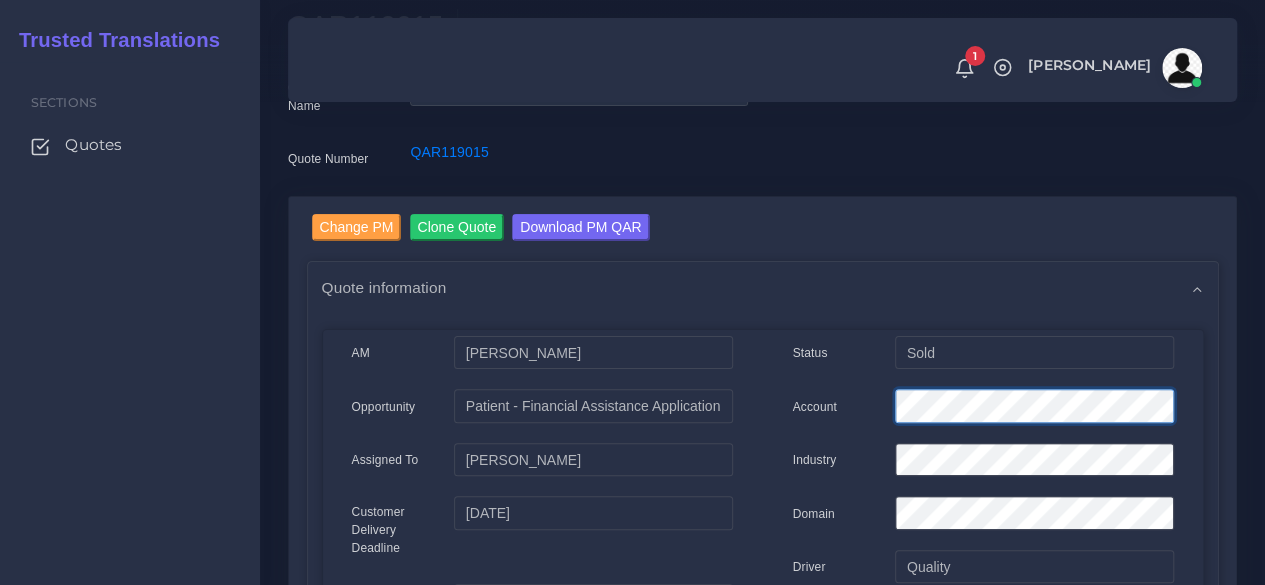 click on "Account" at bounding box center [983, 409] 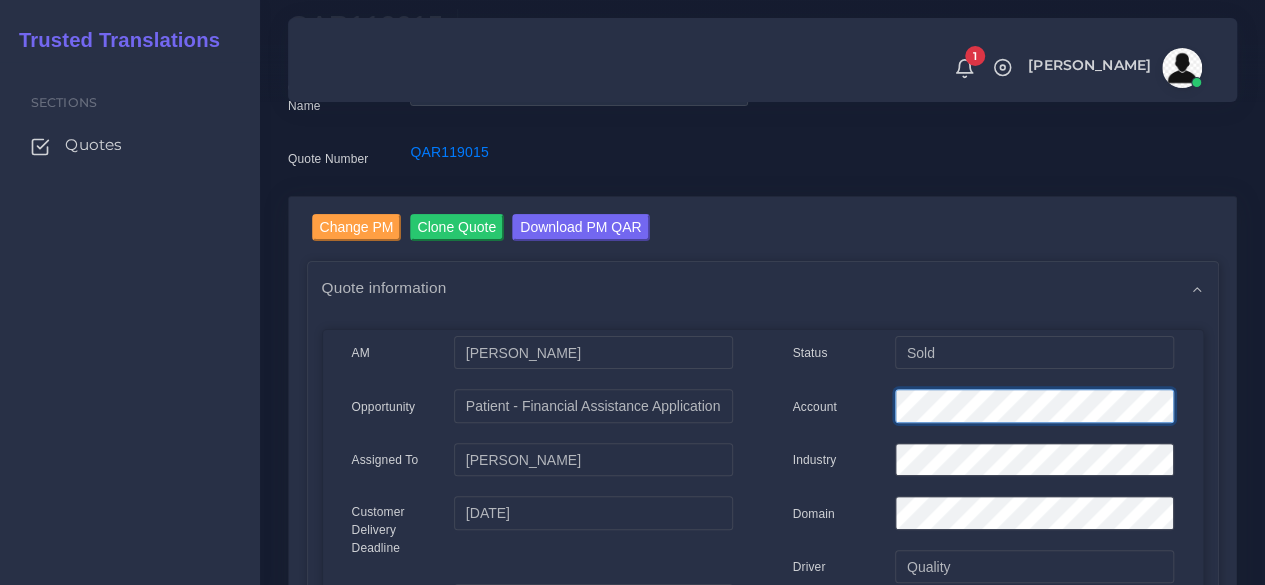 scroll, scrollTop: 0, scrollLeft: 0, axis: both 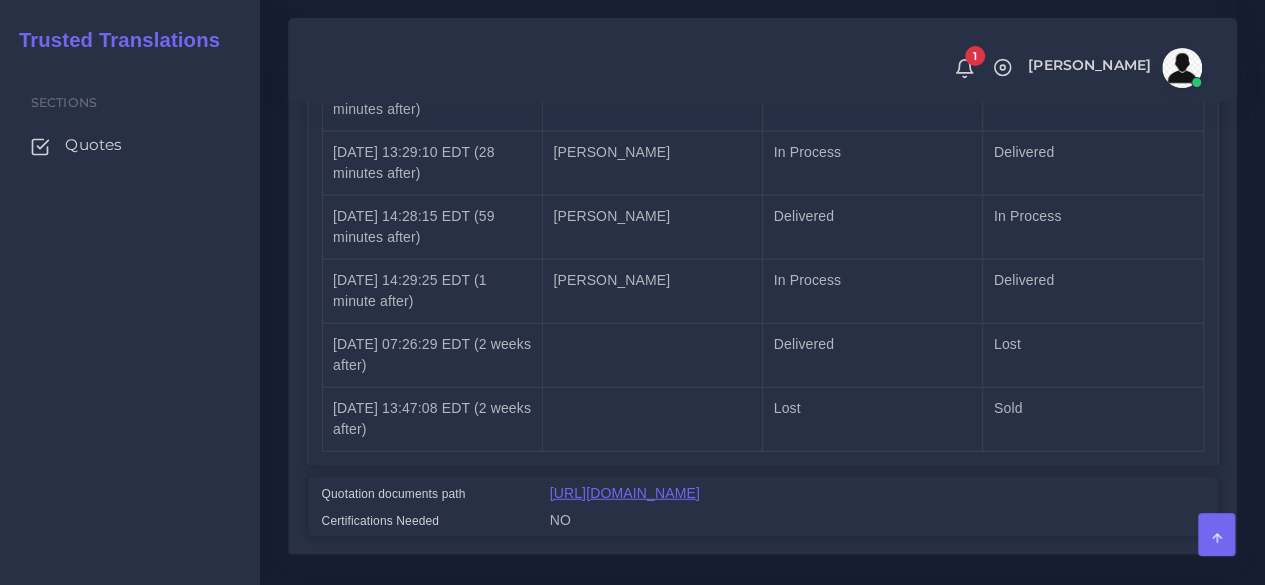 click on "https://trustedt.sharepoint.com/:b:/s/TrustedTranslationsInc/EWnWrovAql5OsOc5n9QwmasBx1h0KUBe0_vXgPQ7bF7chw?e=oB3K8z" at bounding box center (625, 493) 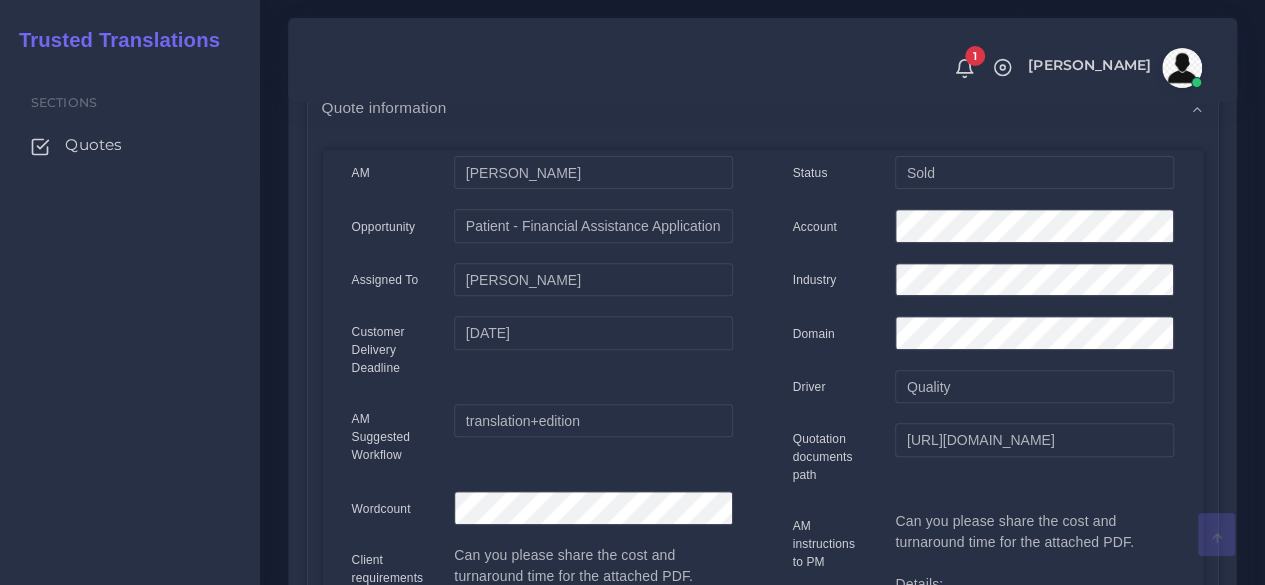 scroll, scrollTop: 0, scrollLeft: 0, axis: both 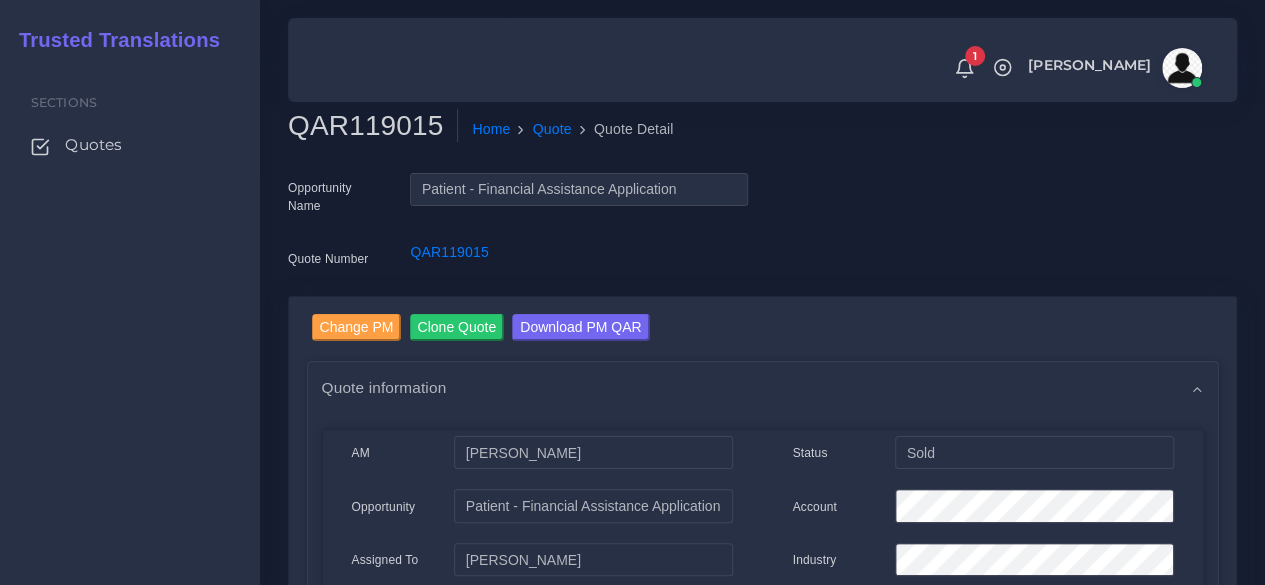 click on "QAR119015" at bounding box center (373, 126) 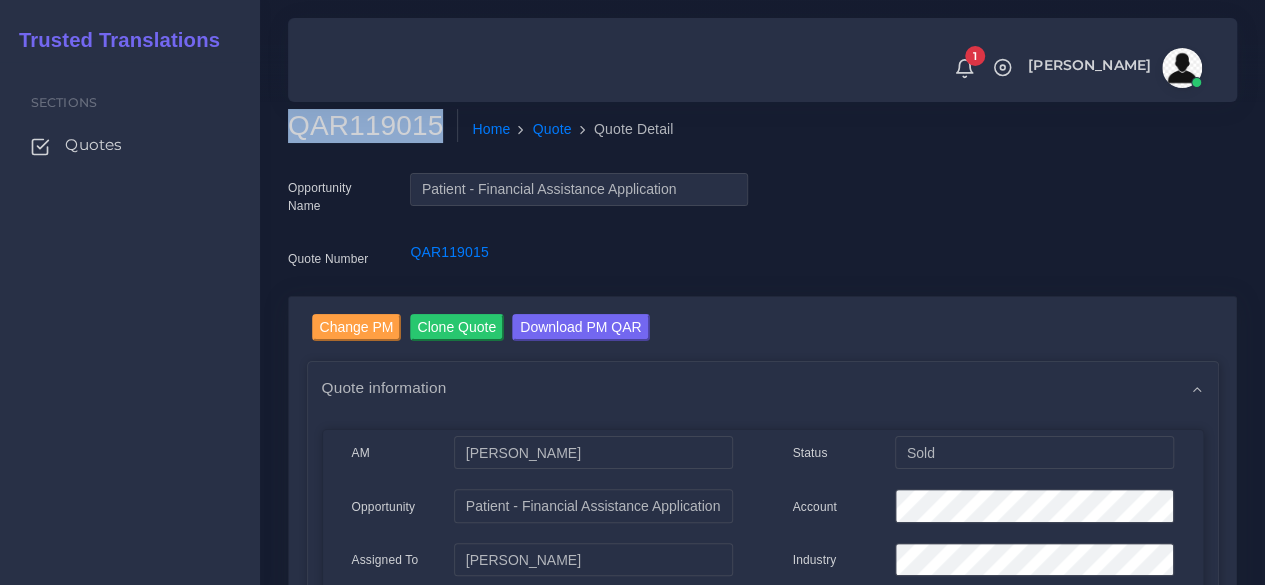 click on "QAR119015" at bounding box center (373, 126) 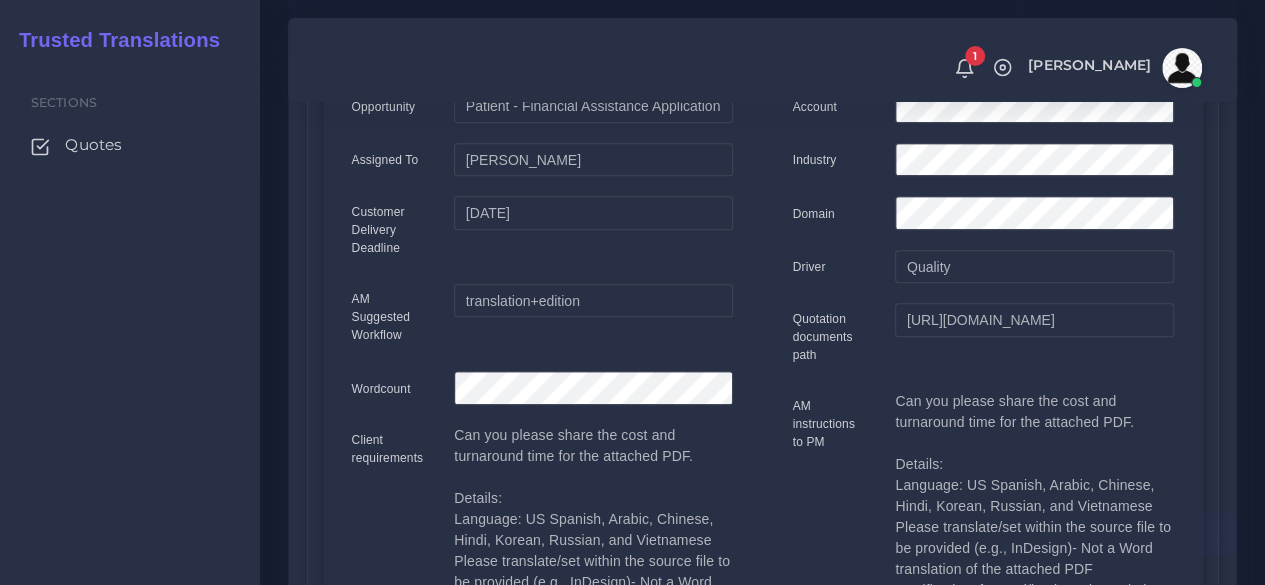 scroll, scrollTop: 0, scrollLeft: 0, axis: both 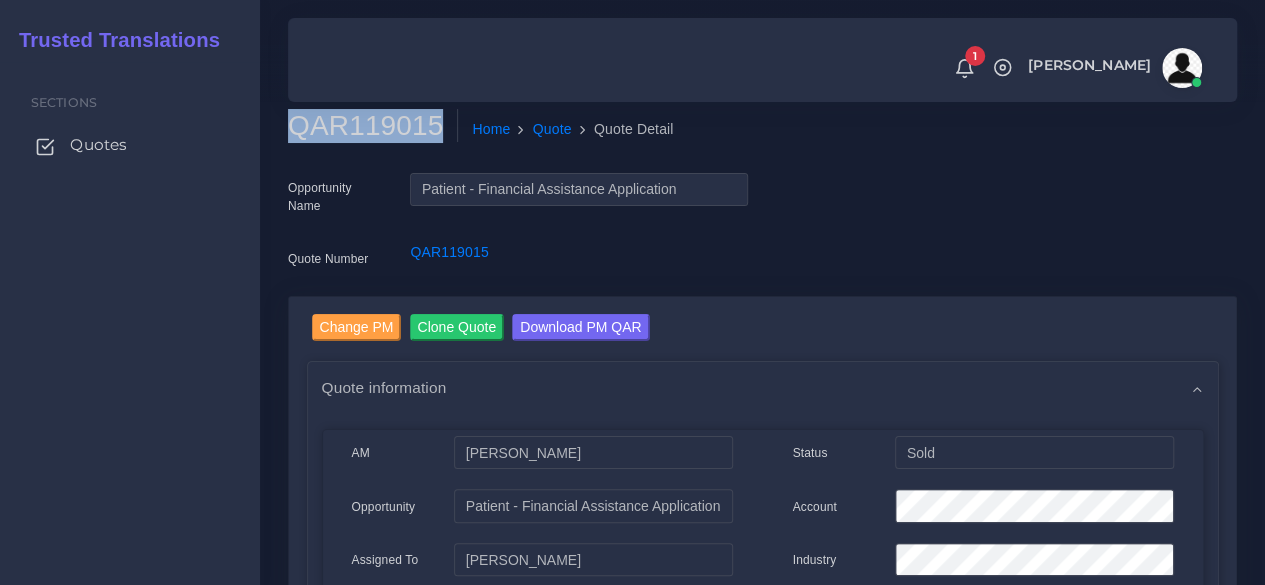 click on "Quotes" at bounding box center [98, 145] 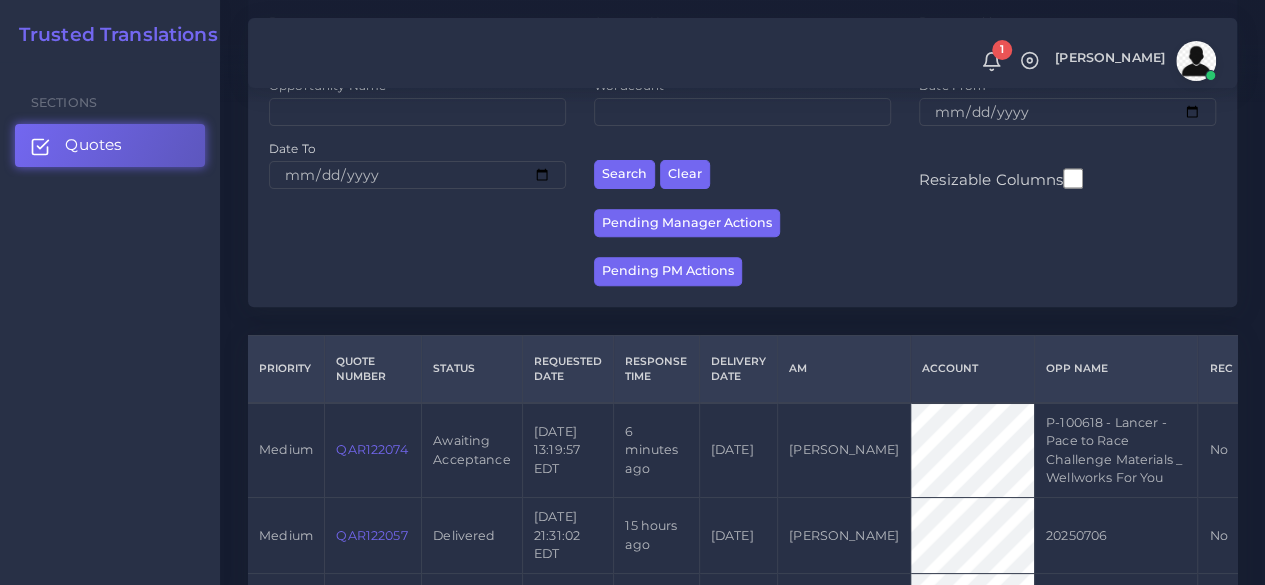 scroll, scrollTop: 400, scrollLeft: 0, axis: vertical 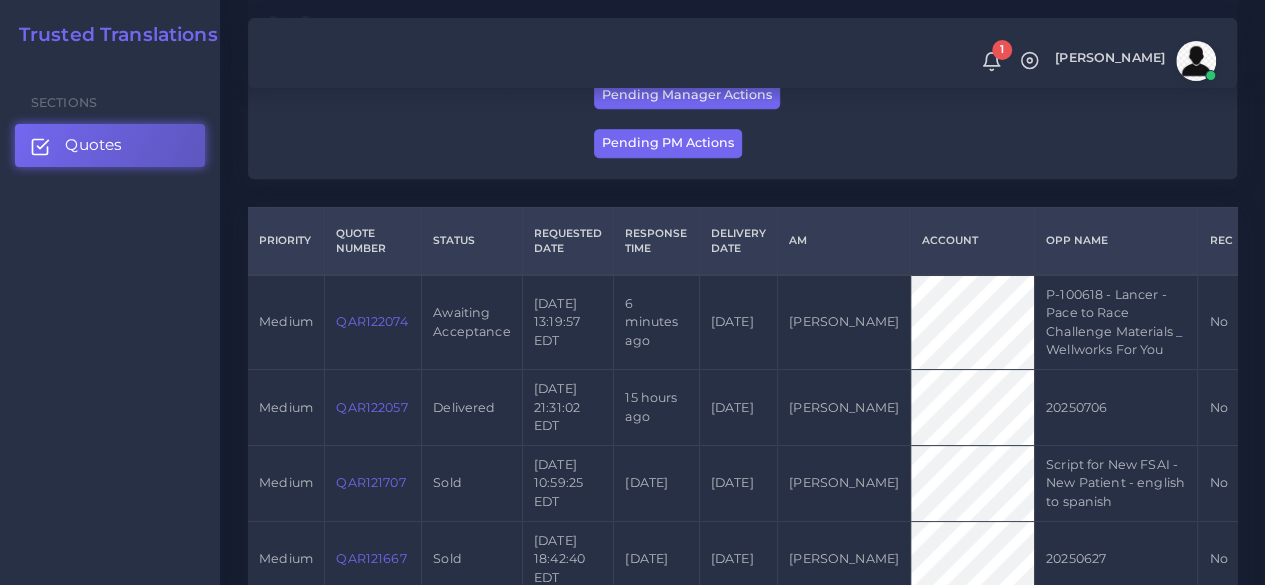 click on "QAR122074" at bounding box center (373, 322) 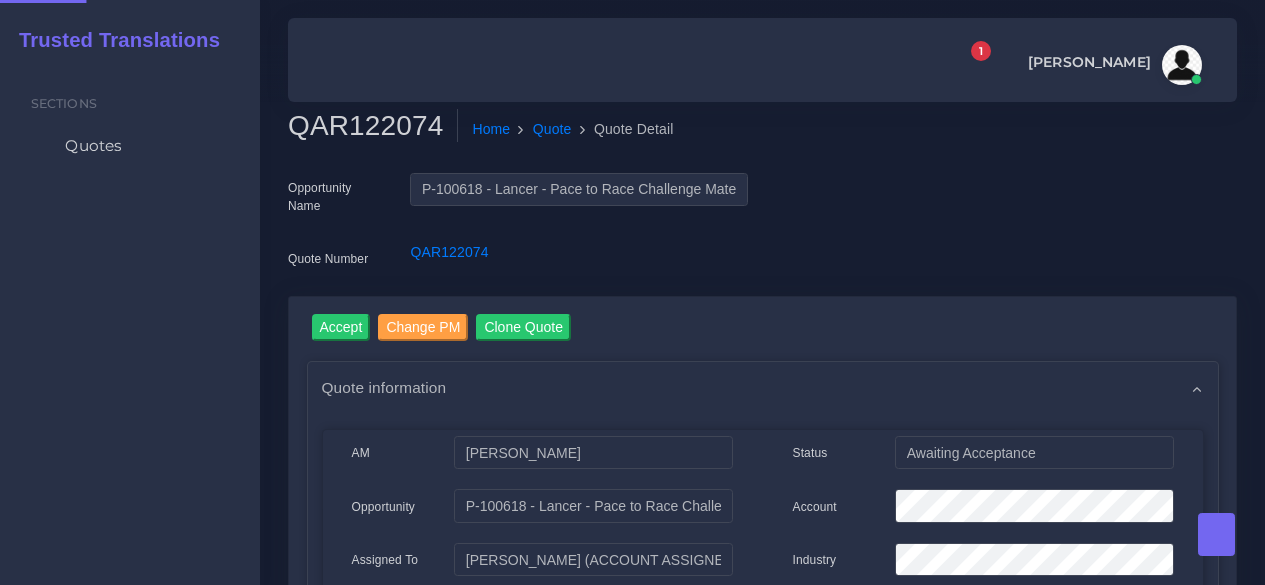 scroll, scrollTop: 0, scrollLeft: 0, axis: both 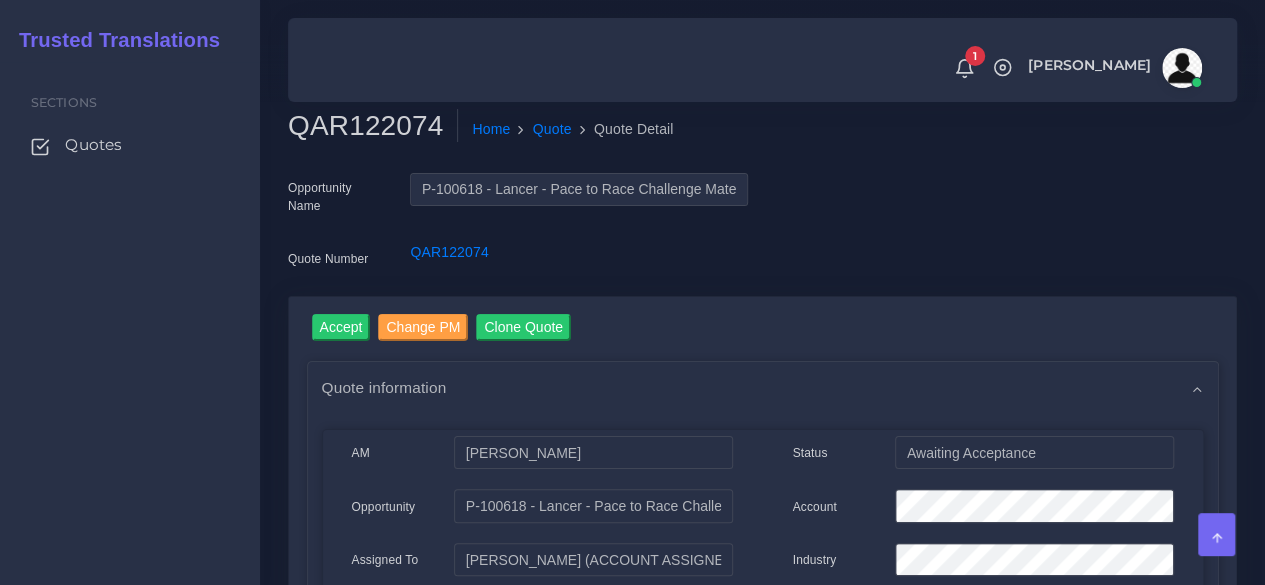 click on "QAR122074" at bounding box center [373, 126] 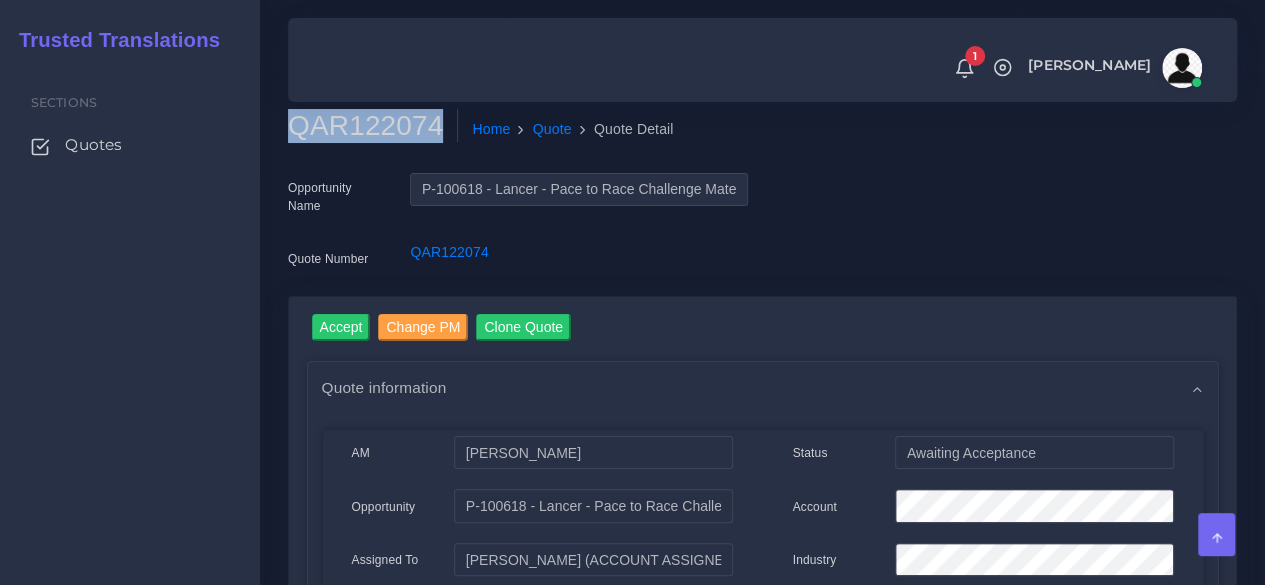 click on "QAR122074" at bounding box center (373, 126) 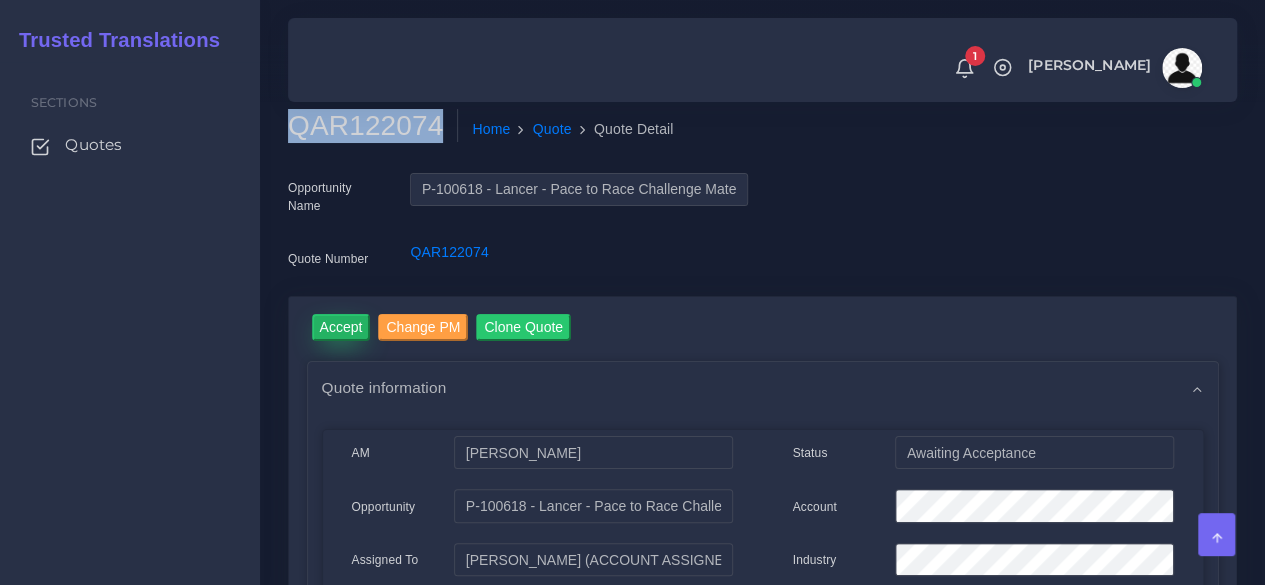 click on "Accept" at bounding box center (341, 327) 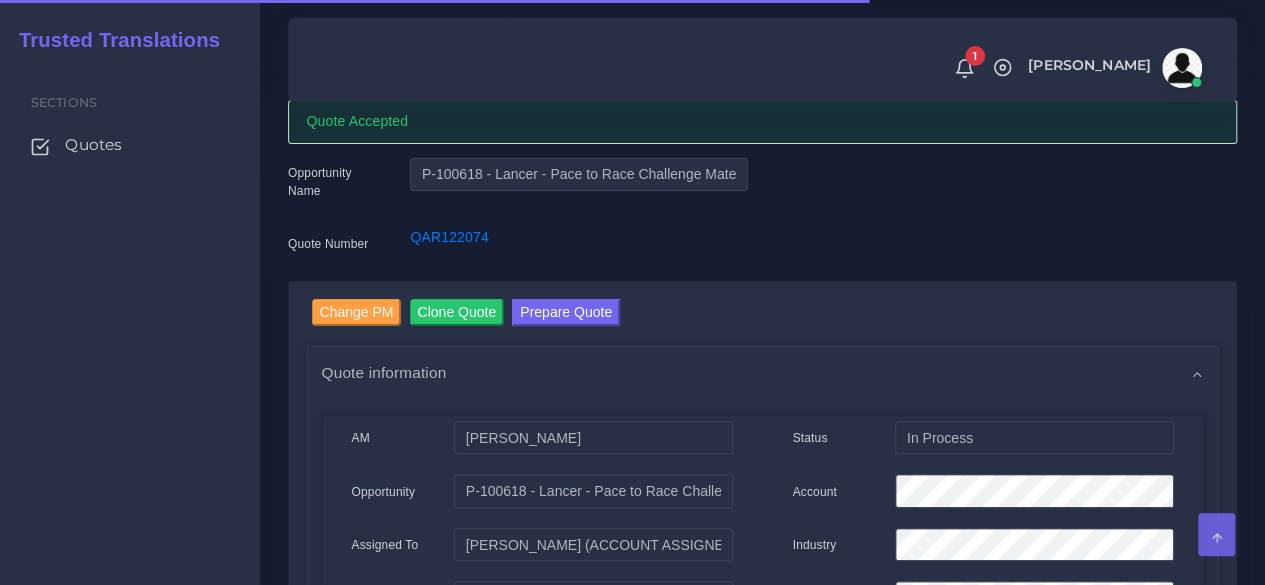 scroll, scrollTop: 100, scrollLeft: 0, axis: vertical 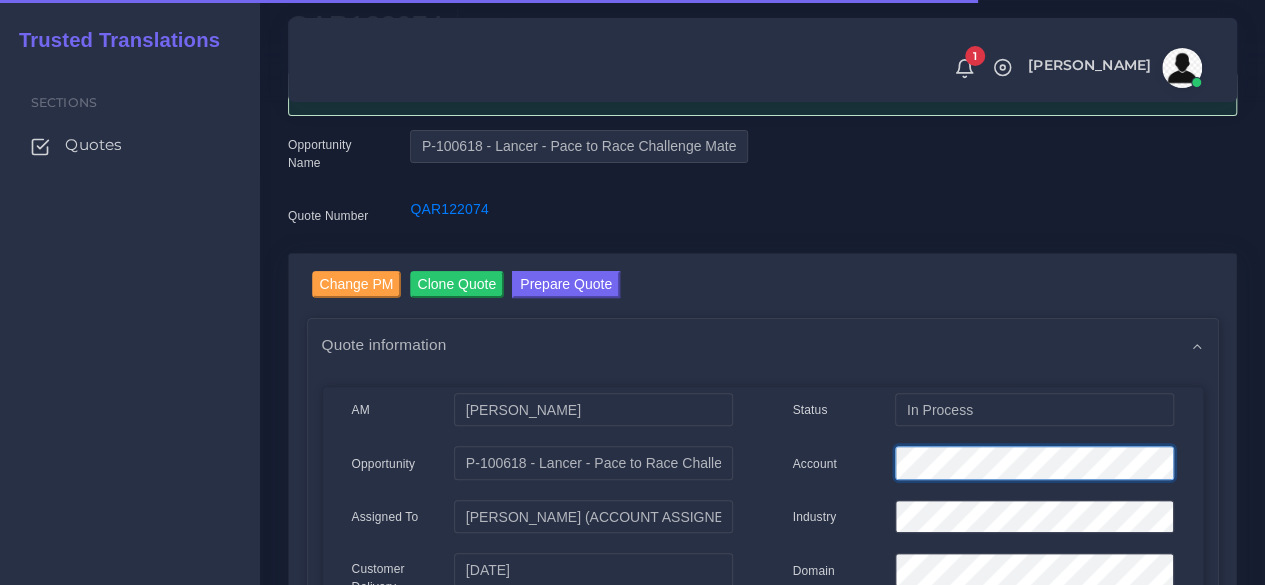click on "Account" at bounding box center (983, 466) 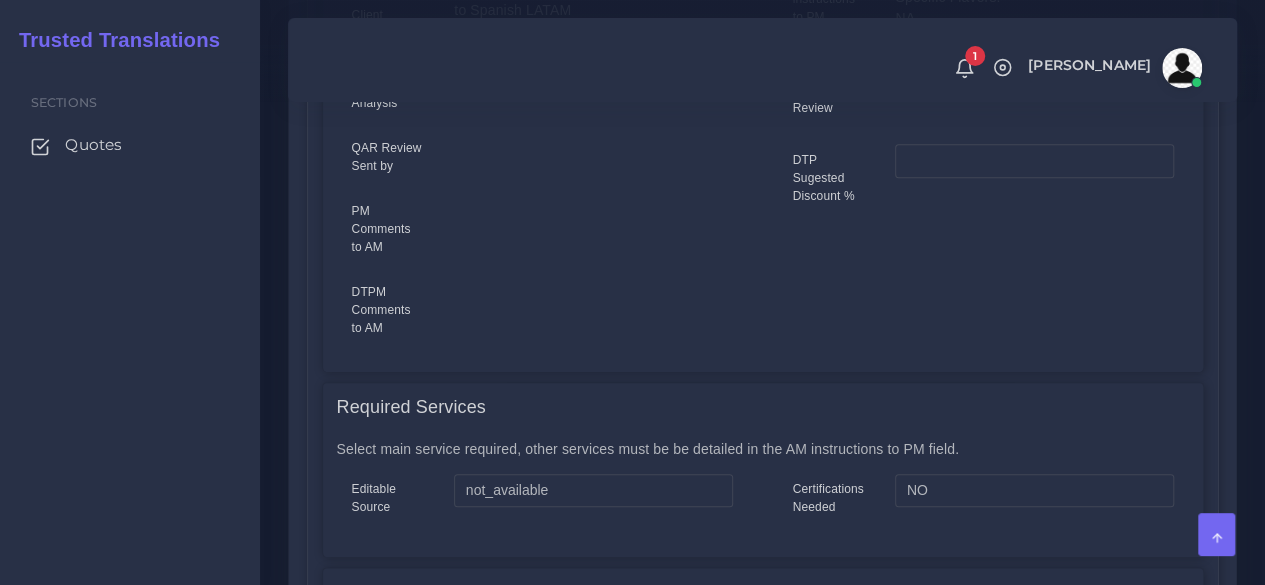 scroll, scrollTop: 1382, scrollLeft: 0, axis: vertical 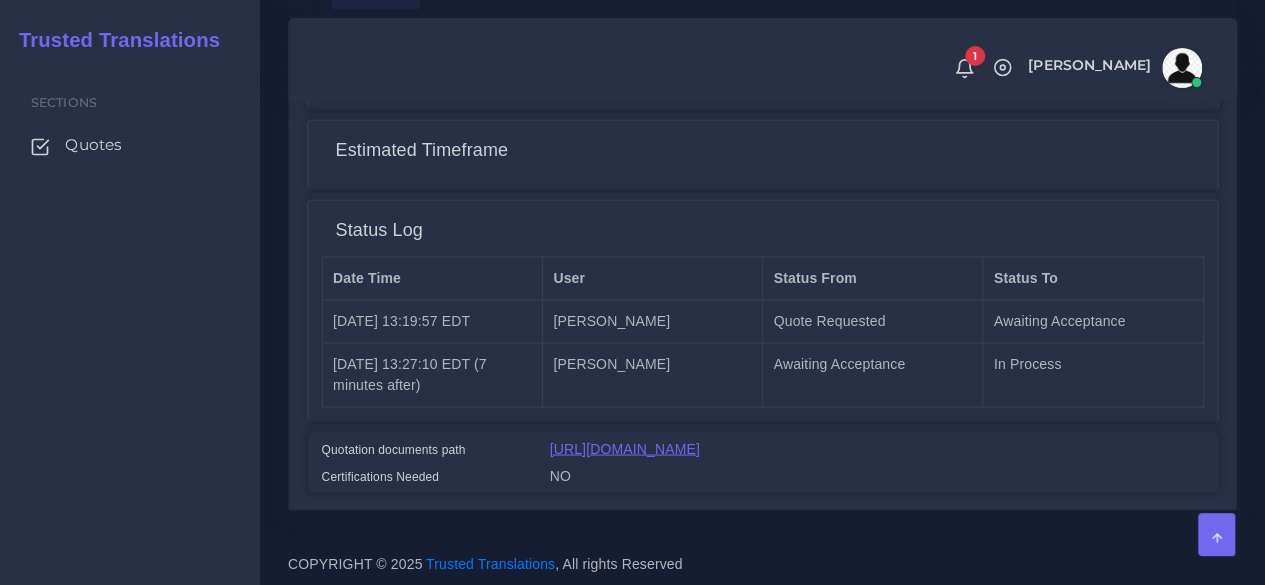 click on "[URL][DOMAIN_NAME]" at bounding box center [625, 448] 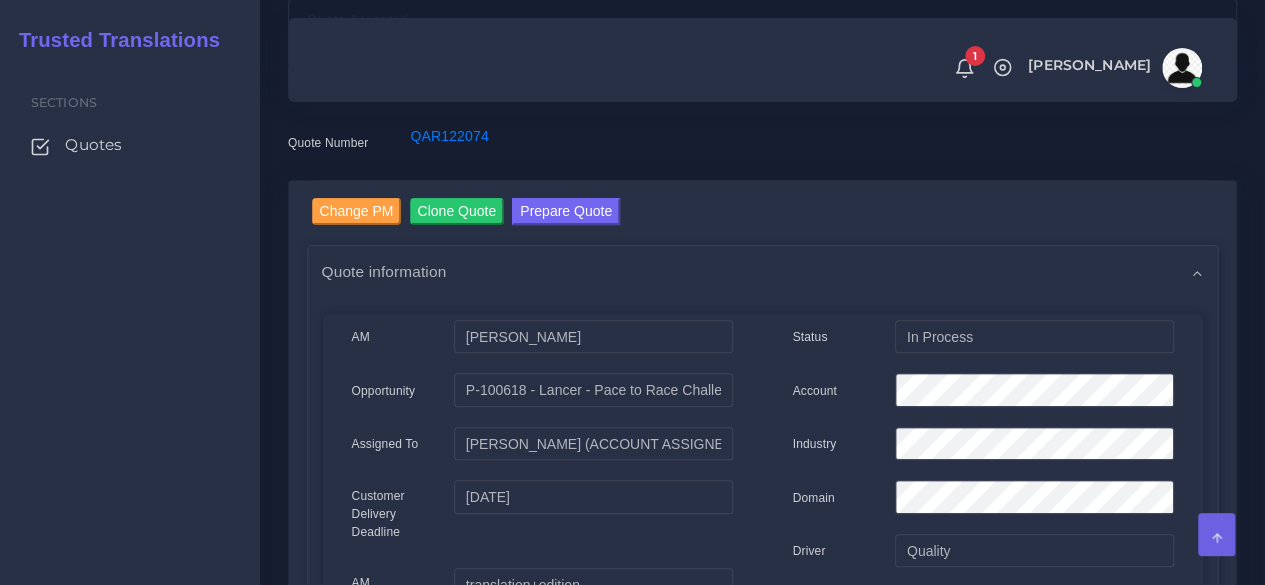 scroll, scrollTop: 0, scrollLeft: 0, axis: both 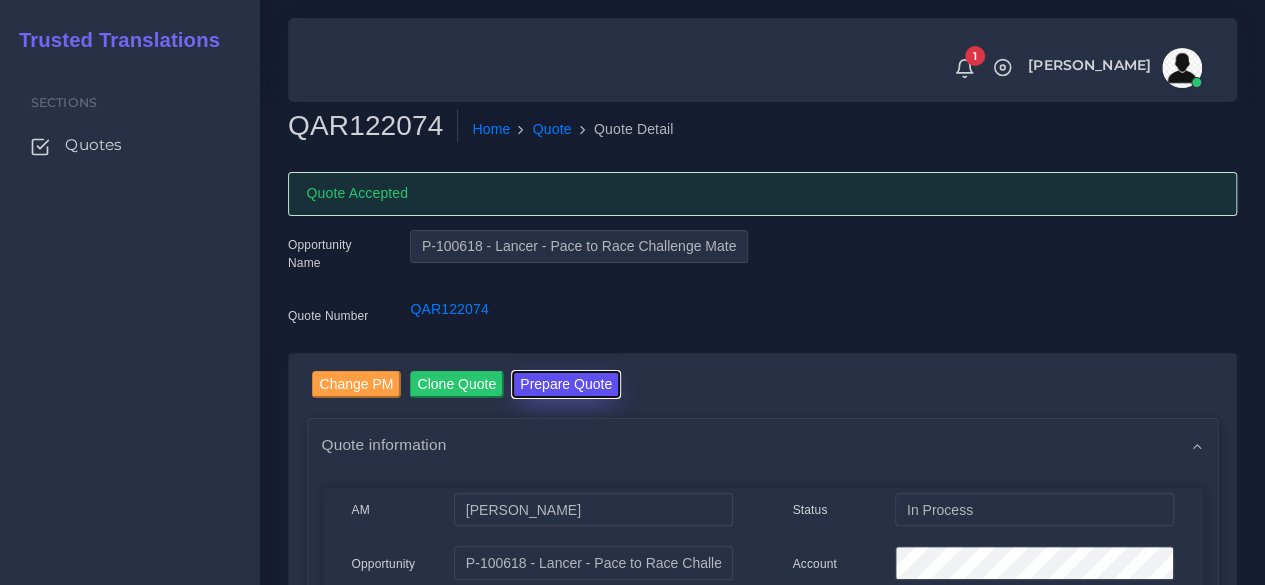 click on "Prepare Quote" at bounding box center (566, 384) 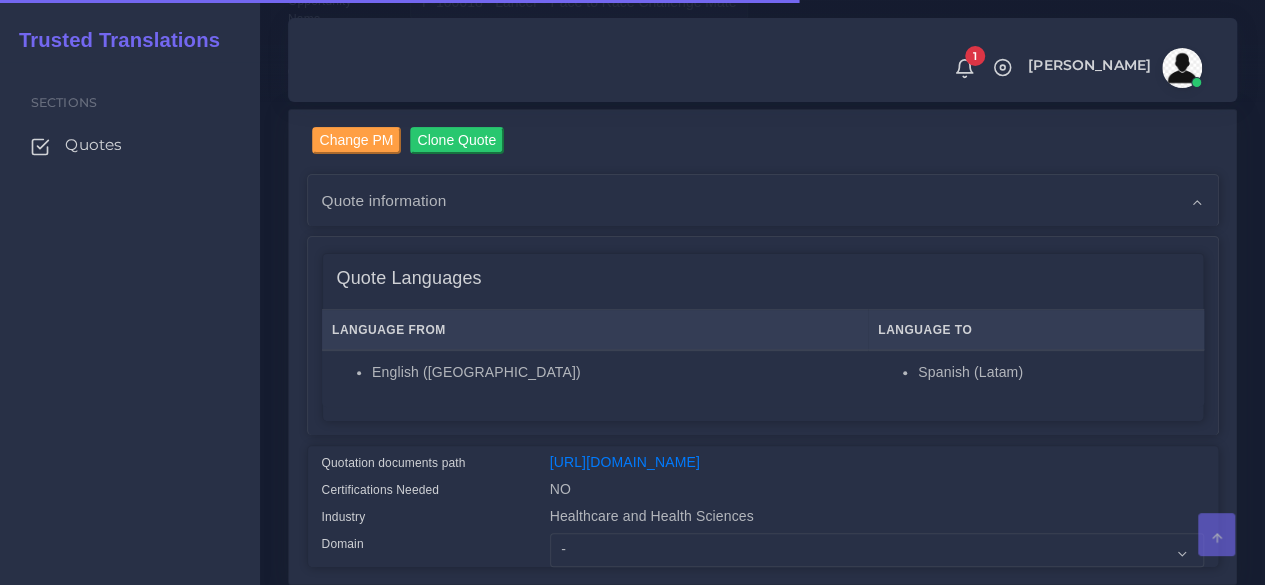 scroll, scrollTop: 400, scrollLeft: 0, axis: vertical 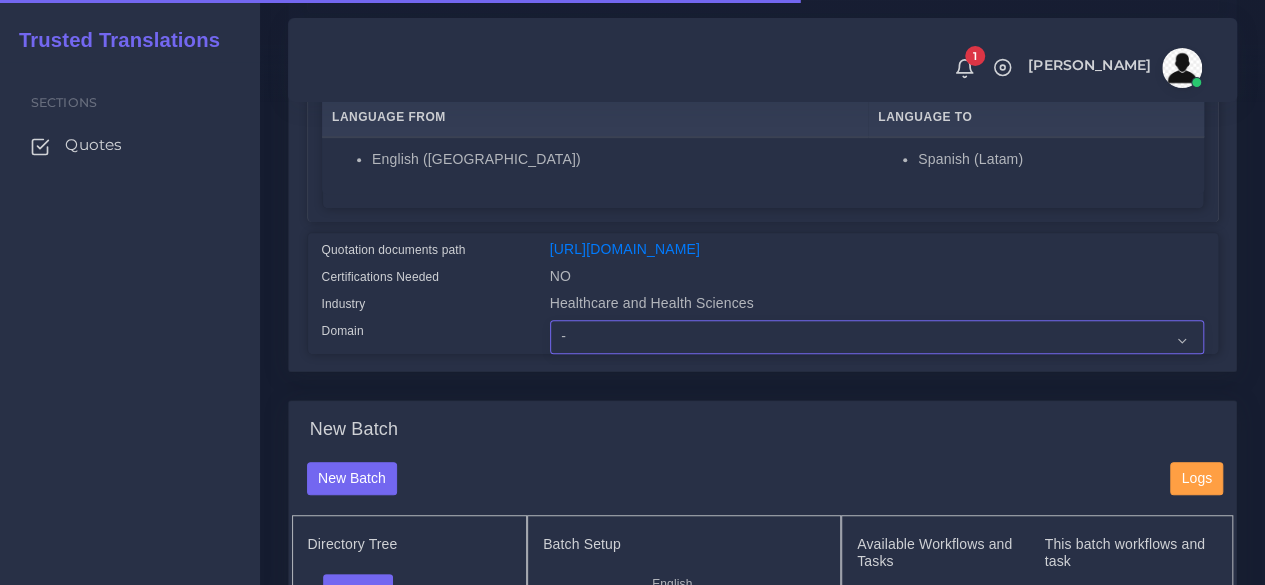 click on "-
Advertising and Media
Agriculture, Forestry and Fishing
Architecture, Building and Construction
Automotive
Chemicals
Computer Hardware
Computer Software
Consumer Electronics - Home appliances
Education
Energy, Water, Transportation and Utilities
Finance - Banking
Food Manufacturing and Services
Healthcare and Health Sciences
Hospitality, Leisure, Tourism and Arts
Human Resources - HR
Industrial Electronics
Industrial Manufacturing Insurance" at bounding box center (877, 337) 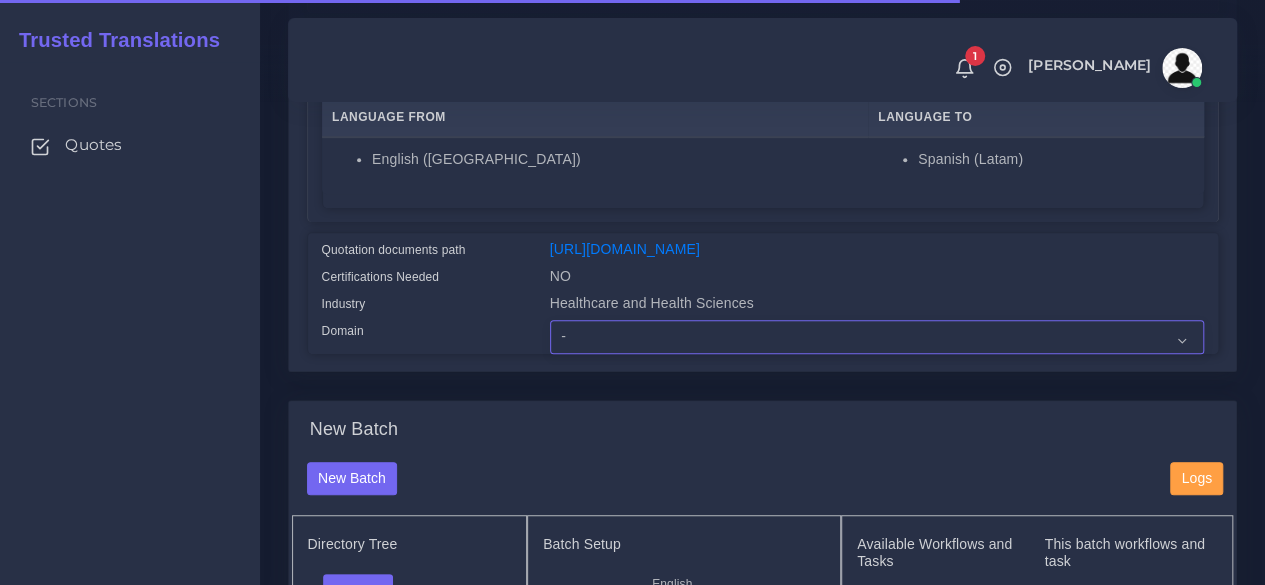select on "Healthcare and Health Sciences" 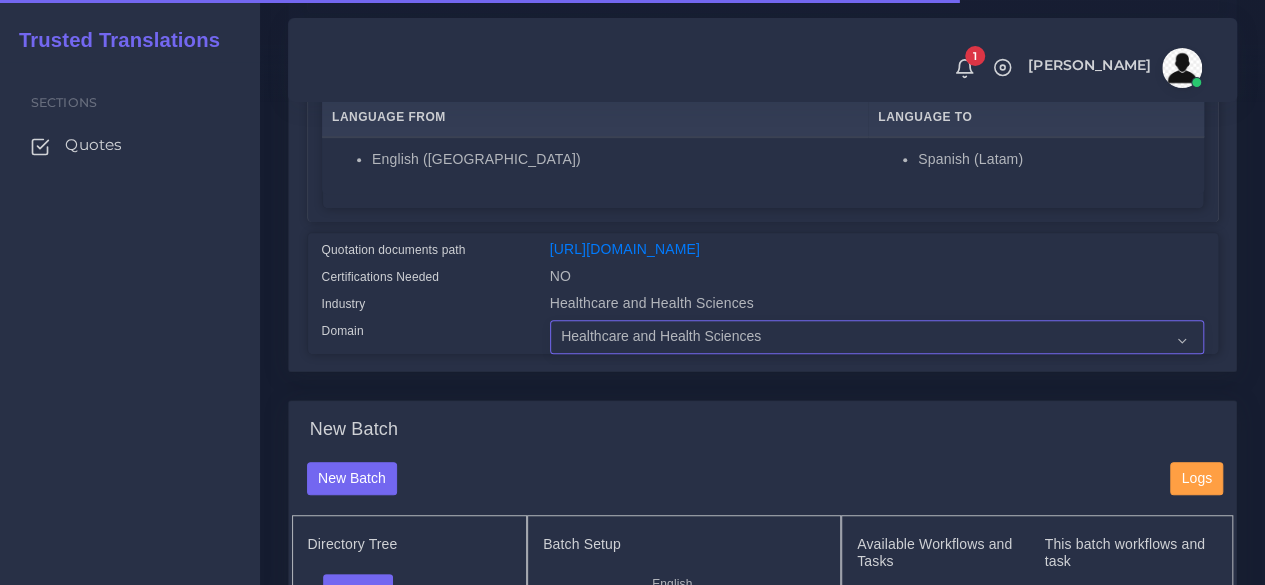 click on "-
Advertising and Media
Agriculture, Forestry and Fishing
Architecture, Building and Construction
Automotive
Chemicals
Computer Hardware
Computer Software
Consumer Electronics - Home appliances
Education
Energy, Water, Transportation and Utilities
Finance - Banking
Food Manufacturing and Services
Healthcare and Health Sciences
Hospitality, Leisure, Tourism and Arts
Human Resources - HR
Industrial Electronics
Industrial Manufacturing Insurance" at bounding box center (877, 337) 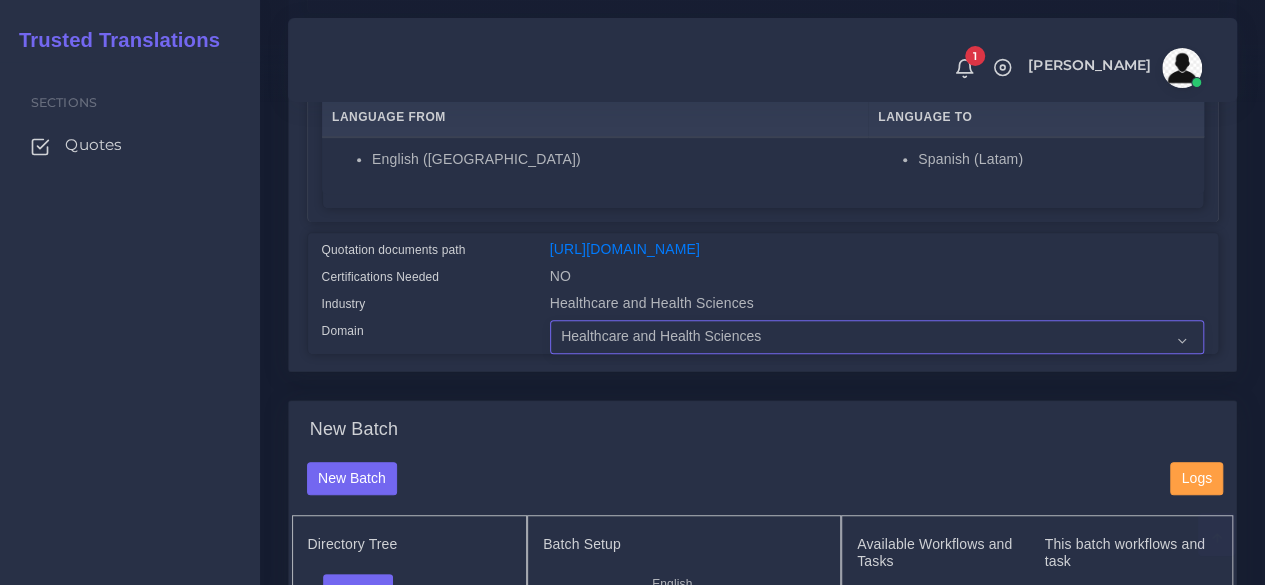scroll, scrollTop: 900, scrollLeft: 0, axis: vertical 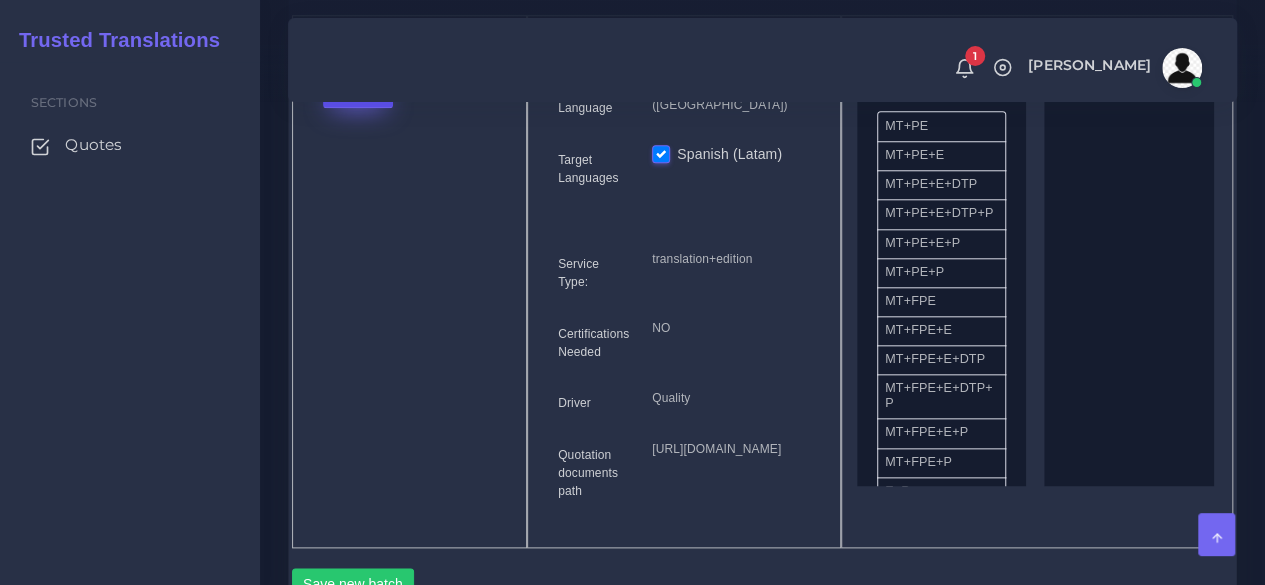 click on "Upload" at bounding box center (358, 91) 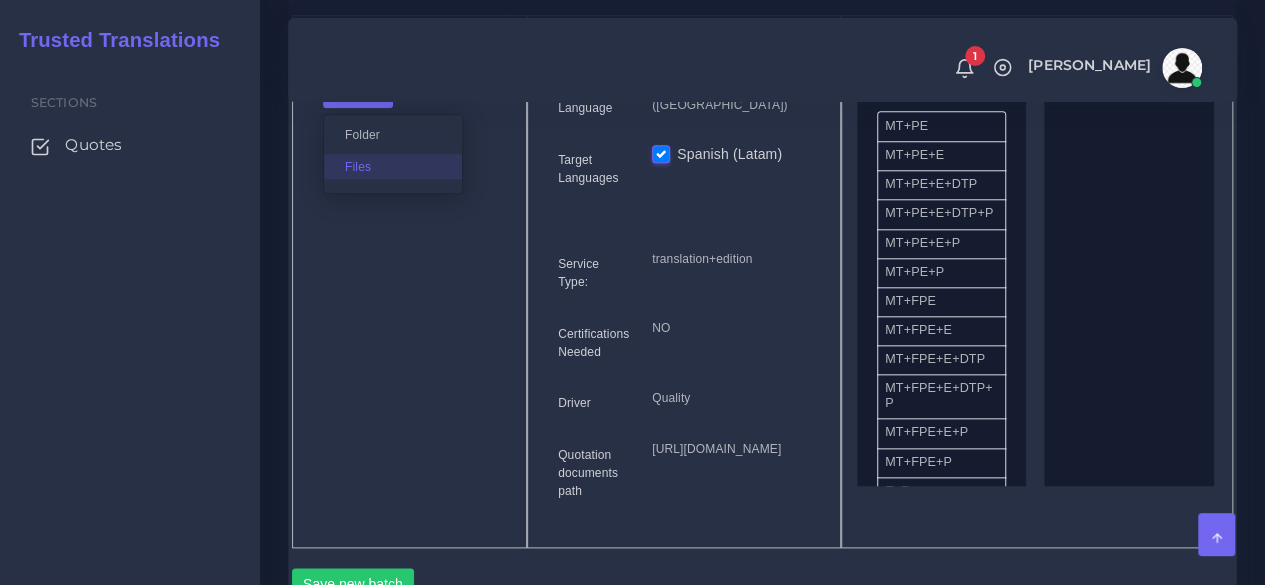 click on "Files" at bounding box center [393, 166] 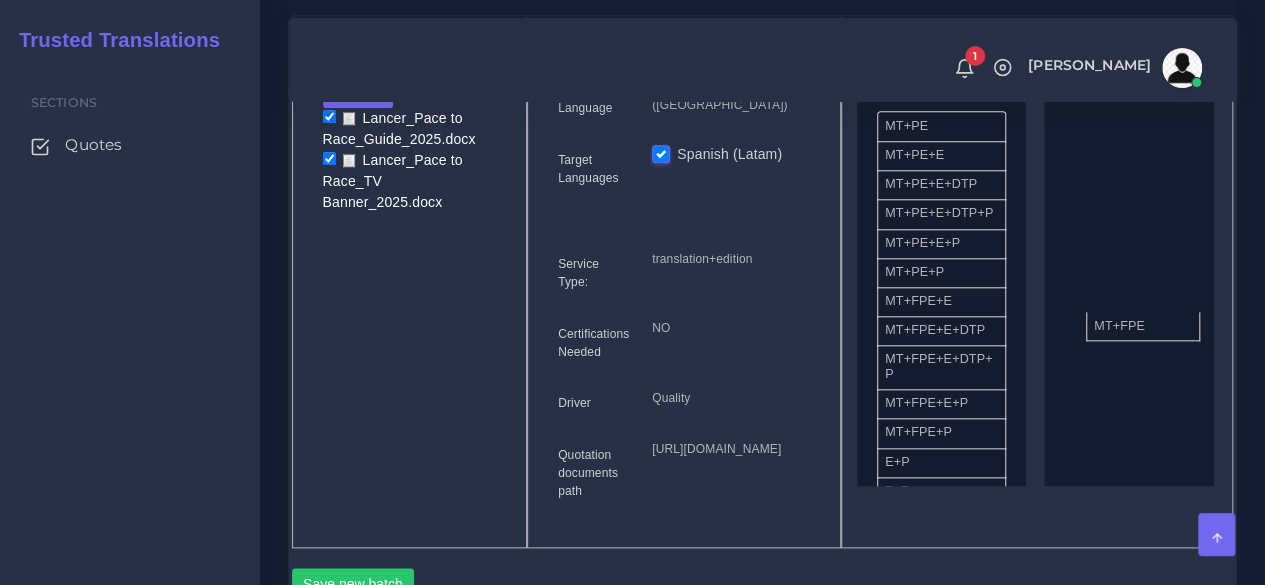 drag, startPoint x: 950, startPoint y: 351, endPoint x: 1159, endPoint y: 363, distance: 209.34421 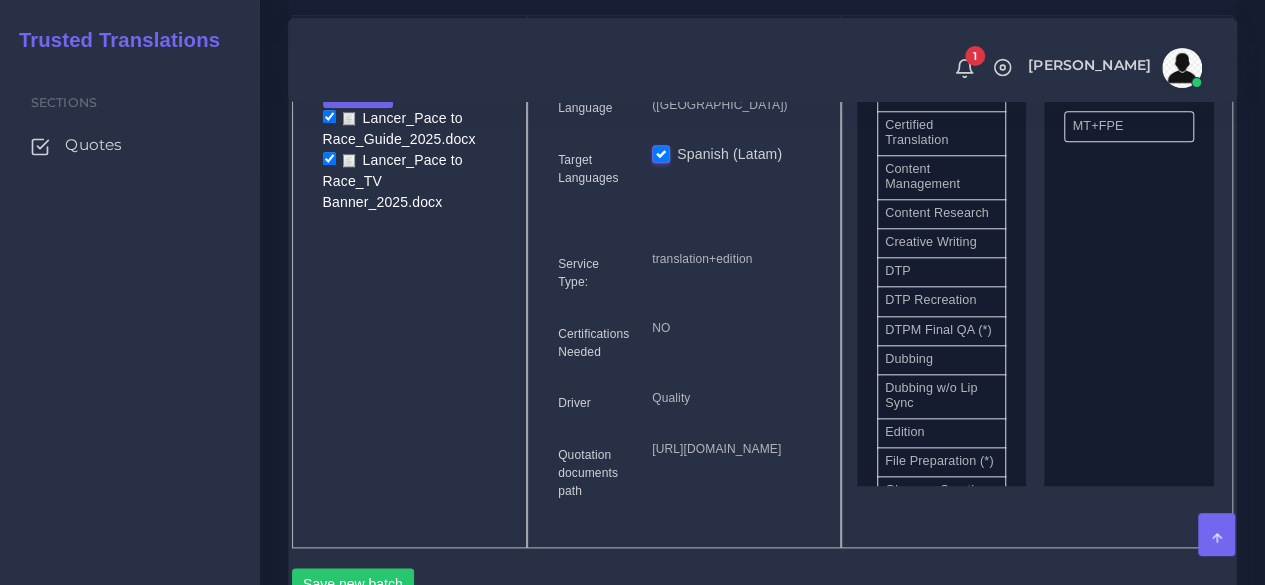 scroll, scrollTop: 600, scrollLeft: 0, axis: vertical 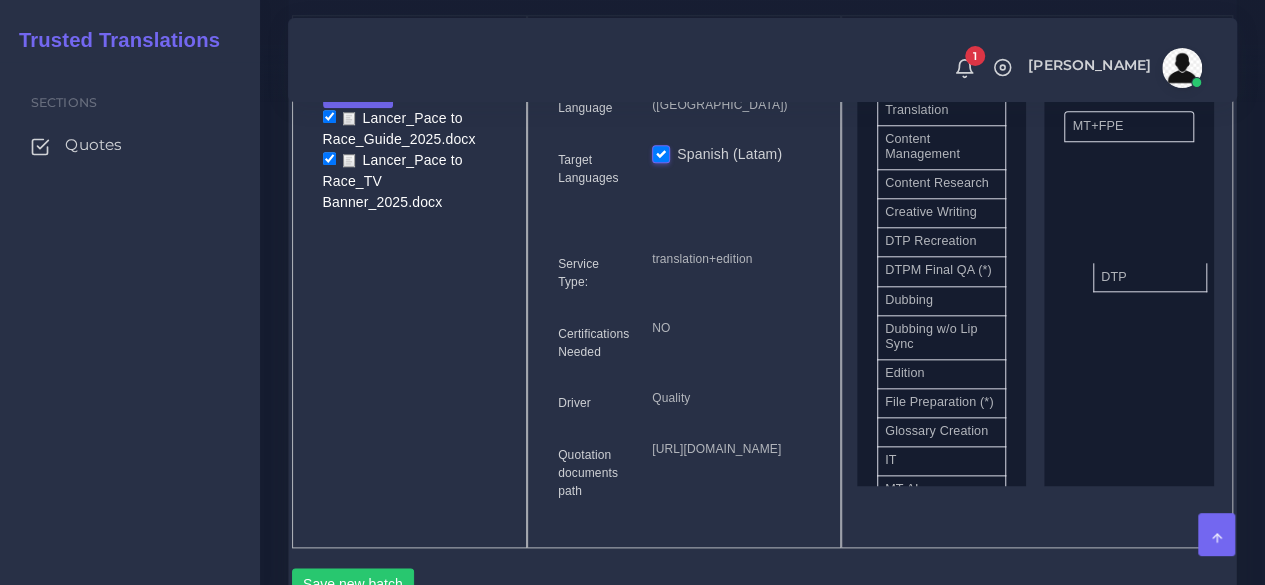drag, startPoint x: 920, startPoint y: 303, endPoint x: 1138, endPoint y: 318, distance: 218.51544 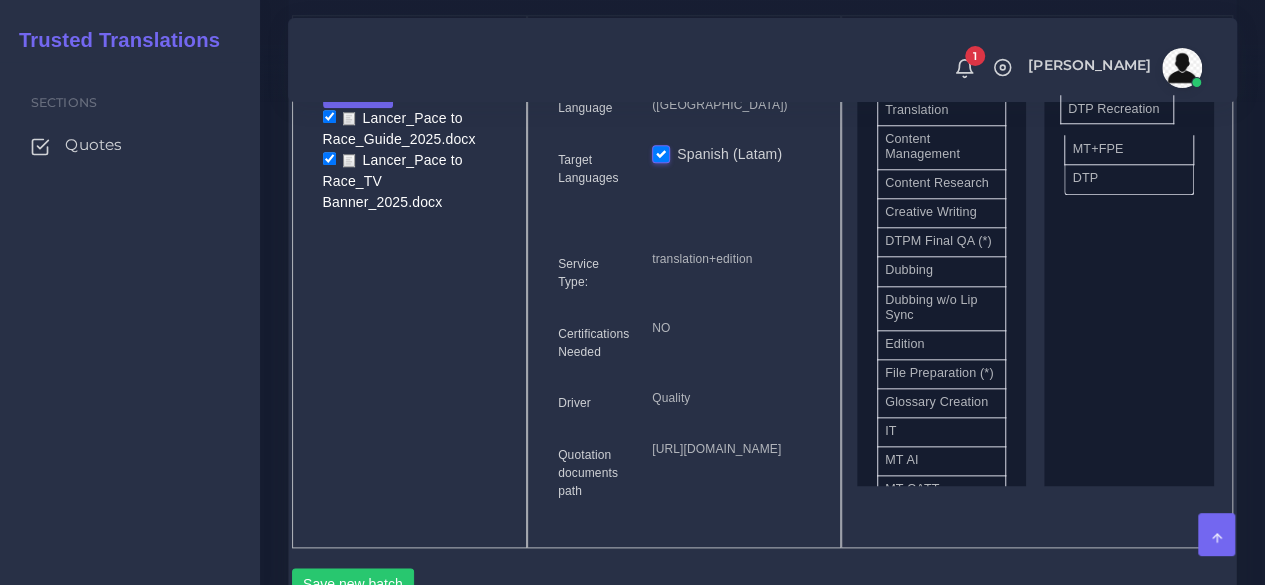 drag, startPoint x: 952, startPoint y: 300, endPoint x: 1135, endPoint y: 145, distance: 239.82077 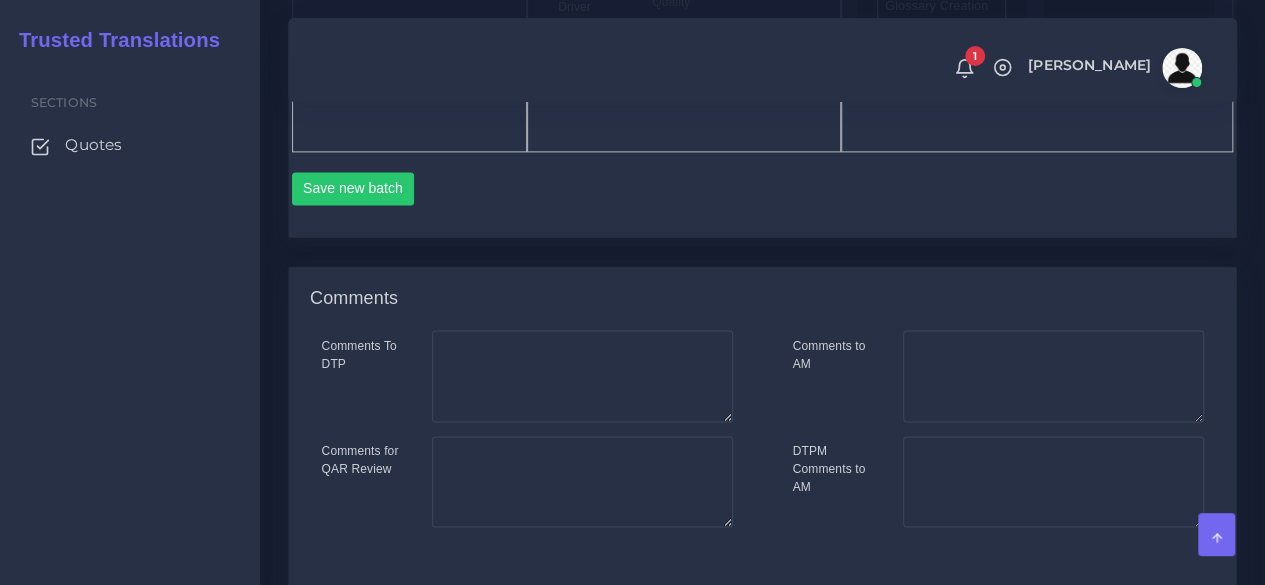 scroll, scrollTop: 1300, scrollLeft: 0, axis: vertical 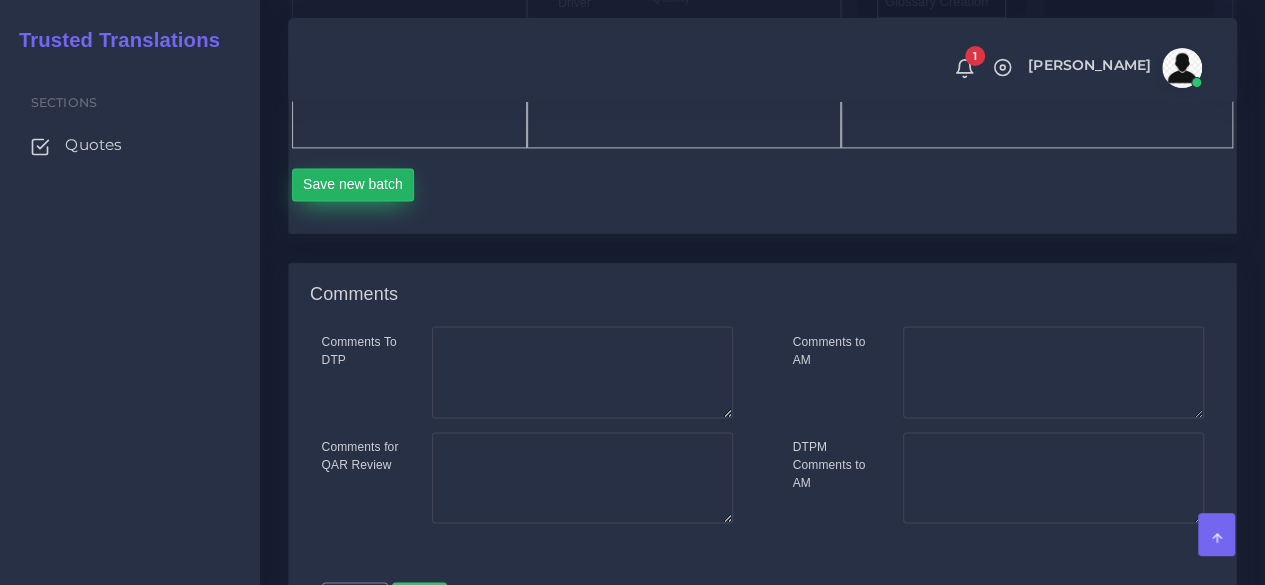 click on "Save new batch" at bounding box center [353, 185] 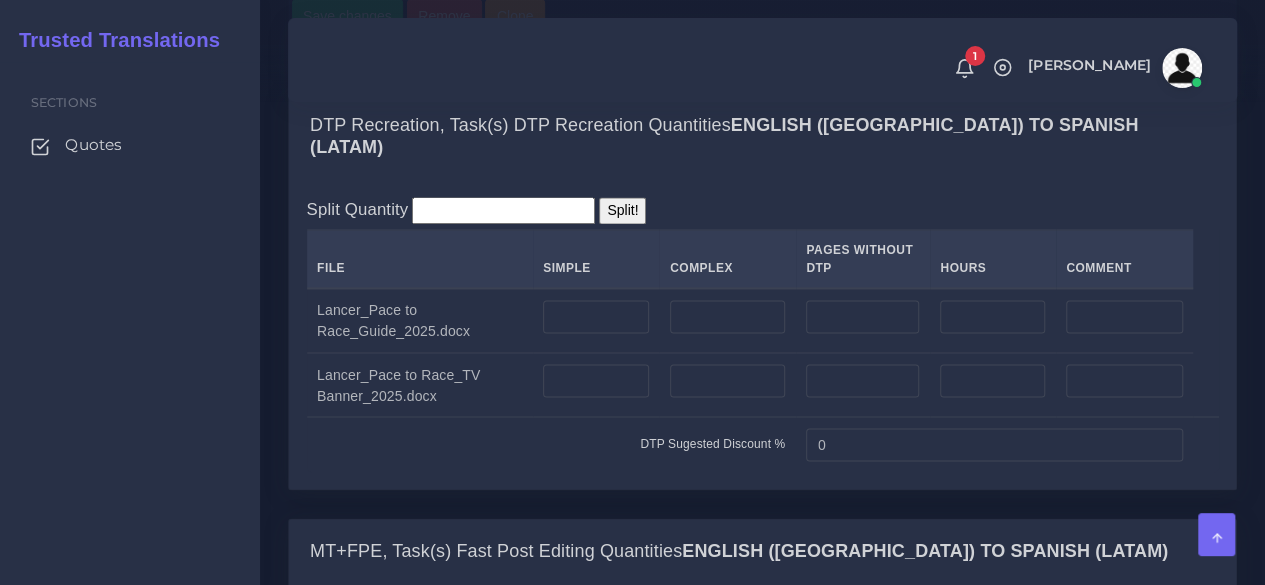 scroll, scrollTop: 1700, scrollLeft: 0, axis: vertical 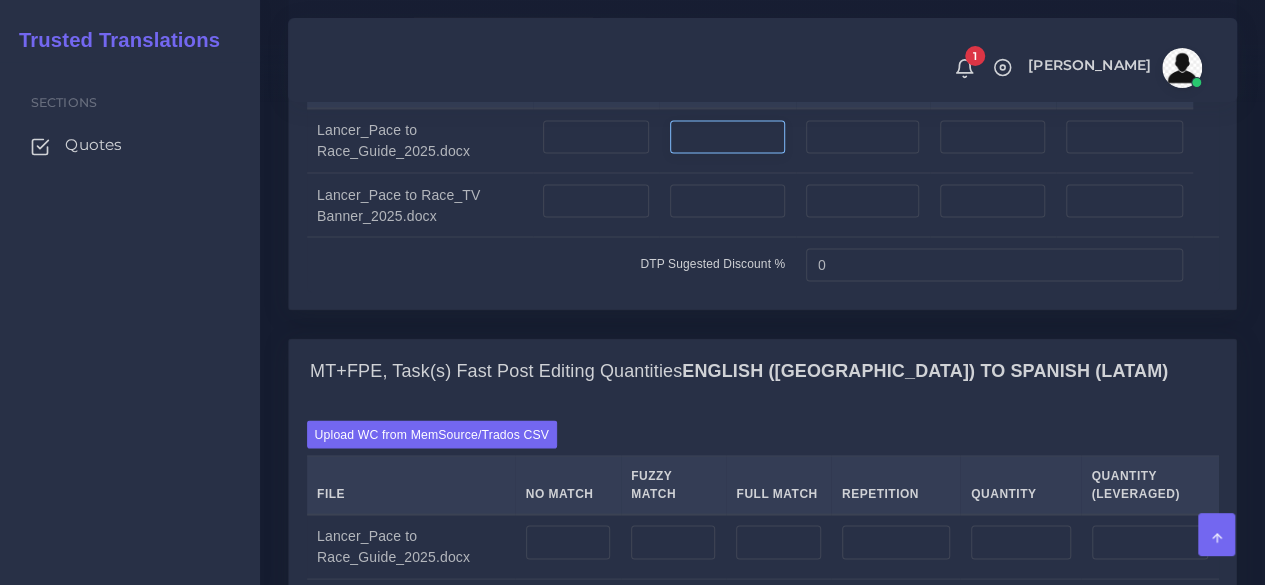 click at bounding box center [727, 137] 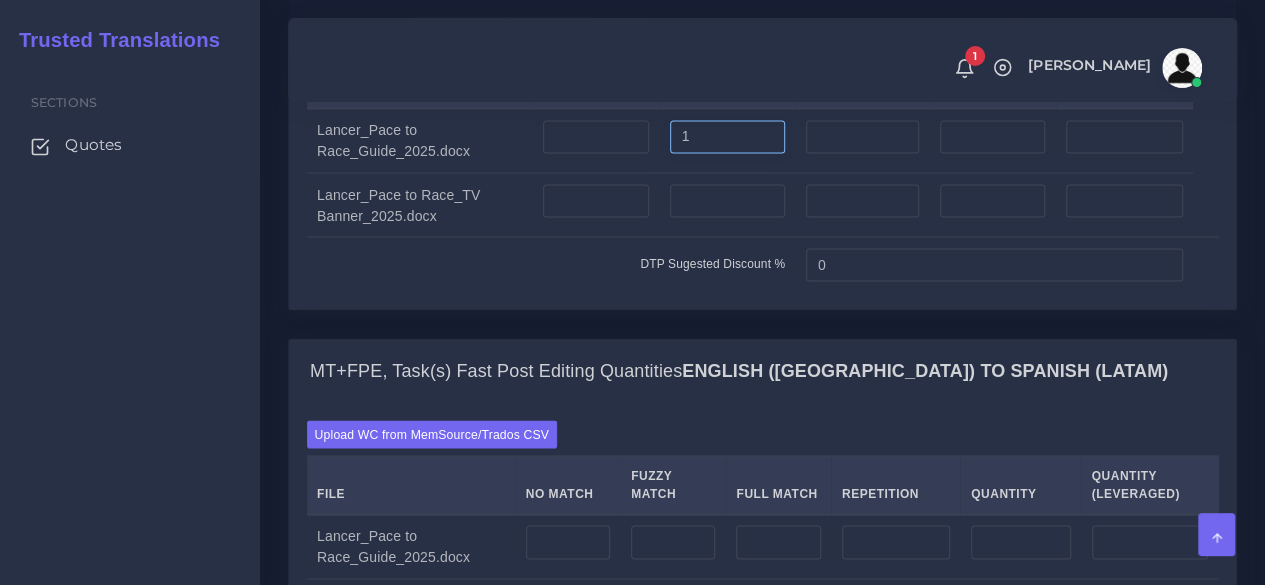 type on "1" 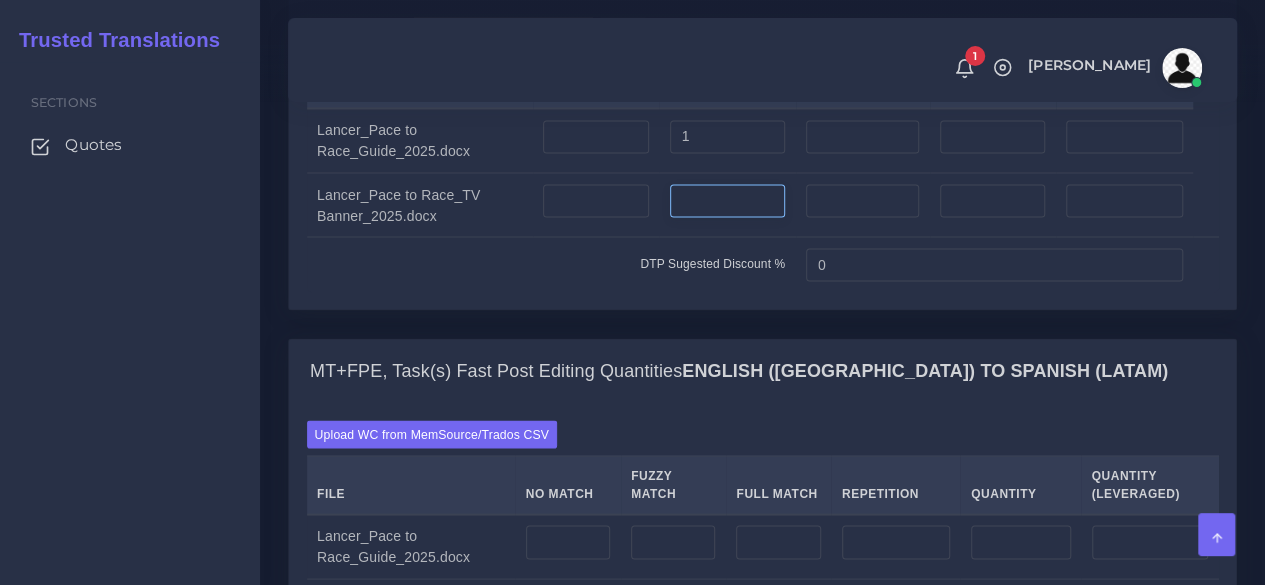 click at bounding box center (727, 201) 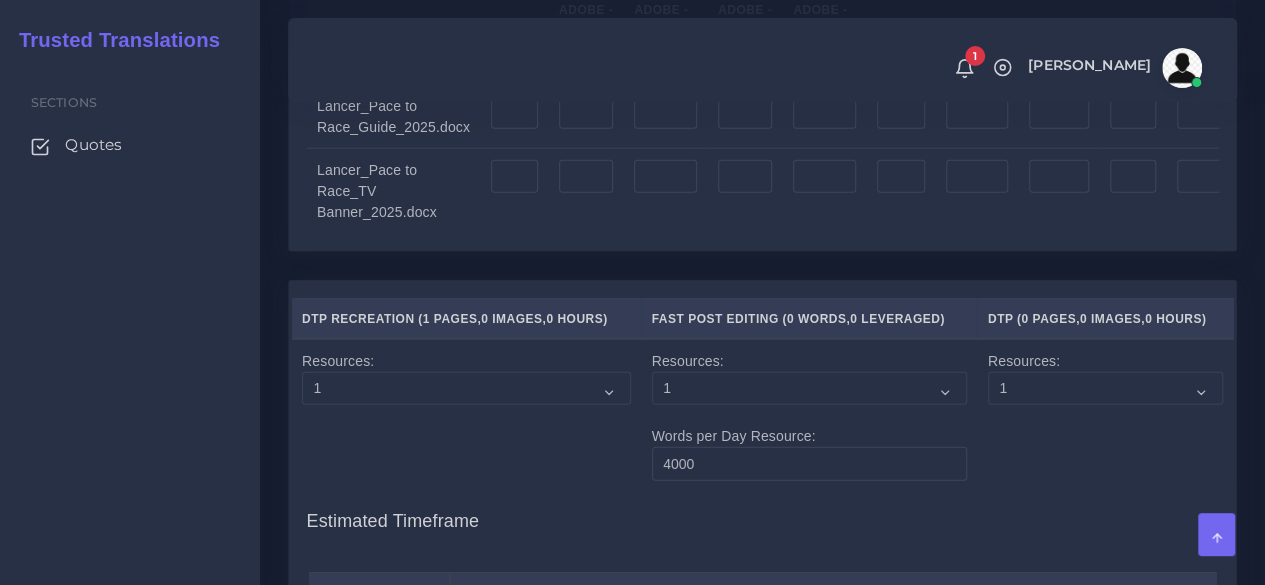 scroll, scrollTop: 2500, scrollLeft: 0, axis: vertical 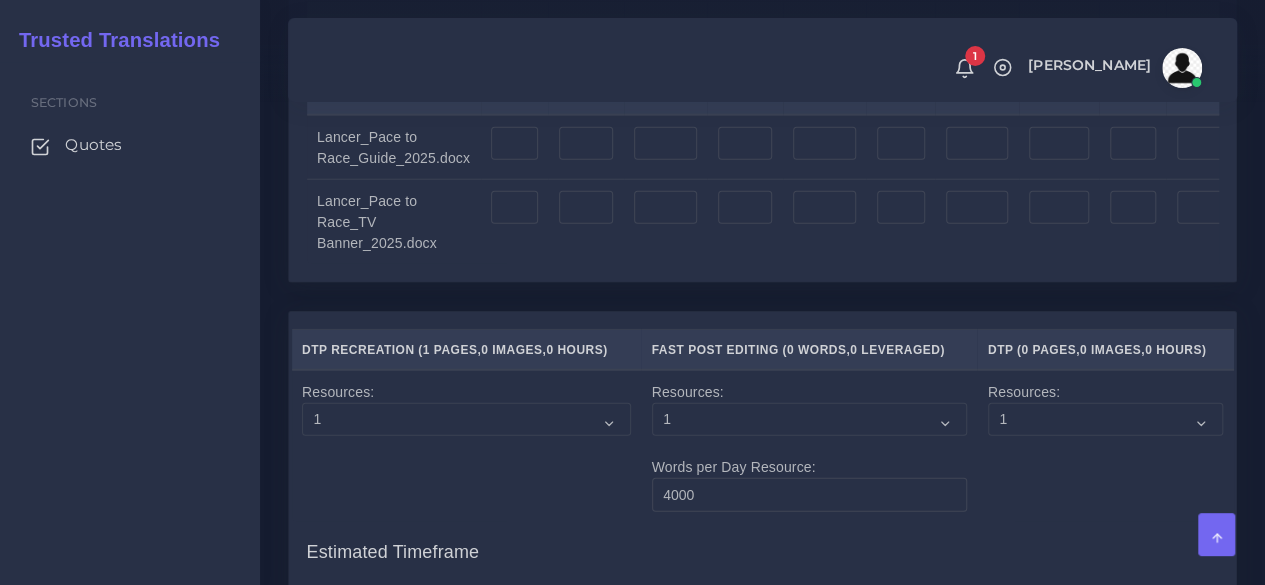 type on "1" 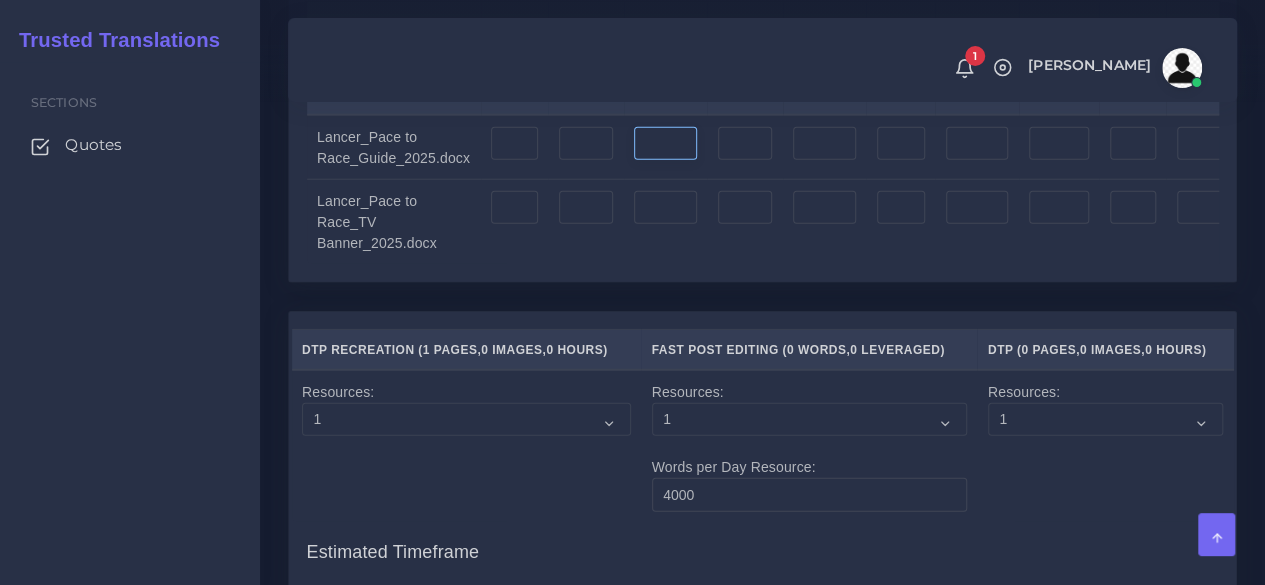 click at bounding box center [665, 144] 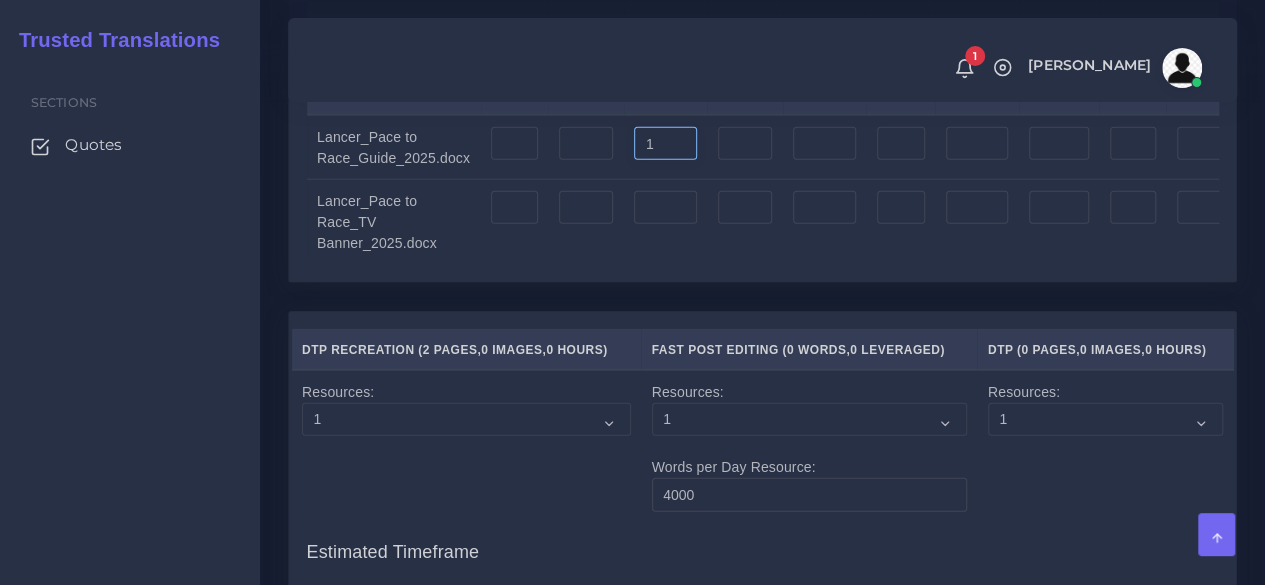 type on "1" 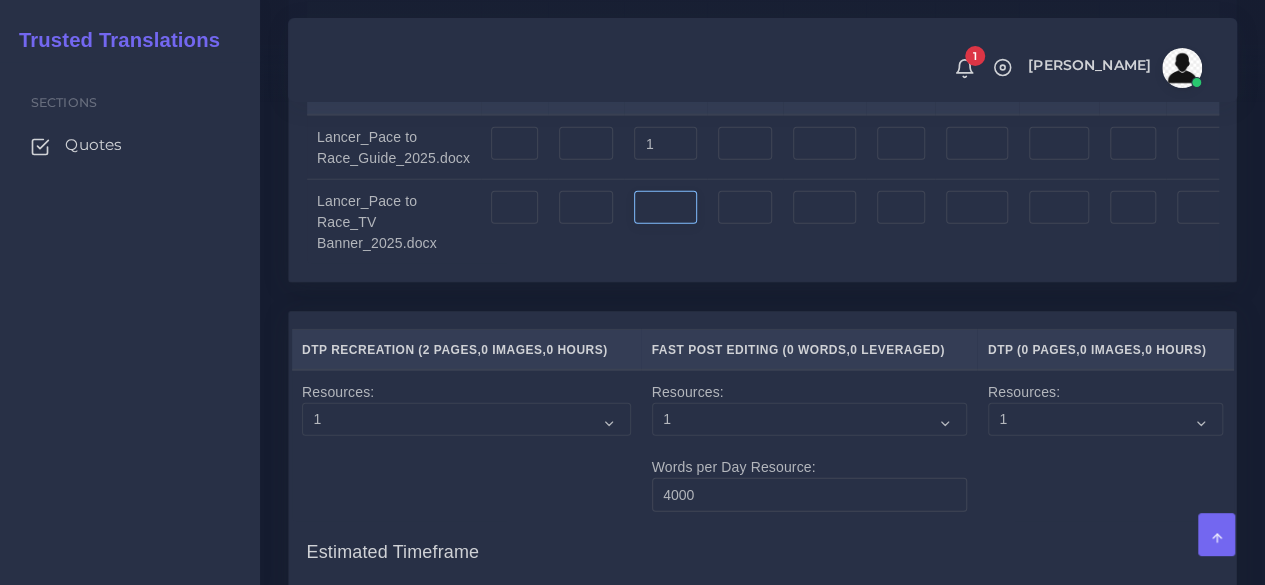 click at bounding box center [665, 208] 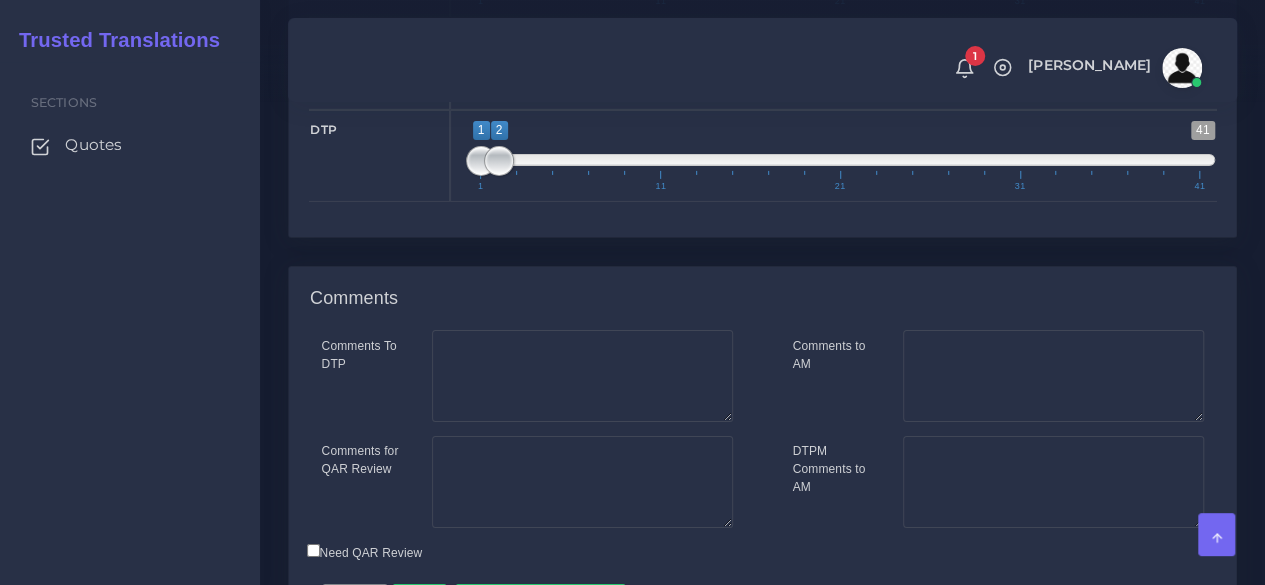 scroll, scrollTop: 3468, scrollLeft: 0, axis: vertical 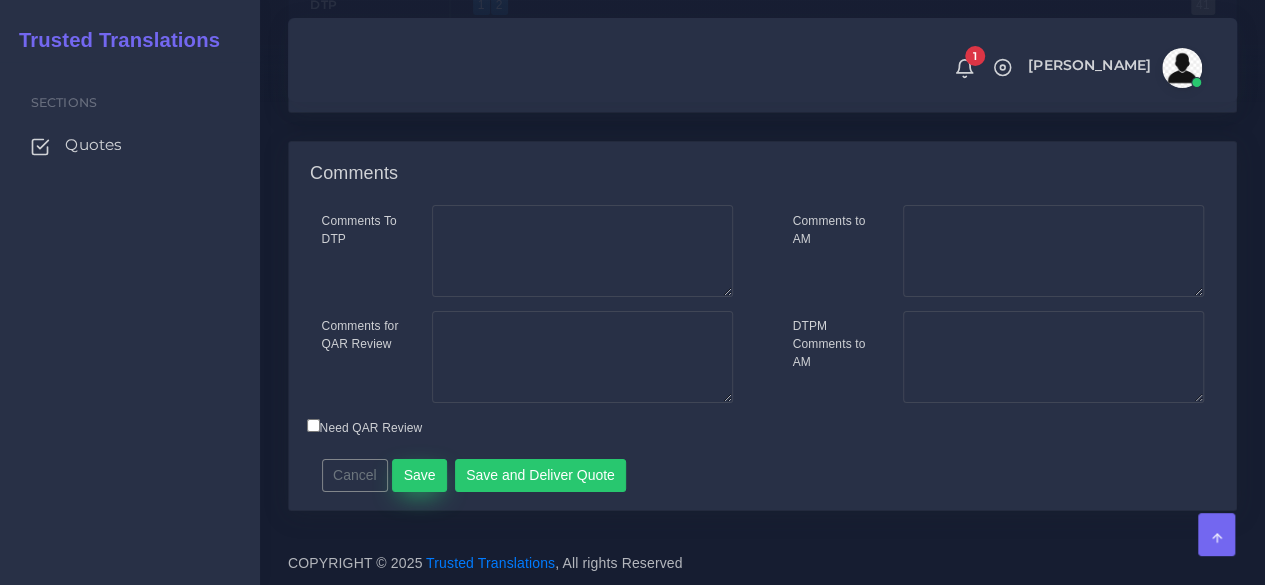 type on "1" 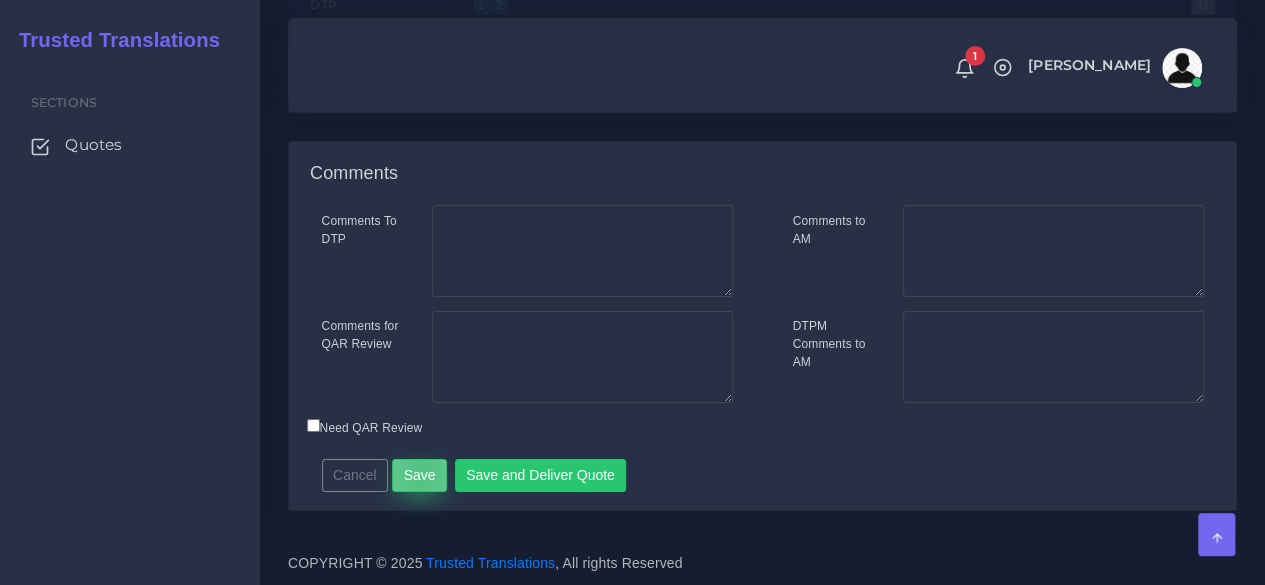 click on "Save" at bounding box center [419, 476] 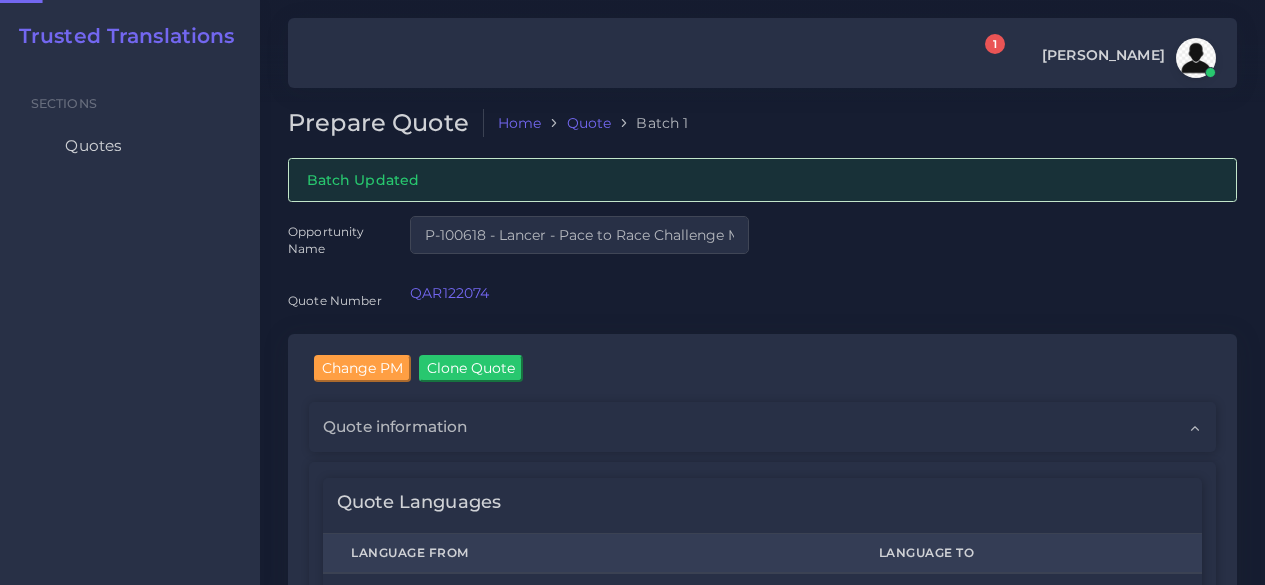 scroll, scrollTop: 0, scrollLeft: 0, axis: both 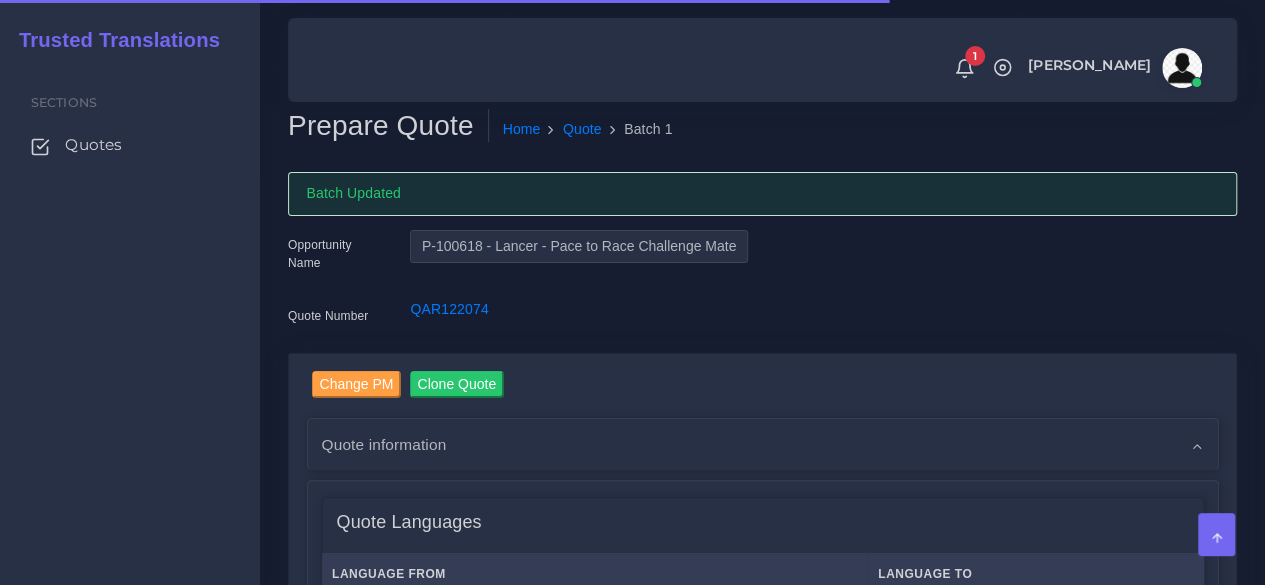 type 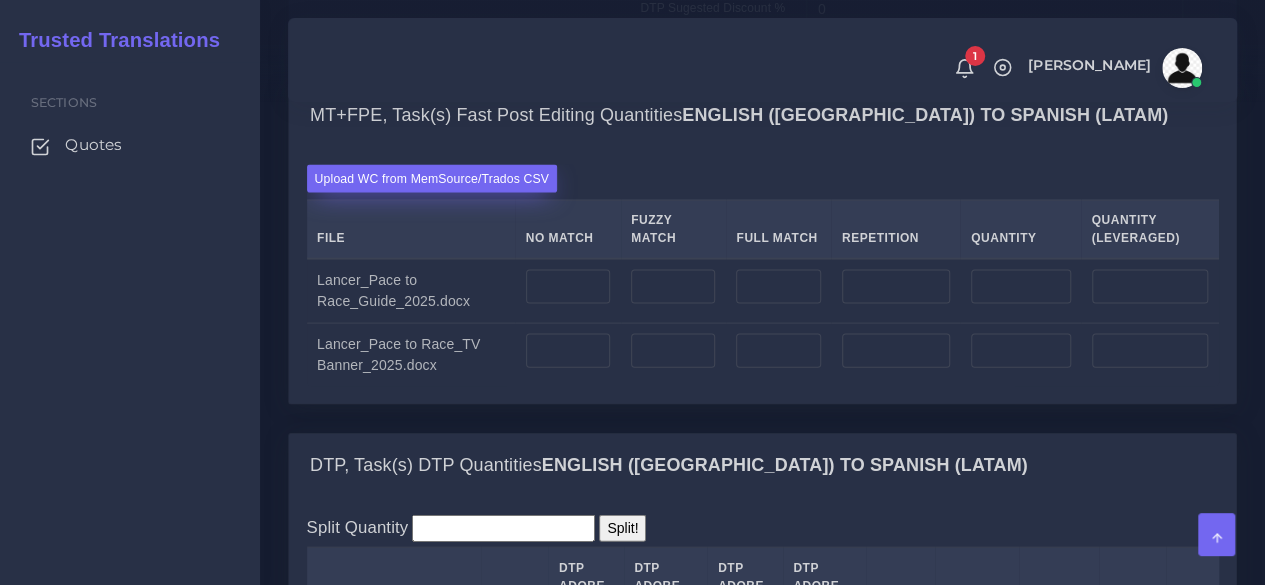 scroll, scrollTop: 2000, scrollLeft: 0, axis: vertical 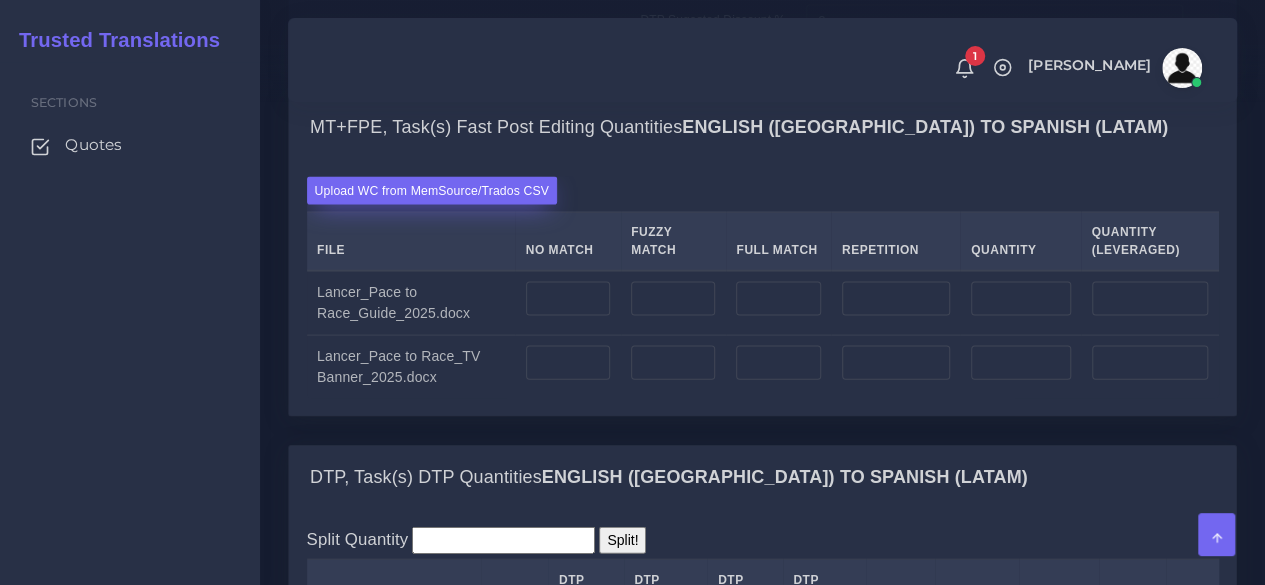 click on "Upload WC from MemSource/Trados CSV" at bounding box center [432, 190] 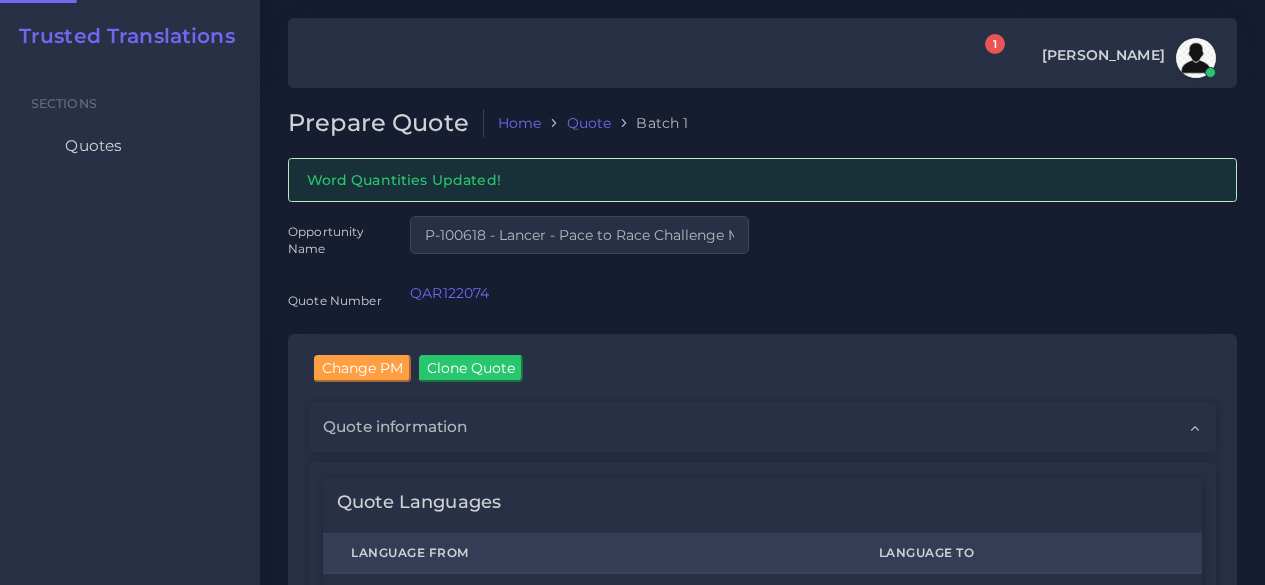 scroll, scrollTop: 0, scrollLeft: 0, axis: both 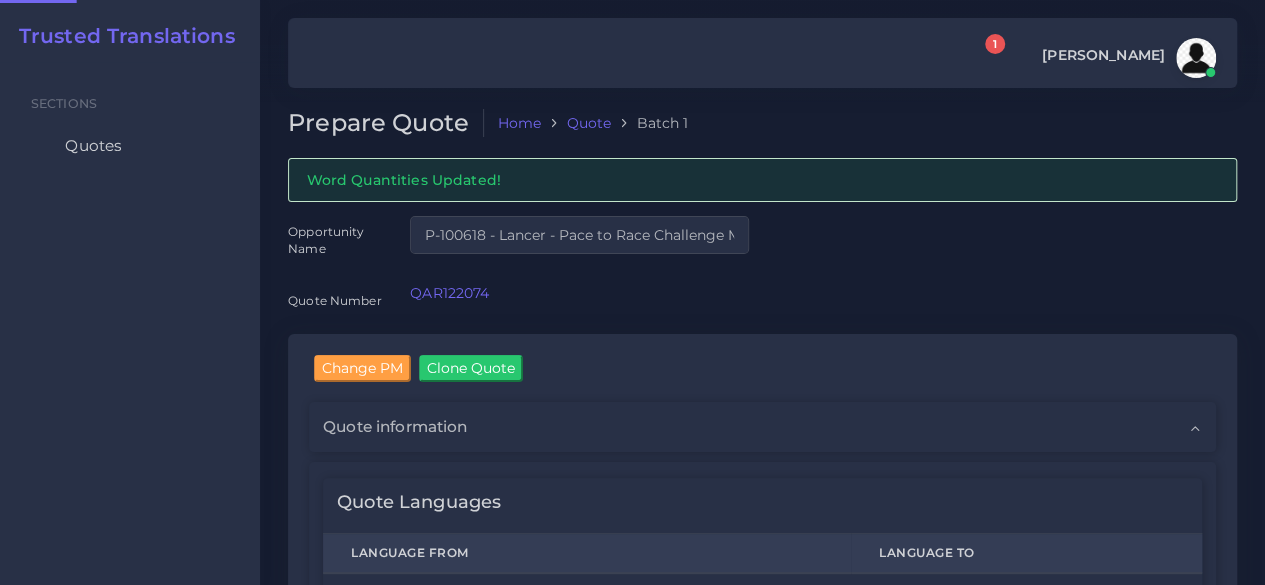 type 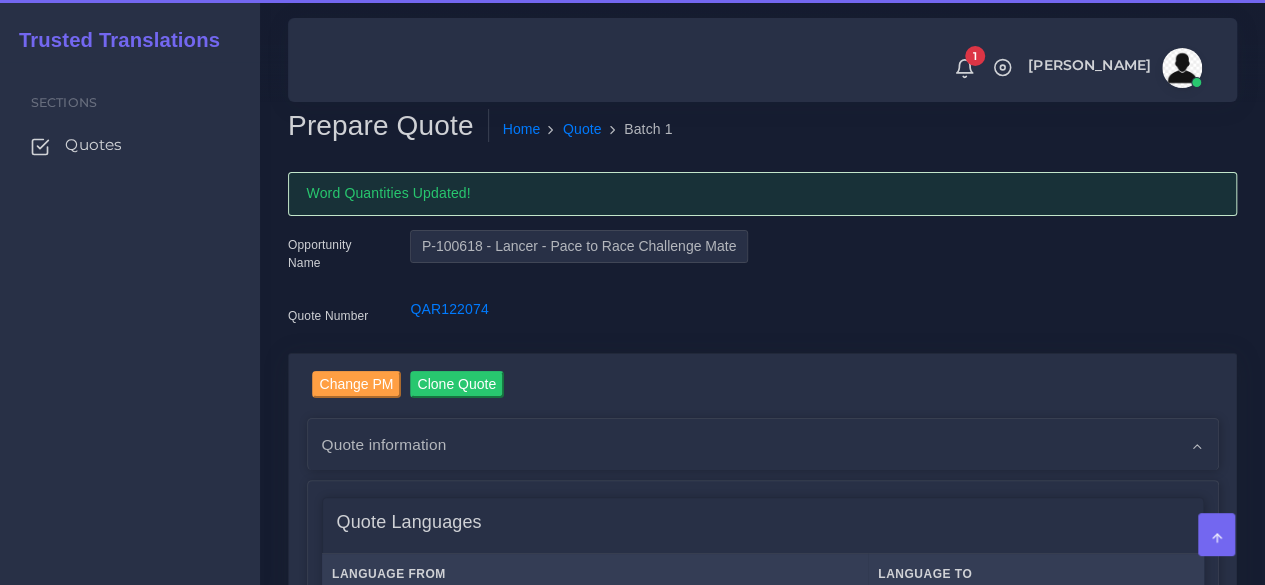 click on "Sections
Quotes" at bounding box center (130, 323) 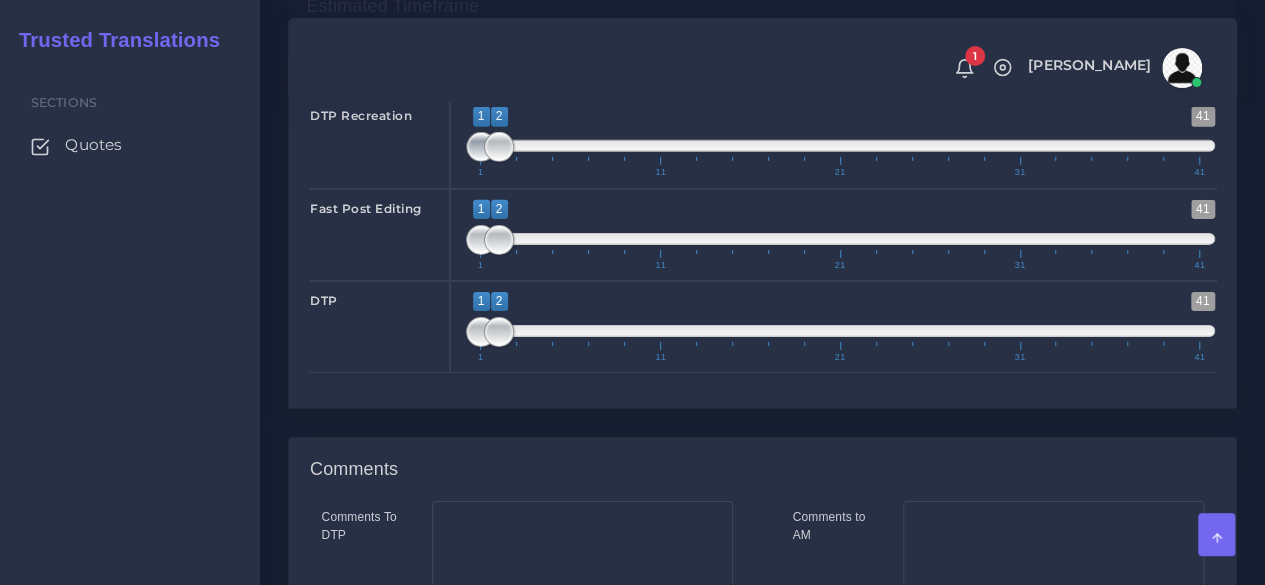 scroll, scrollTop: 3100, scrollLeft: 0, axis: vertical 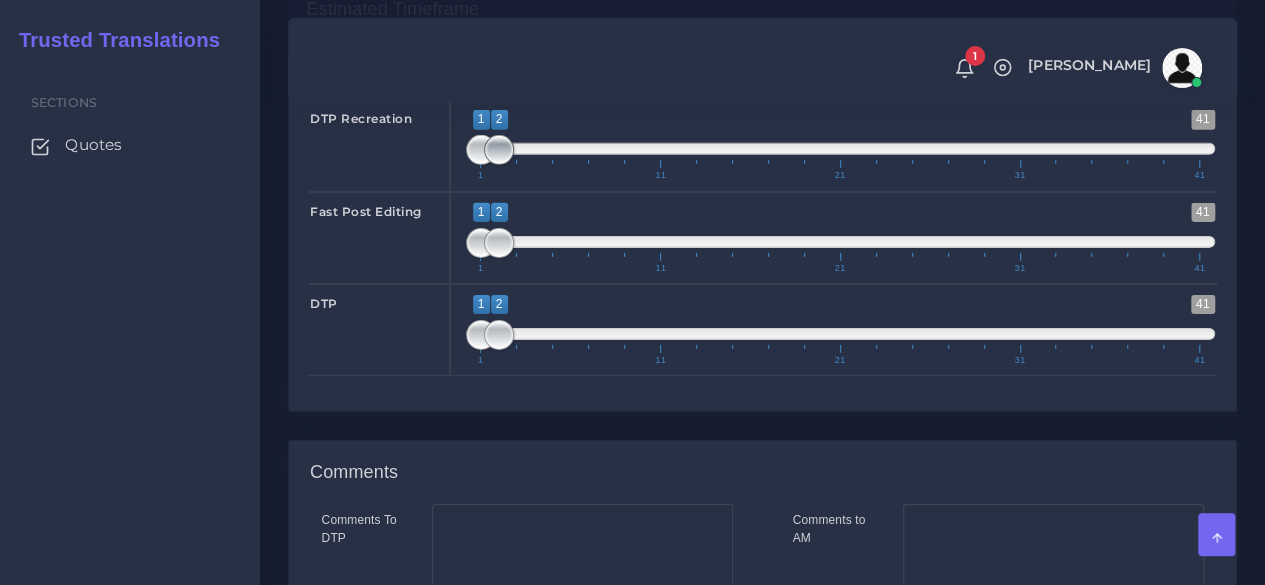 type on "1;1" 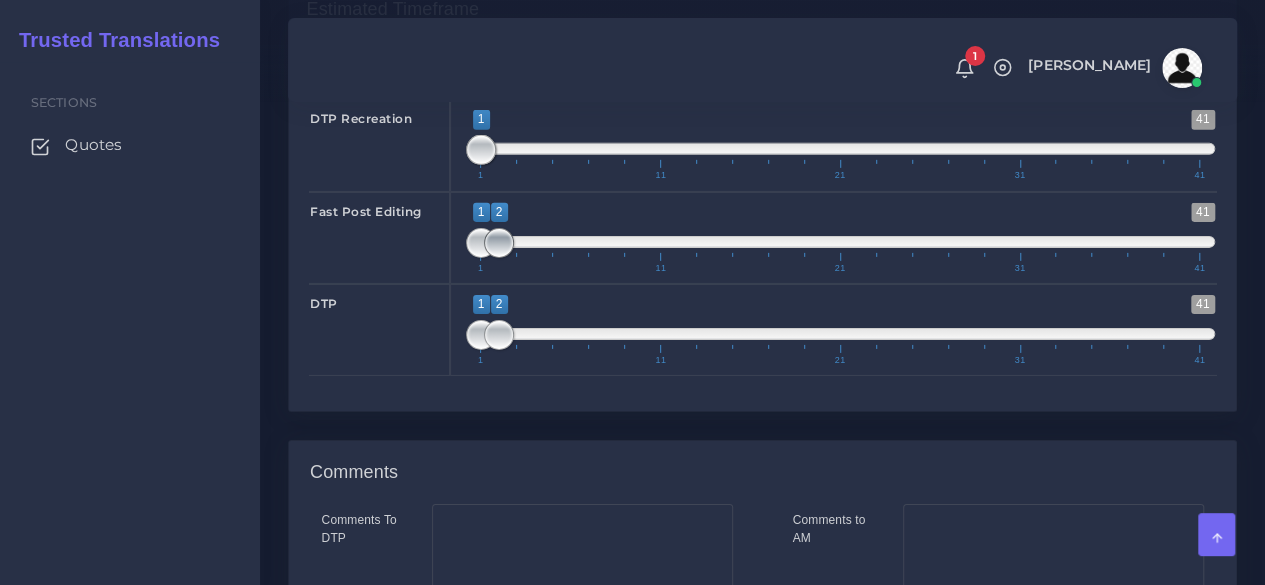 type on "1;1" 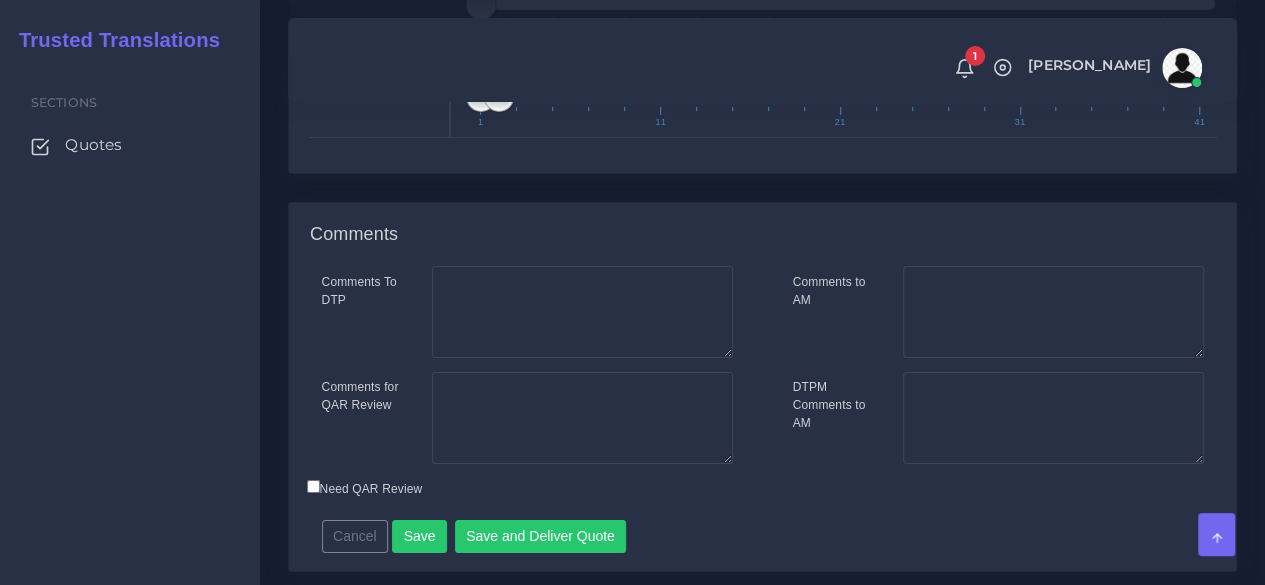 scroll, scrollTop: 3500, scrollLeft: 0, axis: vertical 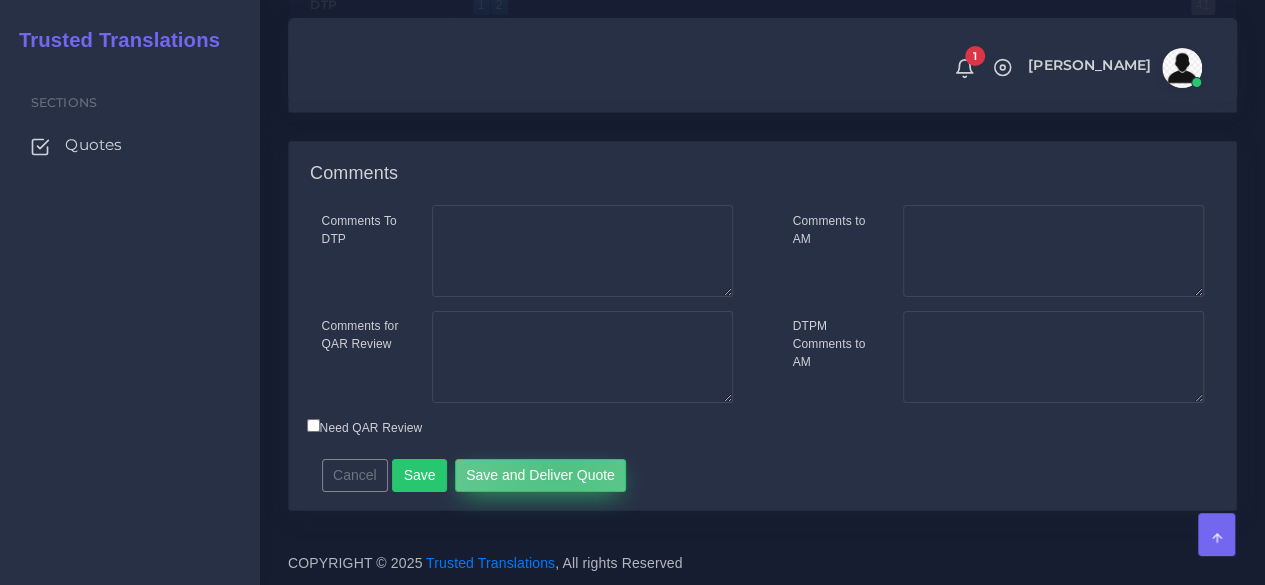 click on "Save and  Deliver Quote" at bounding box center [541, 476] 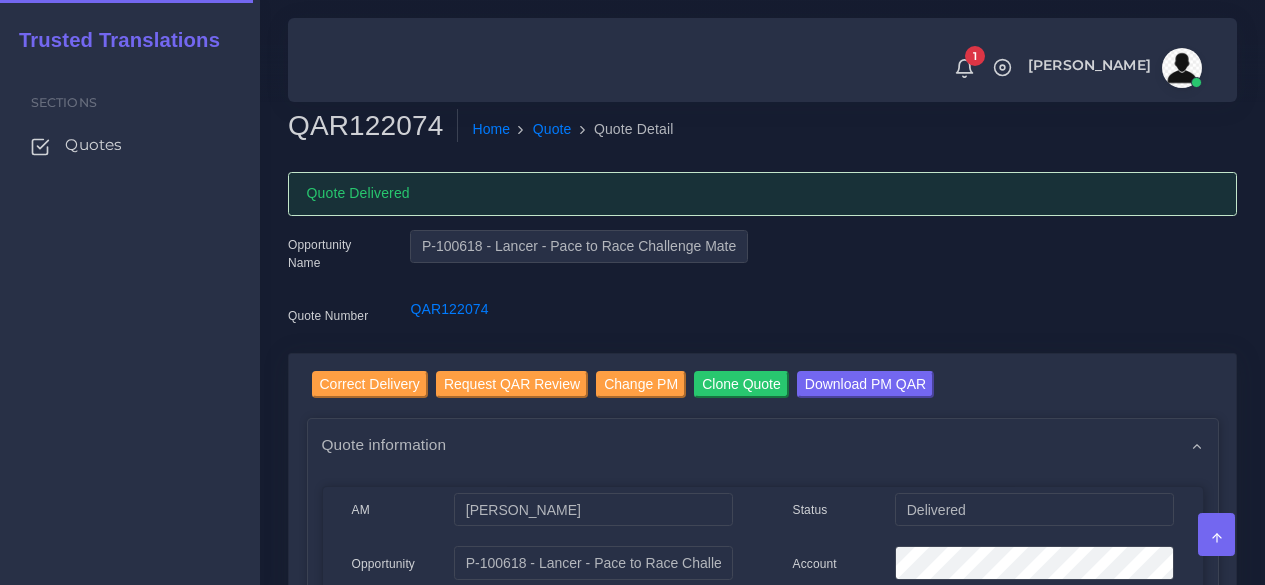 scroll, scrollTop: 0, scrollLeft: 0, axis: both 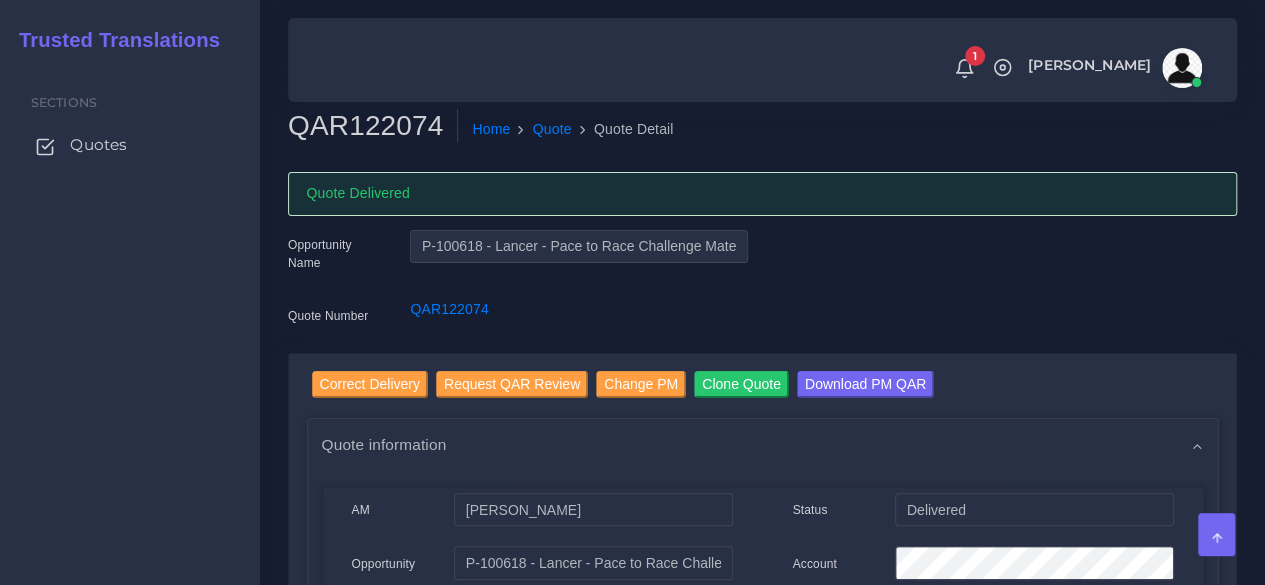 click on "Quotes" at bounding box center (98, 145) 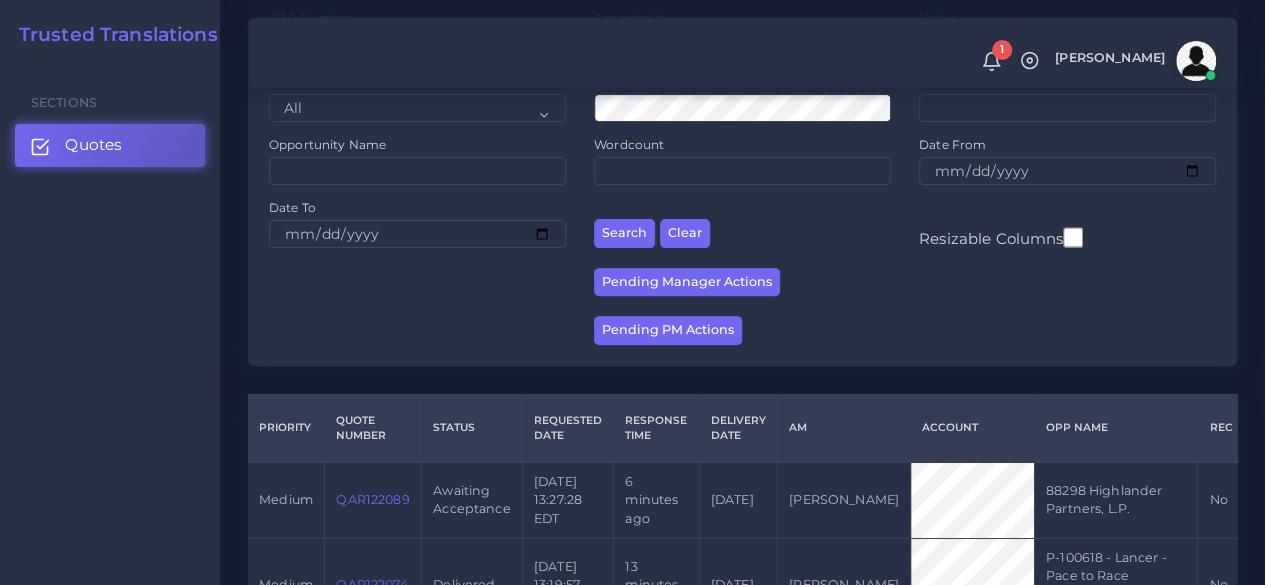 scroll, scrollTop: 400, scrollLeft: 0, axis: vertical 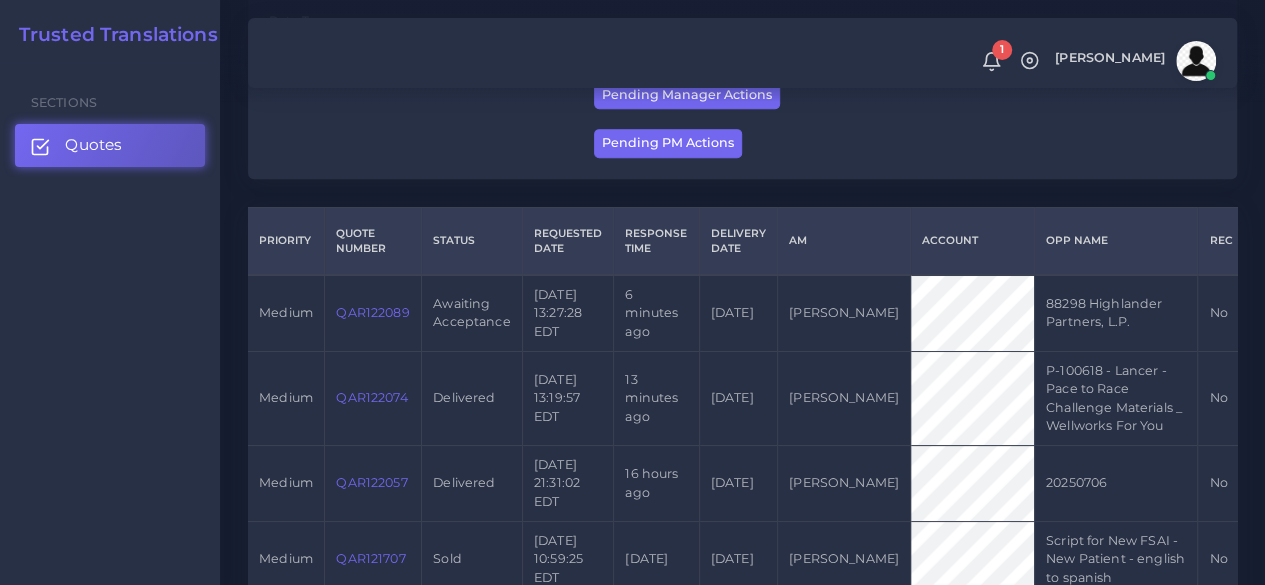 click on "QAR122089" at bounding box center (372, 312) 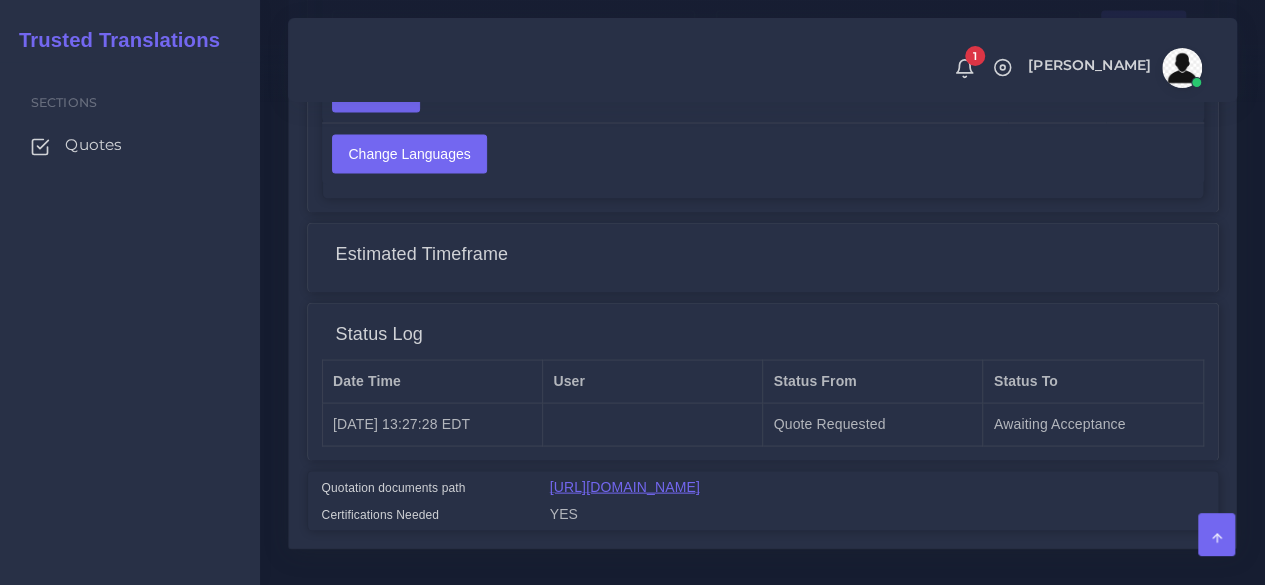 scroll, scrollTop: 1866, scrollLeft: 0, axis: vertical 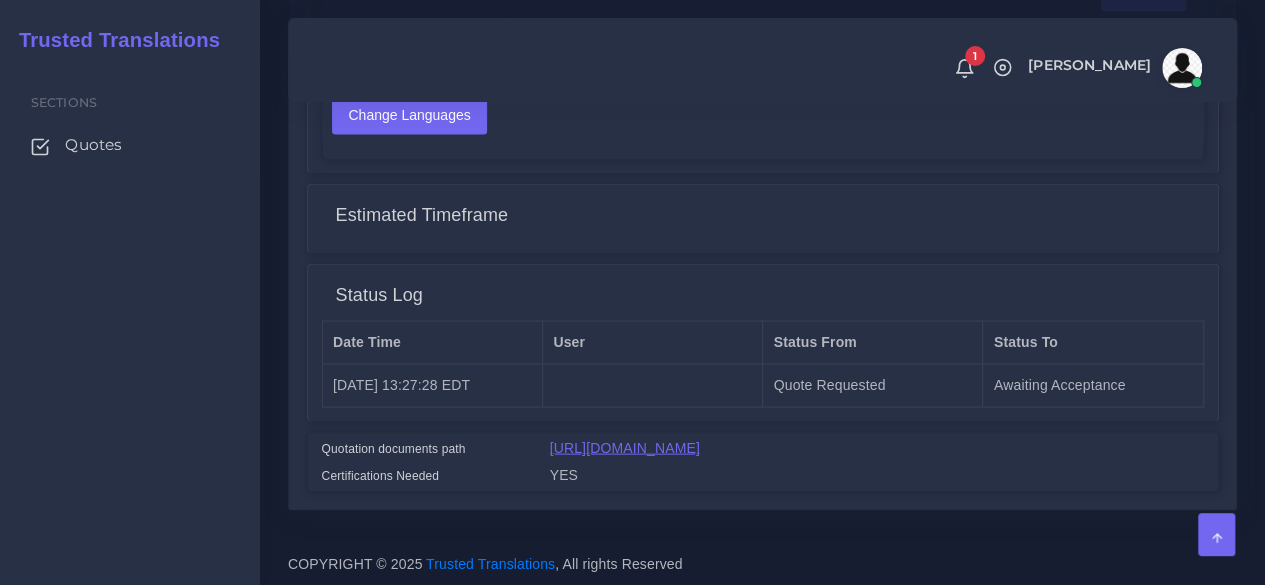 click on "[URL][DOMAIN_NAME]" at bounding box center [625, 447] 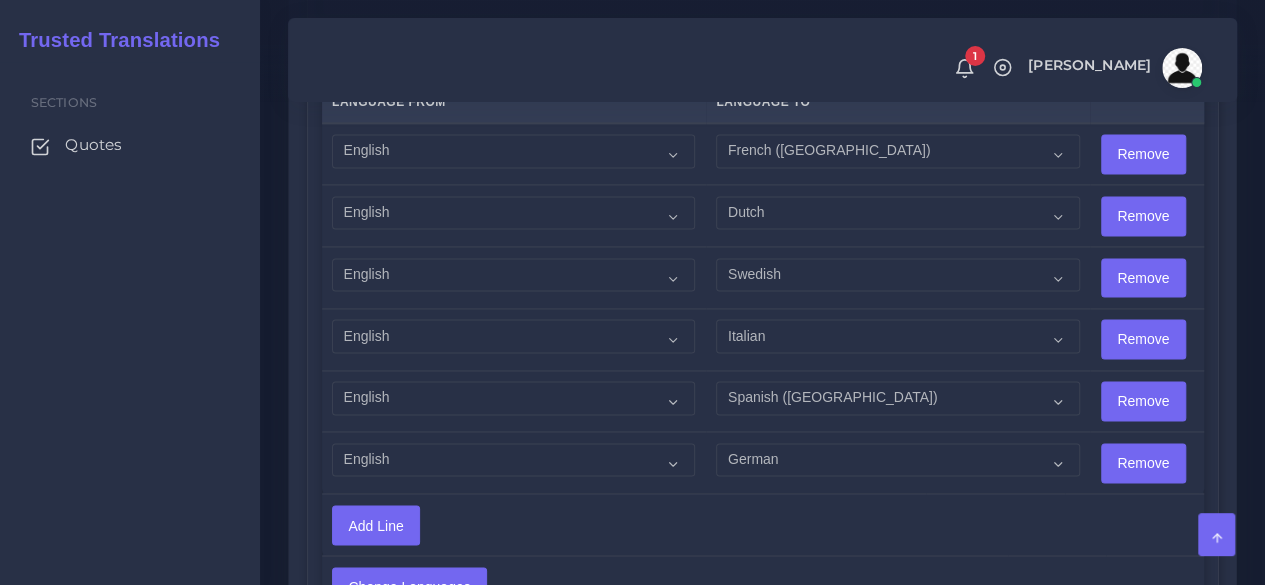 scroll, scrollTop: 1366, scrollLeft: 0, axis: vertical 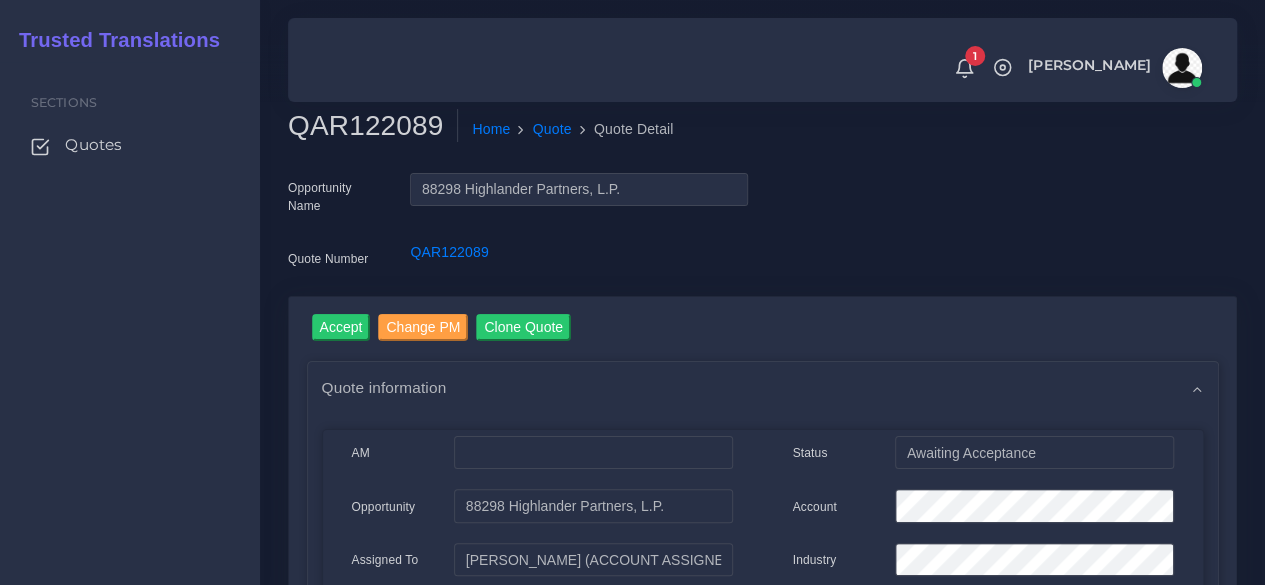 click on "QAR122089" at bounding box center [373, 126] 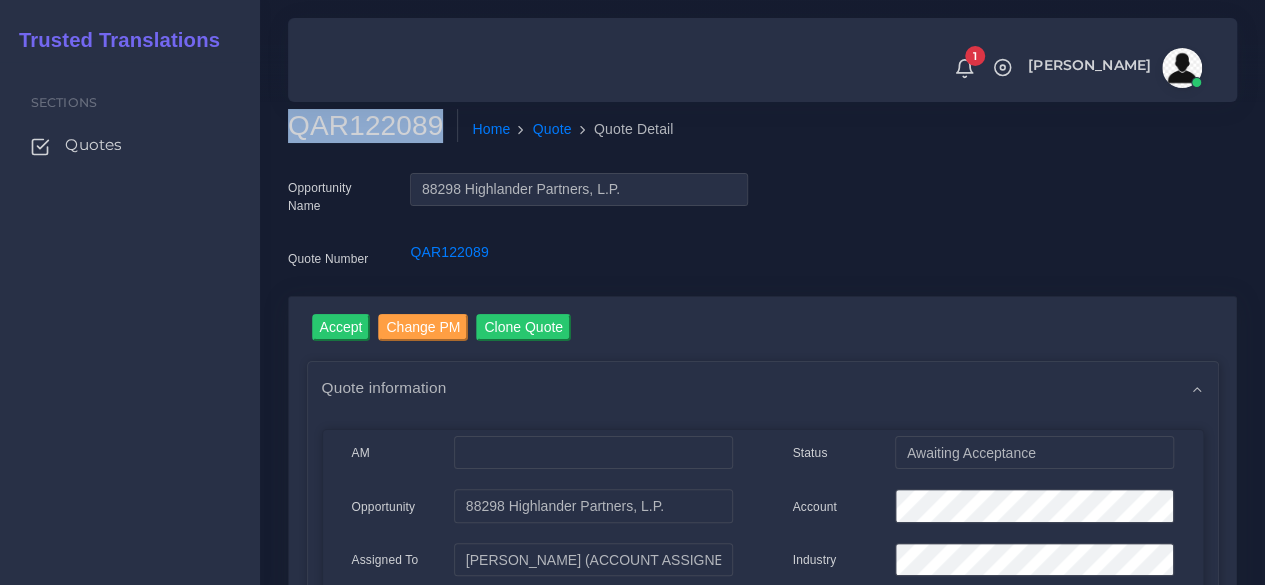 click on "QAR122089" at bounding box center (373, 126) 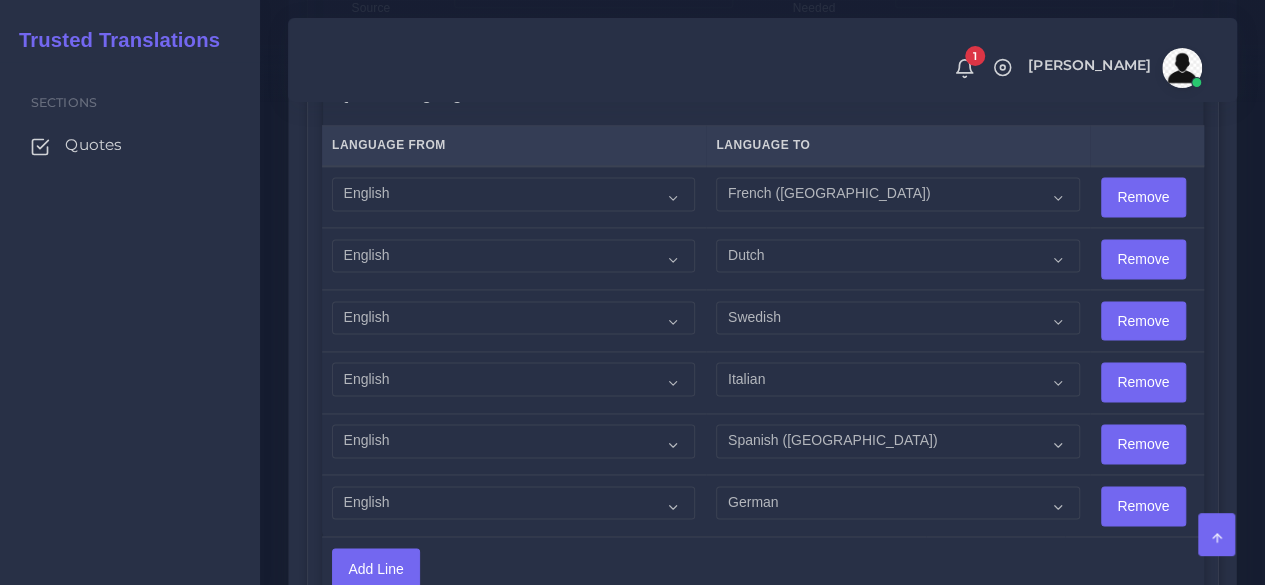scroll, scrollTop: 1300, scrollLeft: 0, axis: vertical 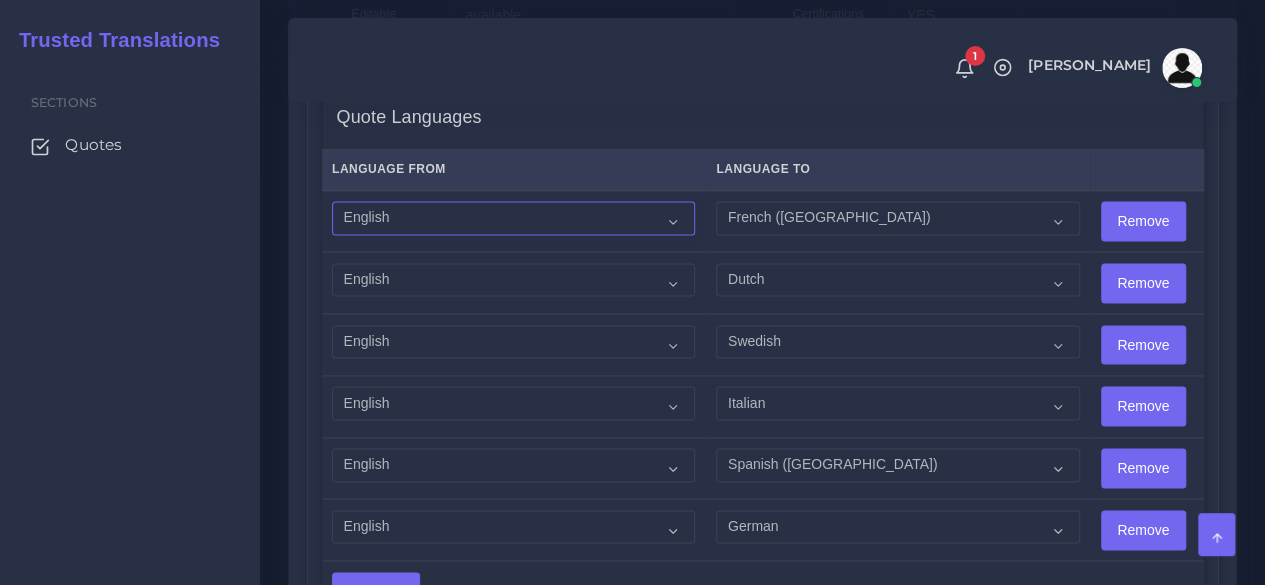 click on "Acoli
Afar
Afrikaans
Akan
Akateko
Albanian
American Sign Language (ASL)
Amharic
Arabic" at bounding box center [513, 218] 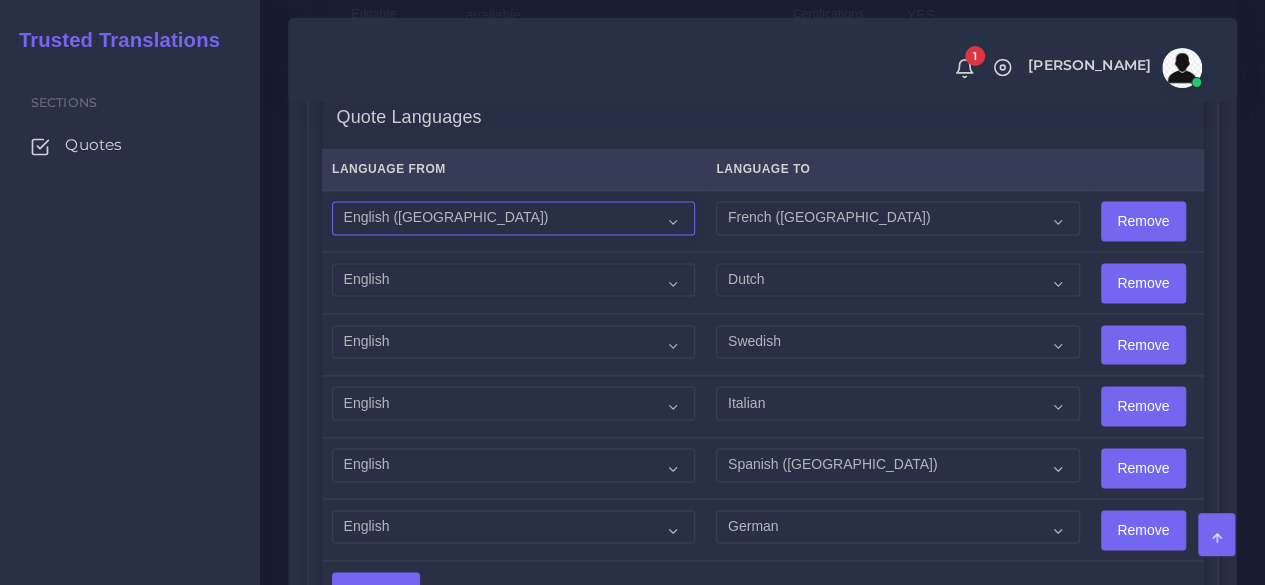 click on "Acoli
Afar
Afrikaans
Akan
Akateko
Albanian
American Sign Language (ASL)
Amharic
Arabic" at bounding box center [513, 218] 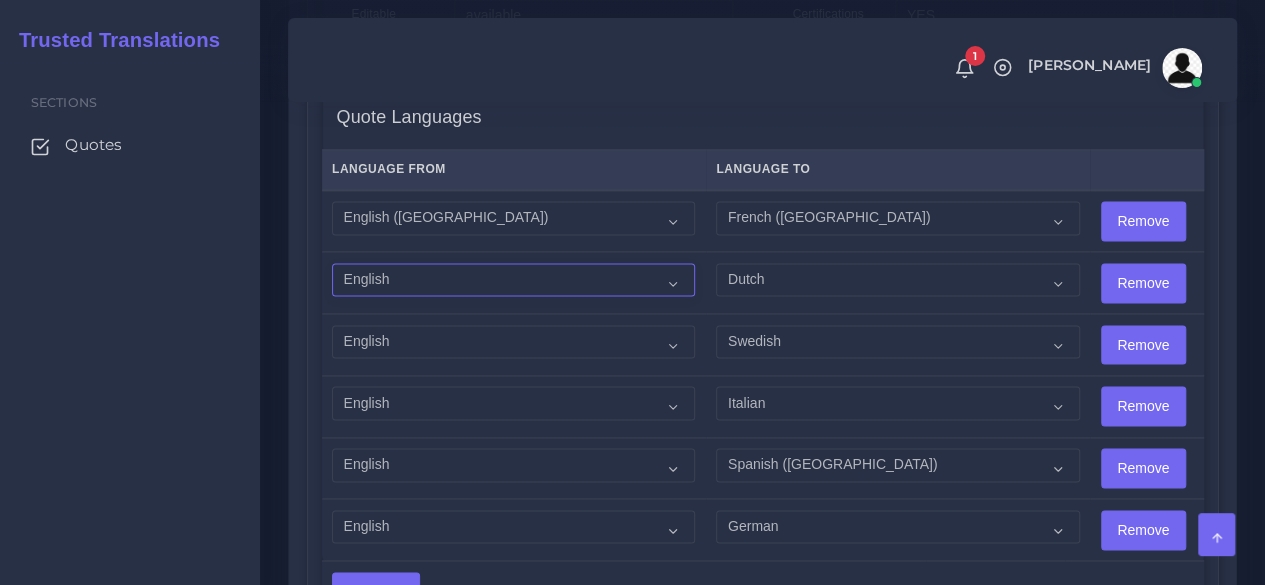 drag, startPoint x: 379, startPoint y: 285, endPoint x: 414, endPoint y: 309, distance: 42.43819 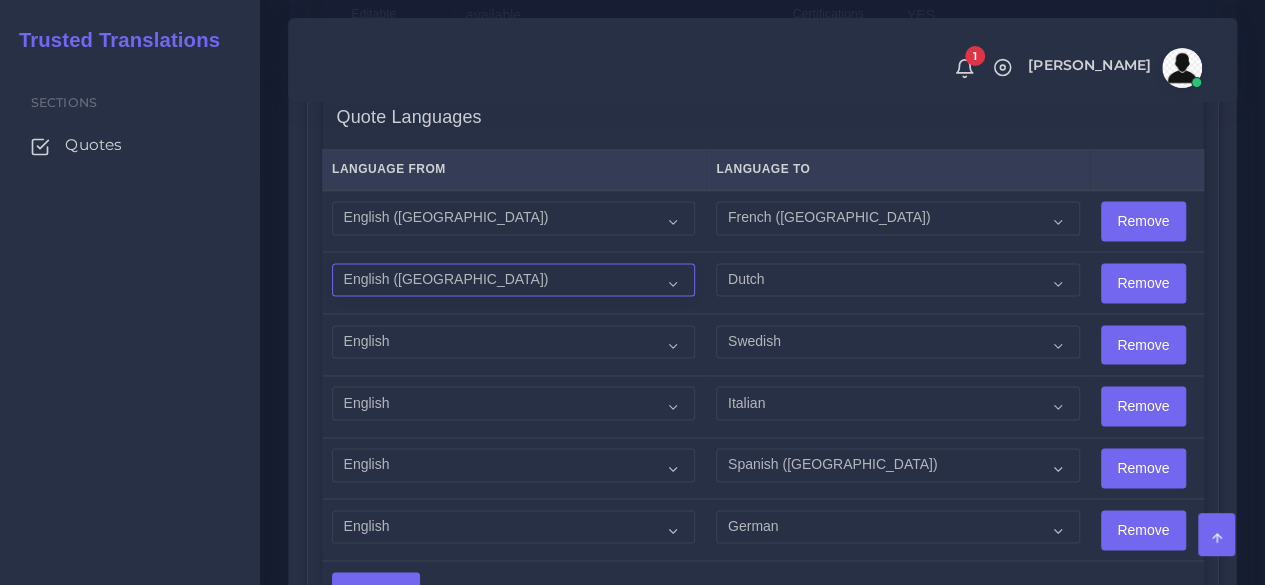 click on "Acoli
Afar
Afrikaans
Akan
Akateko
Albanian
American Sign Language (ASL)
Amharic
Arabic" at bounding box center (513, 280) 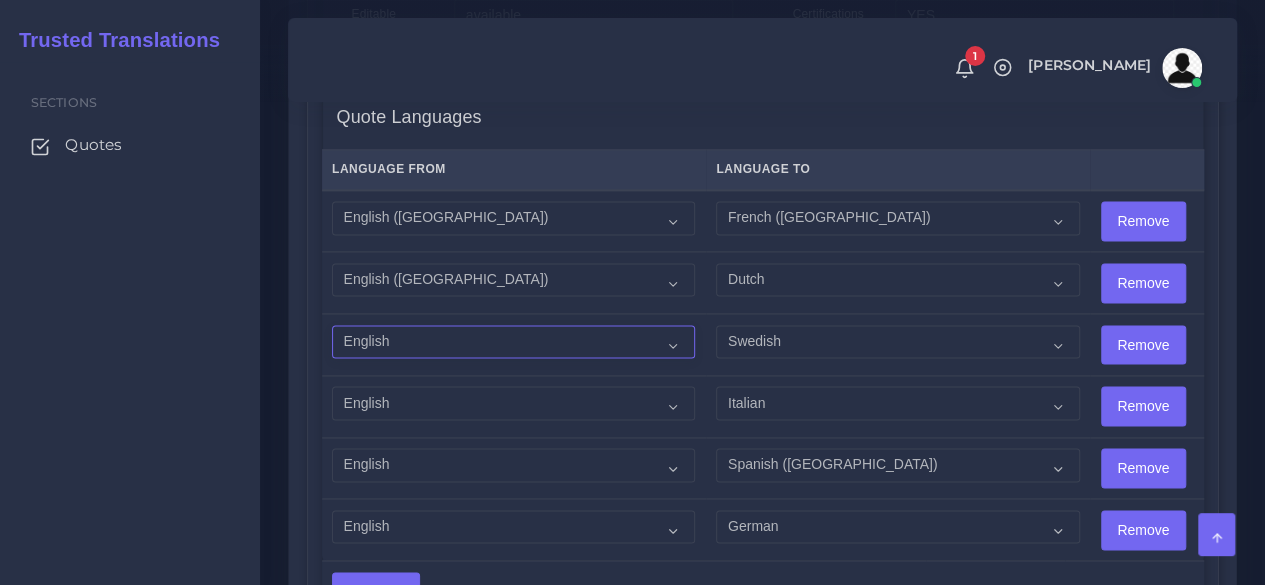 click on "Acoli
Afar
Afrikaans
Akan
Akateko
Albanian
American Sign Language (ASL)
Amharic
Arabic" at bounding box center [513, 342] 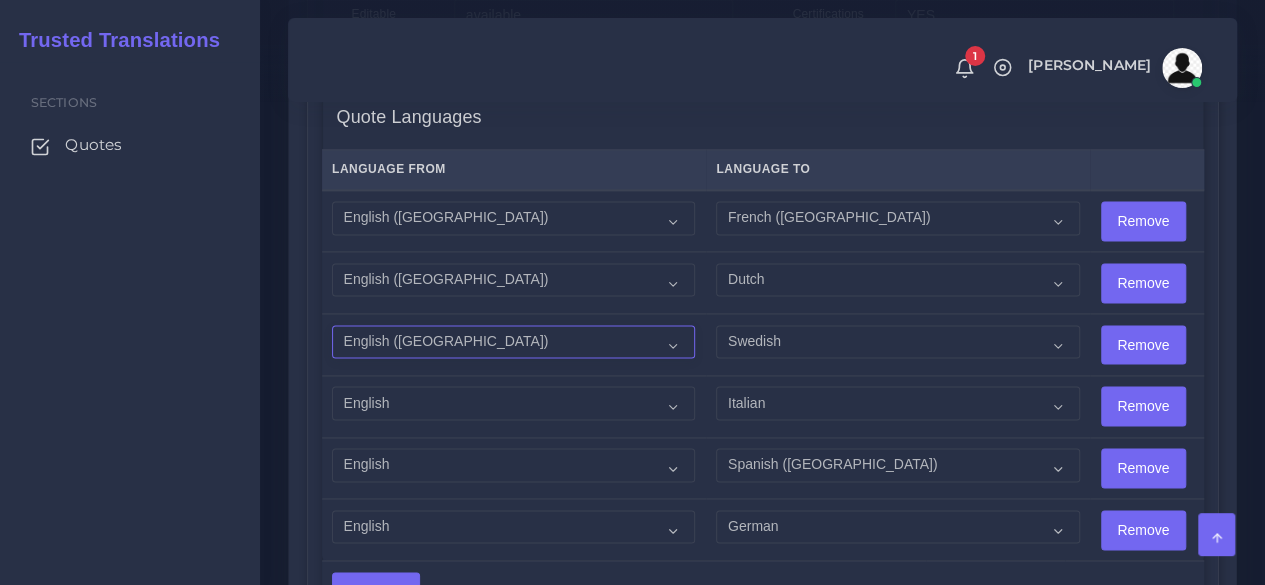 click on "Acoli
Afar
Afrikaans
Akan
Akateko
Albanian
American Sign Language (ASL)
Amharic
Arabic" at bounding box center [513, 342] 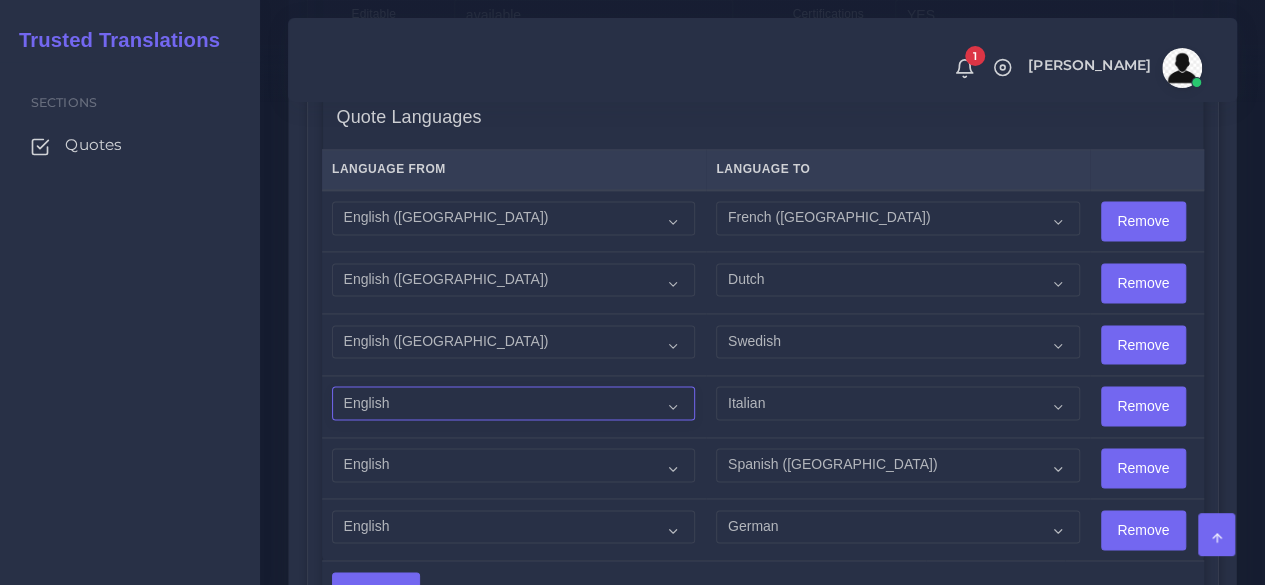click on "Acoli
Afar
Afrikaans
Akan
Akateko
Albanian
American Sign Language (ASL)
Amharic
Arabic" at bounding box center (513, 403) 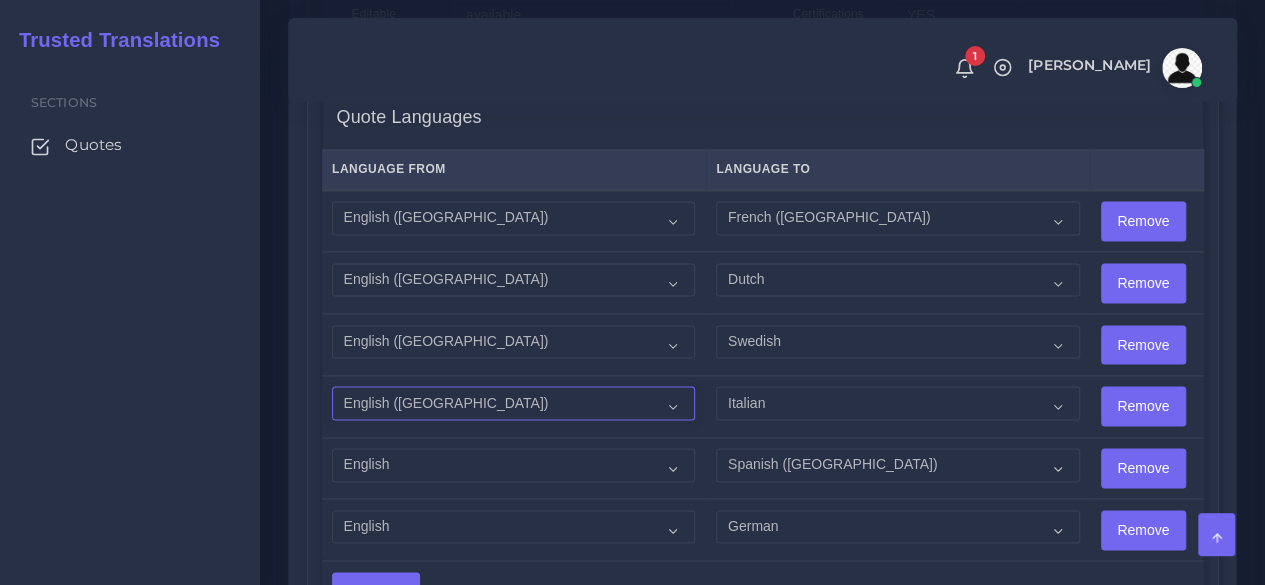 click on "Acoli
Afar
Afrikaans
Akan
Akateko
Albanian
American Sign Language (ASL)
Amharic
Arabic" at bounding box center [513, 403] 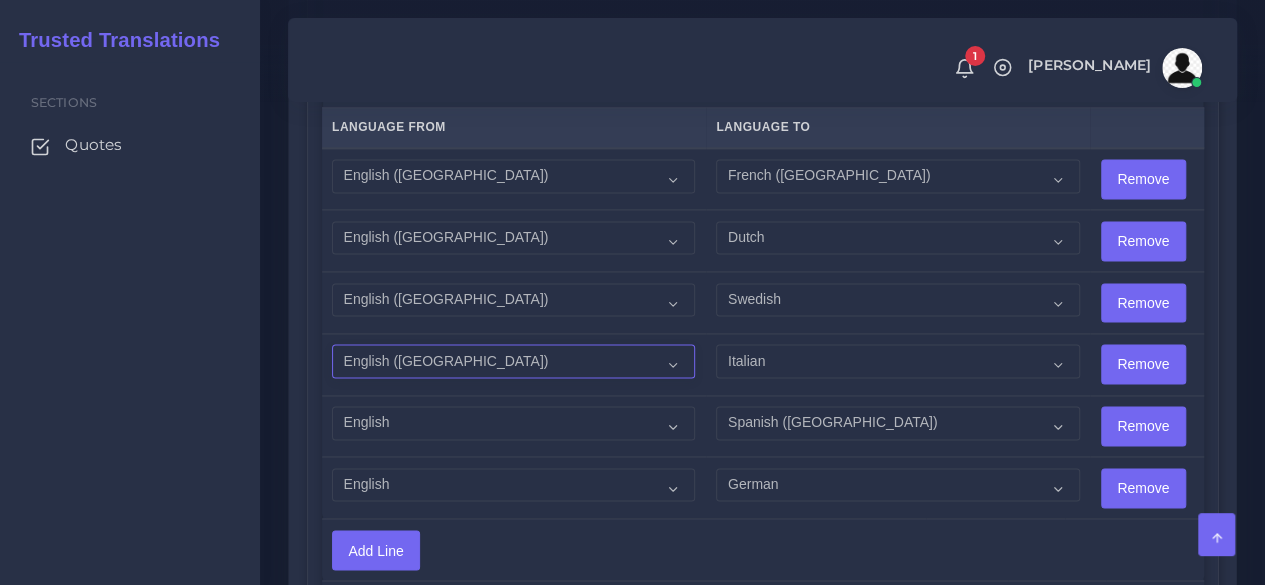 scroll, scrollTop: 1400, scrollLeft: 0, axis: vertical 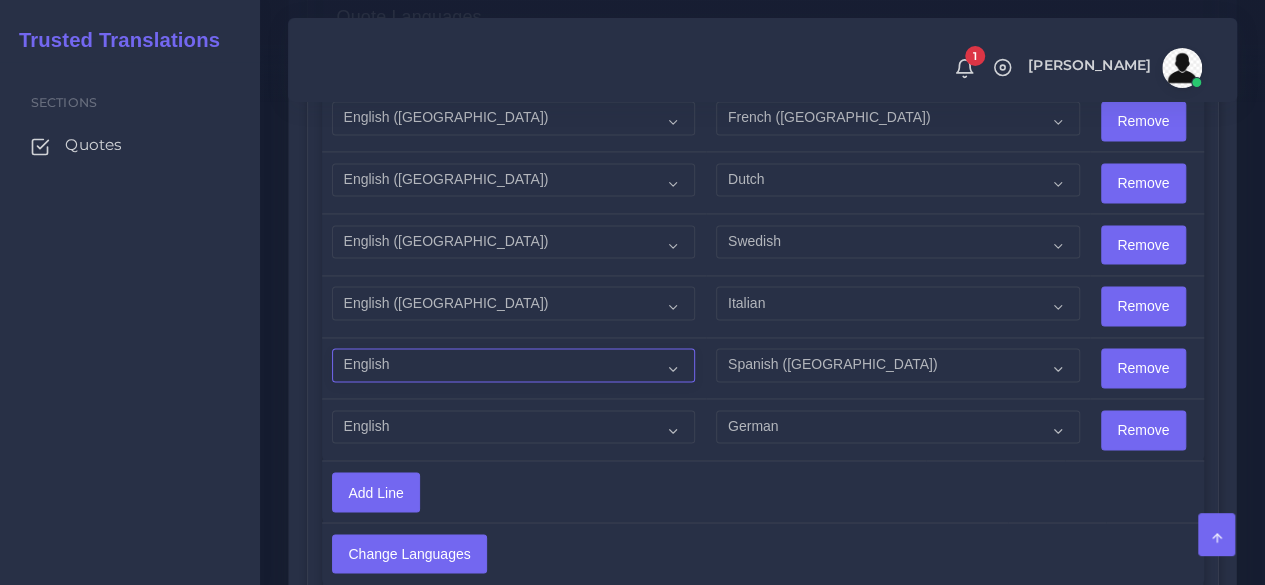 click on "Acoli
Afar
Afrikaans
Akan
Akateko
Albanian
American Sign Language (ASL)
Amharic
Arabic" at bounding box center [513, 365] 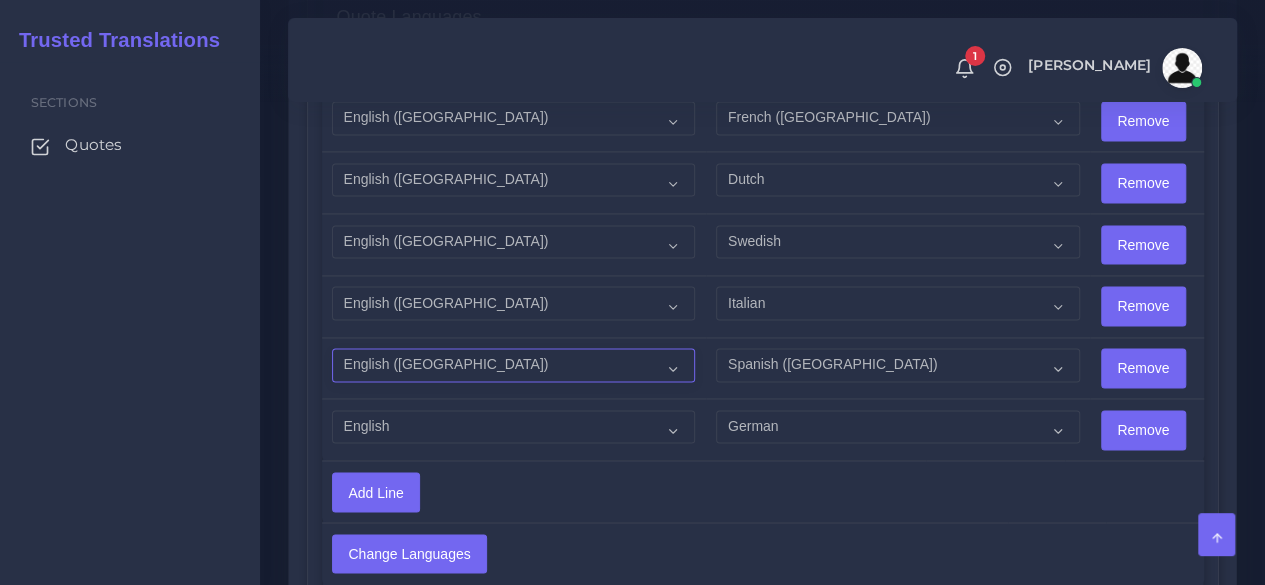 click on "Acoli
Afar
Afrikaans
Akan
Akateko
Albanian
American Sign Language (ASL)
Amharic
Arabic" at bounding box center [513, 365] 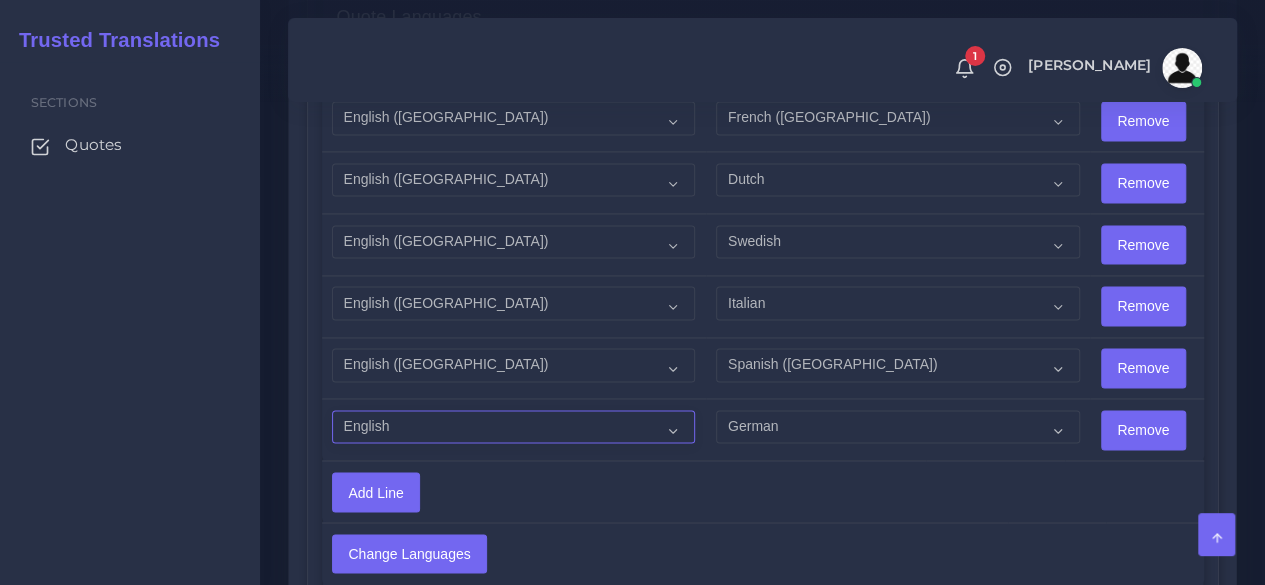 click on "Acoli
Afar
Afrikaans
Akan
Akateko
Albanian
American Sign Language (ASL)
Amharic
Arabic" at bounding box center (513, 427) 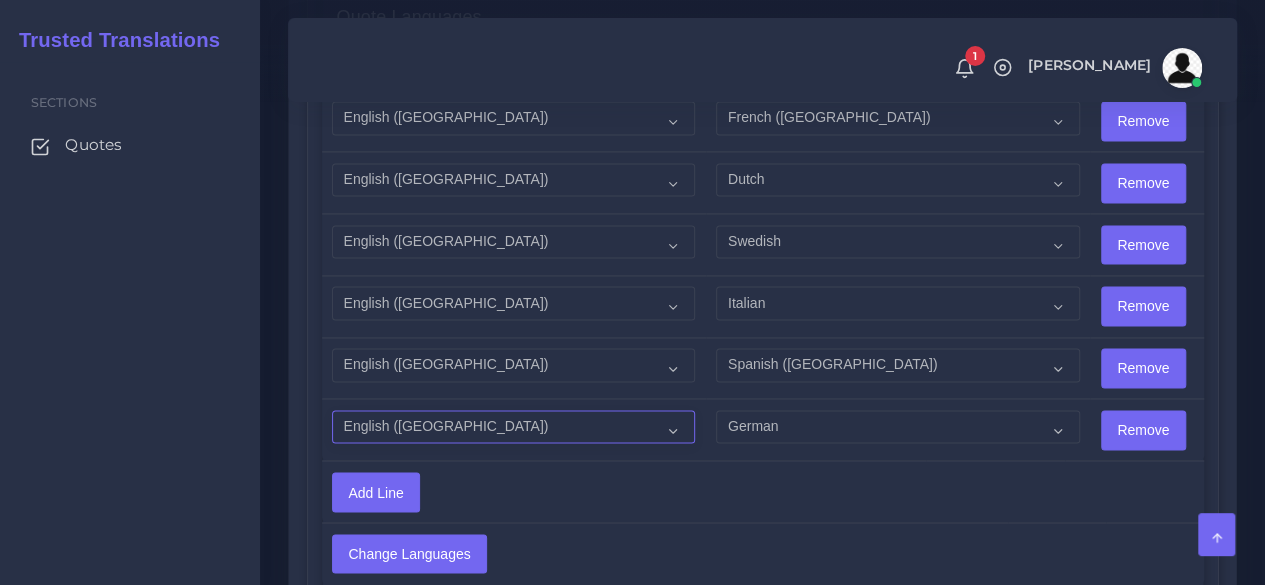 click on "Acoli
Afar
Afrikaans
Akan
Akateko
Albanian
American Sign Language (ASL)
Amharic
Arabic" at bounding box center [513, 427] 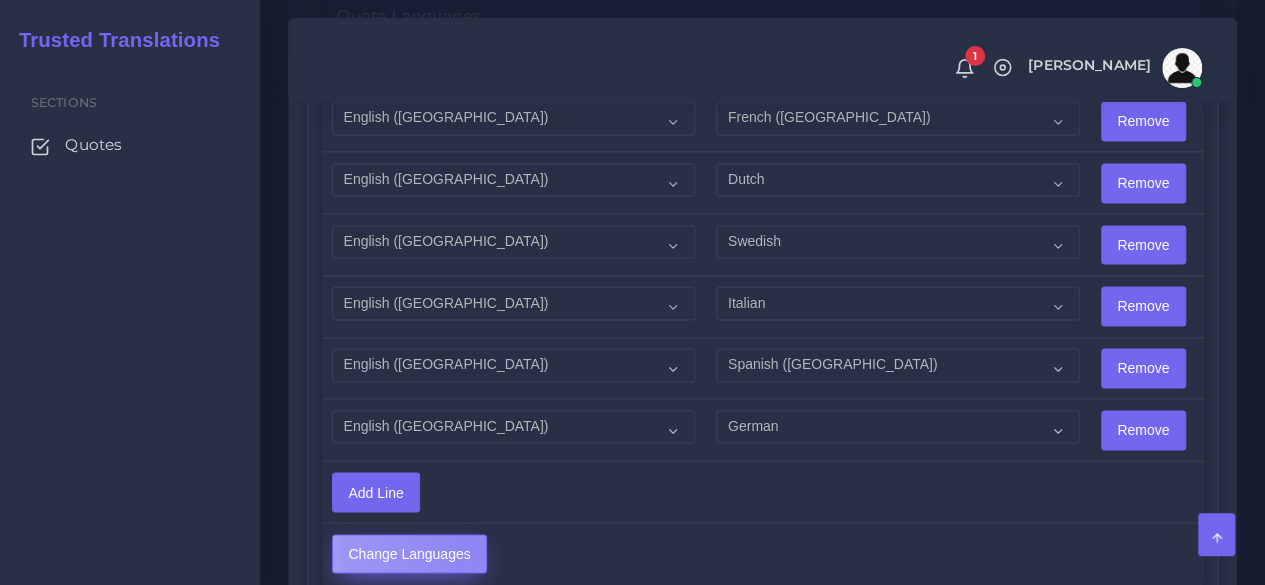 click on "Change Languages" at bounding box center (409, 554) 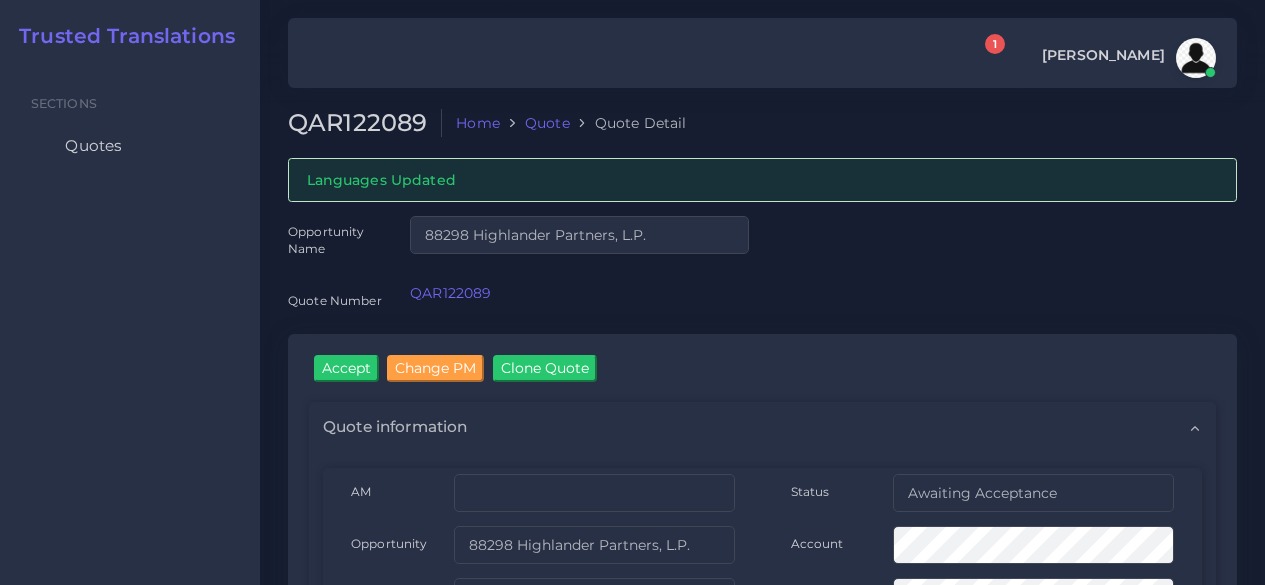 scroll, scrollTop: 0, scrollLeft: 0, axis: both 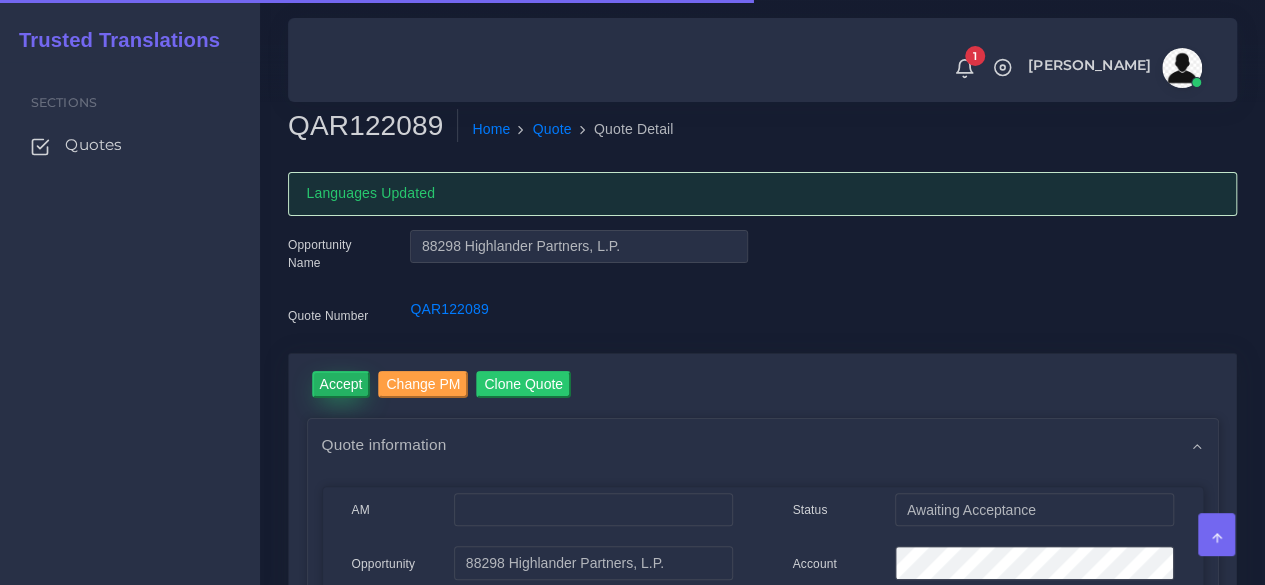 click on "Accept" at bounding box center [341, 384] 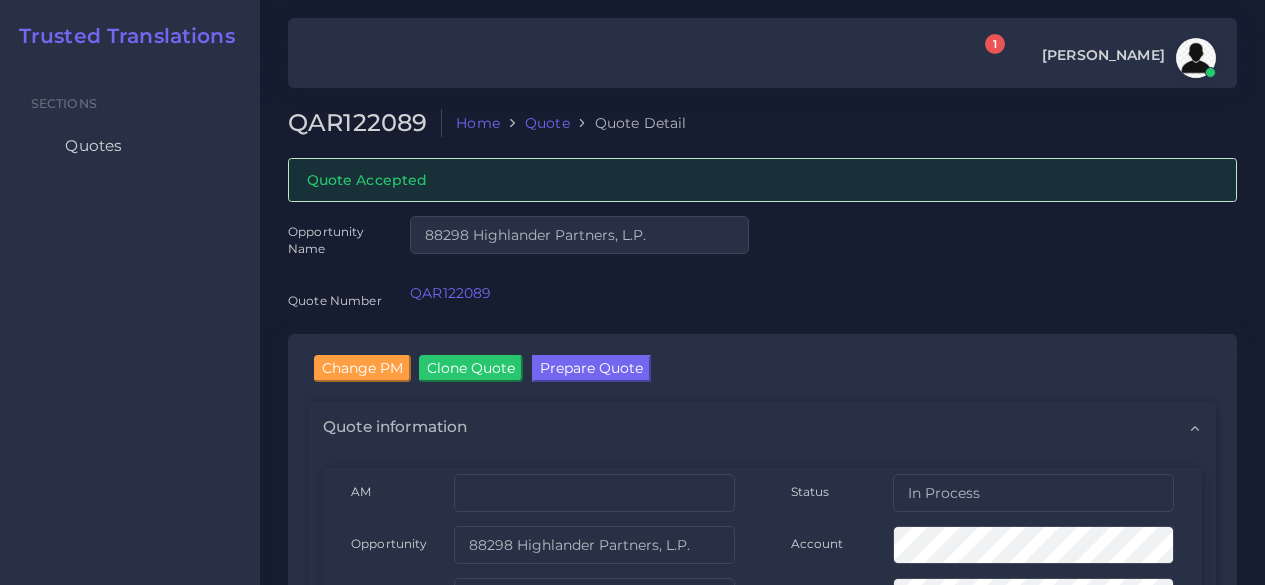 scroll, scrollTop: 0, scrollLeft: 0, axis: both 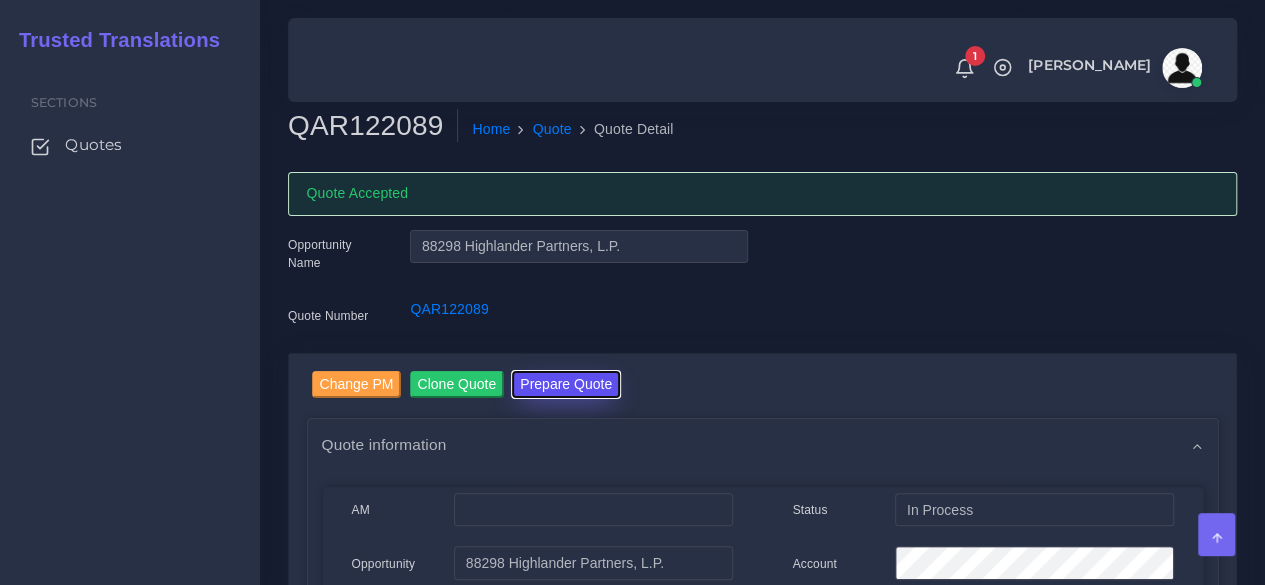 click on "Prepare Quote" at bounding box center [566, 384] 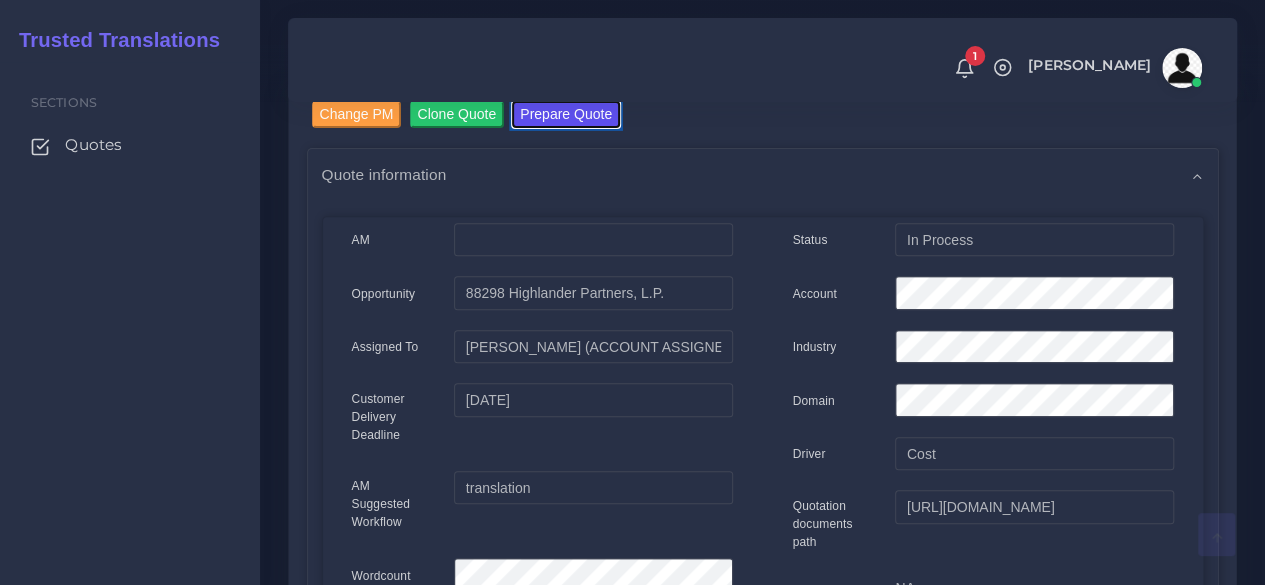 scroll, scrollTop: 300, scrollLeft: 0, axis: vertical 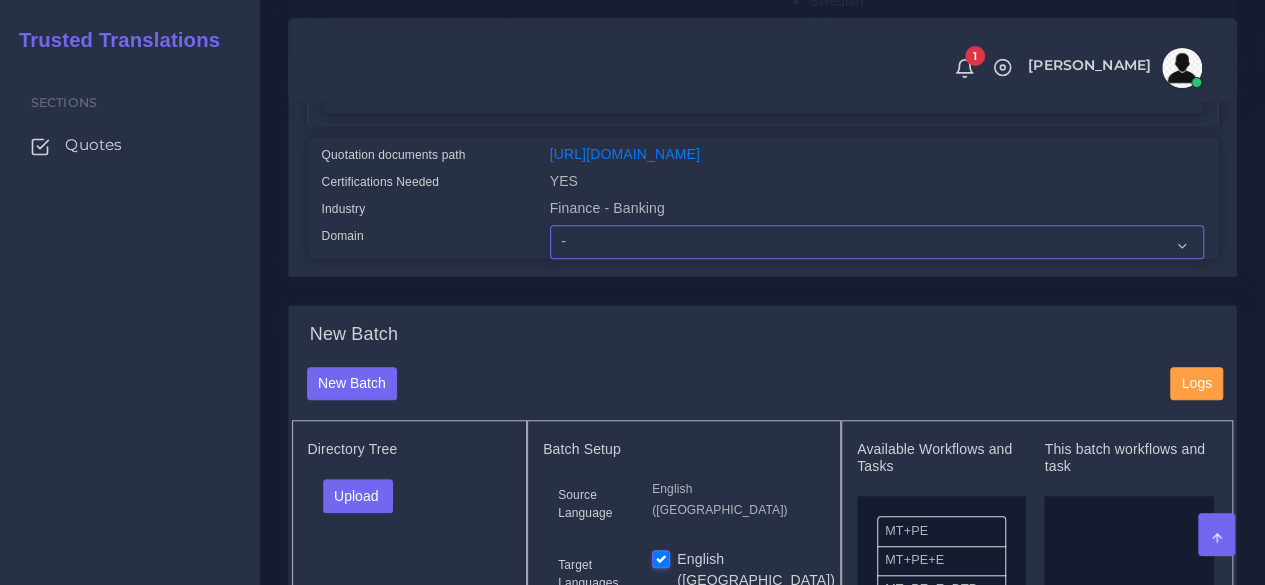click on "-
Advertising and Media
Agriculture, Forestry and Fishing
Architecture, Building and Construction
Automotive
Chemicals
Computer Hardware
Computer Software
Consumer Electronics - Home appliances
Education
Energy, Water, Transportation and Utilities
Finance - Banking
Food Manufacturing and Services
Healthcare and Health Sciences
Hospitality, Leisure, Tourism and Arts
Human Resources - HR
Industrial Electronics
Industrial Manufacturing Insurance" at bounding box center [877, 242] 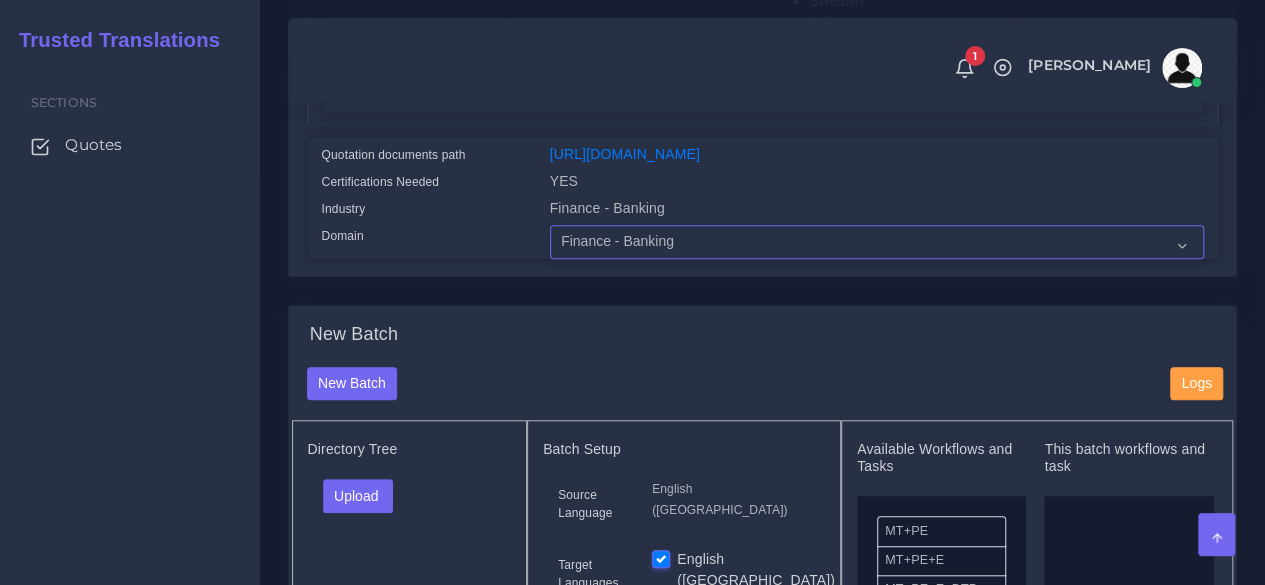 click on "-
Advertising and Media
Agriculture, Forestry and Fishing
Architecture, Building and Construction
Automotive
Chemicals
Computer Hardware
Computer Software
Consumer Electronics - Home appliances
Education
Energy, Water, Transportation and Utilities
Finance - Banking
Food Manufacturing and Services
Healthcare and Health Sciences
Hospitality, Leisure, Tourism and Arts
Human Resources - HR
Industrial Electronics
Industrial Manufacturing Insurance" at bounding box center (877, 242) 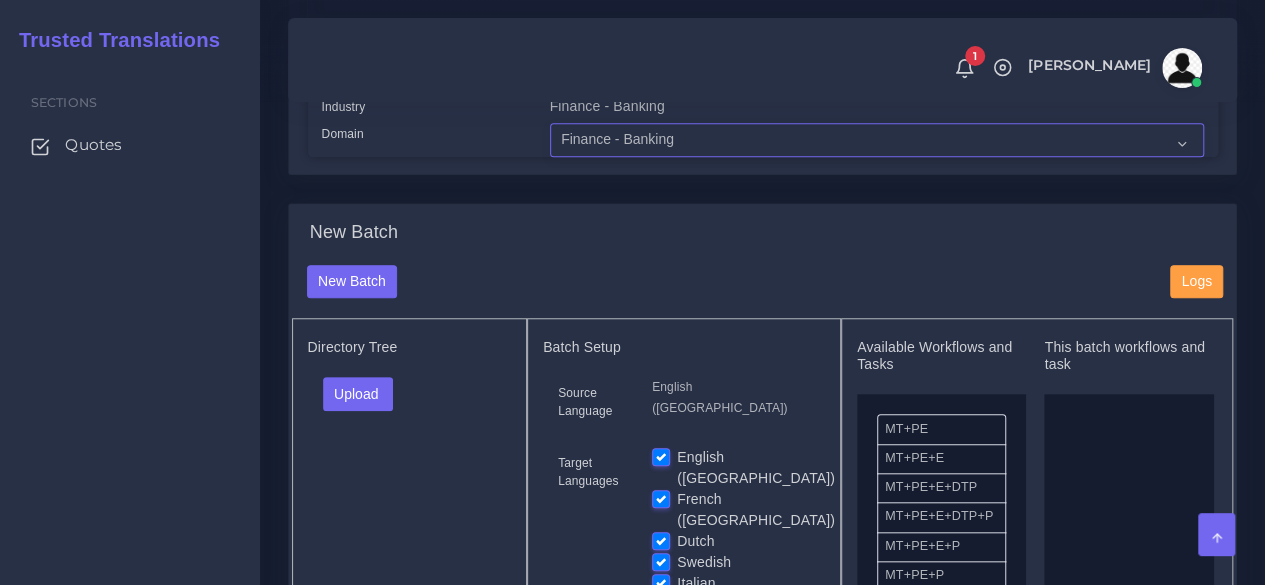 scroll, scrollTop: 800, scrollLeft: 0, axis: vertical 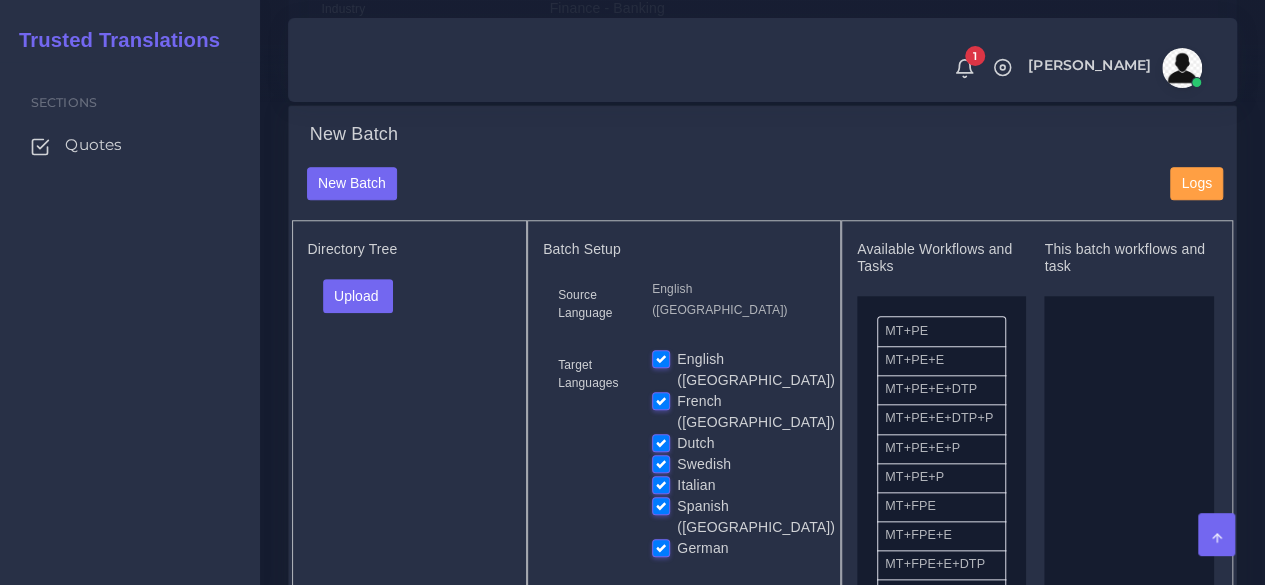 click on "English ([GEOGRAPHIC_DATA])" at bounding box center [756, 370] 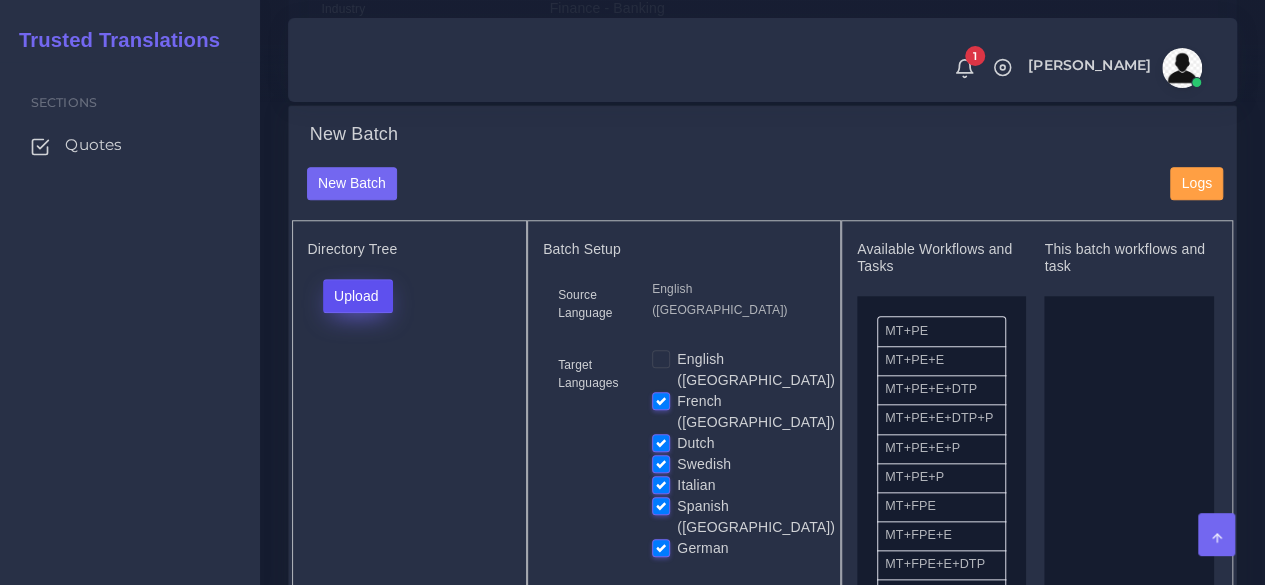 click on "Upload" at bounding box center [358, 296] 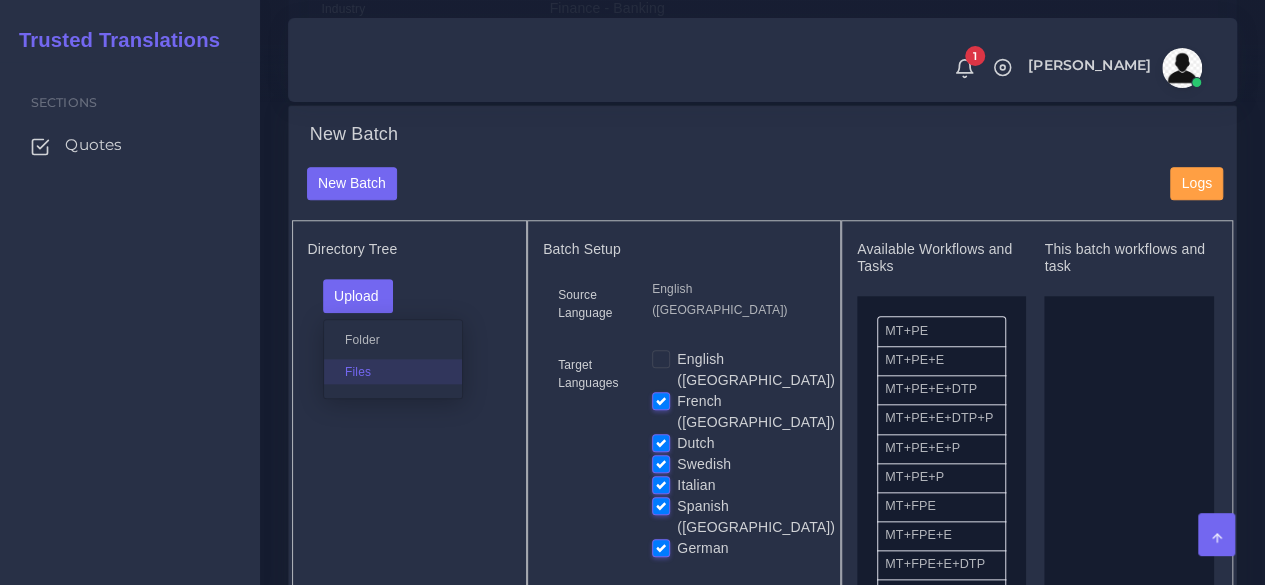 click on "Files" at bounding box center (393, 371) 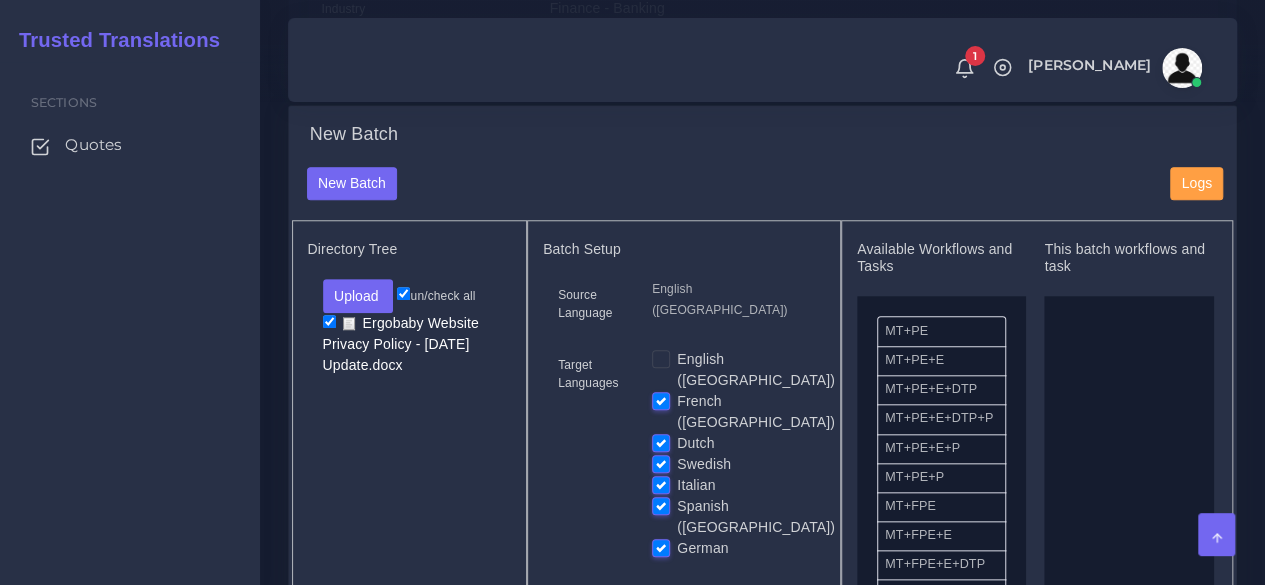 scroll, scrollTop: 1000, scrollLeft: 0, axis: vertical 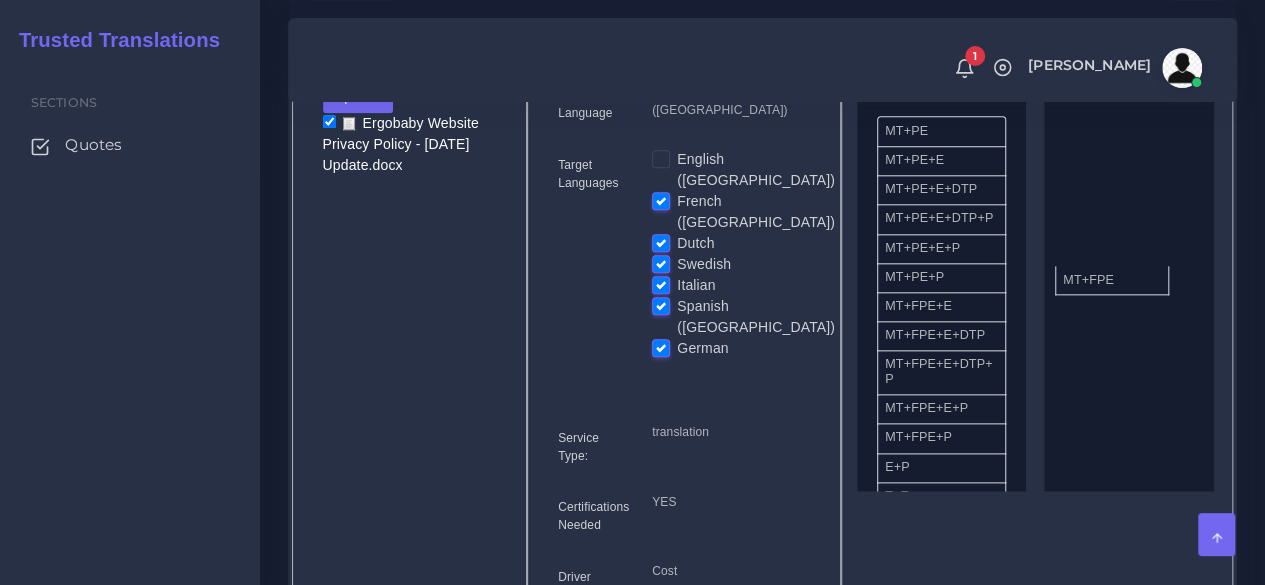 drag, startPoint x: 956, startPoint y: 345, endPoint x: 1127, endPoint y: 309, distance: 174.7484 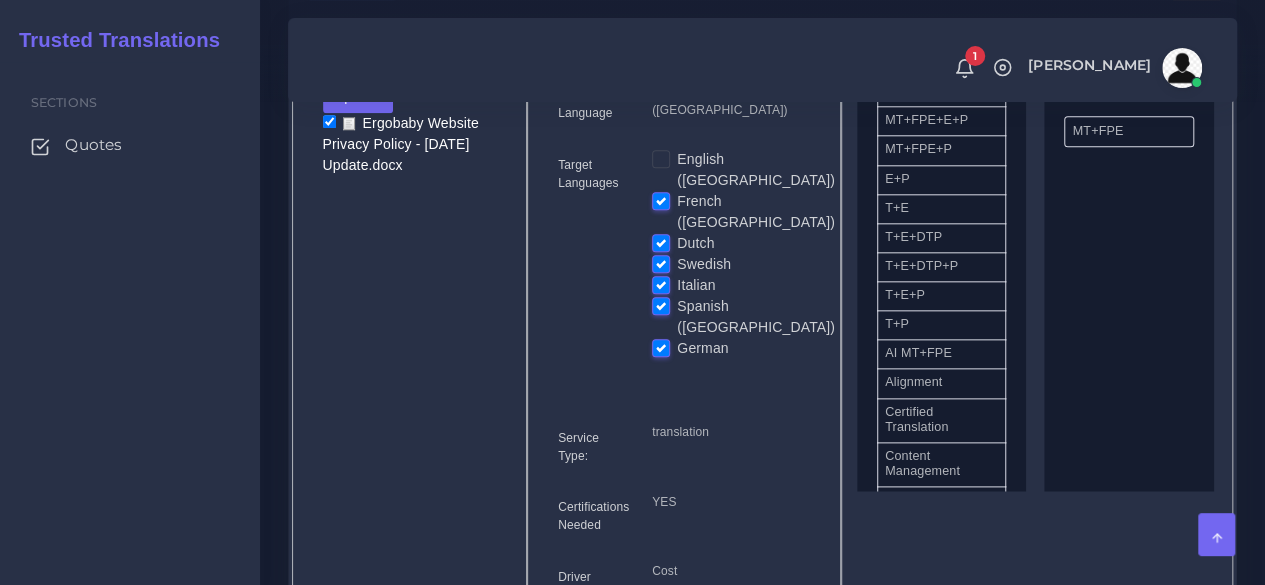 scroll, scrollTop: 400, scrollLeft: 0, axis: vertical 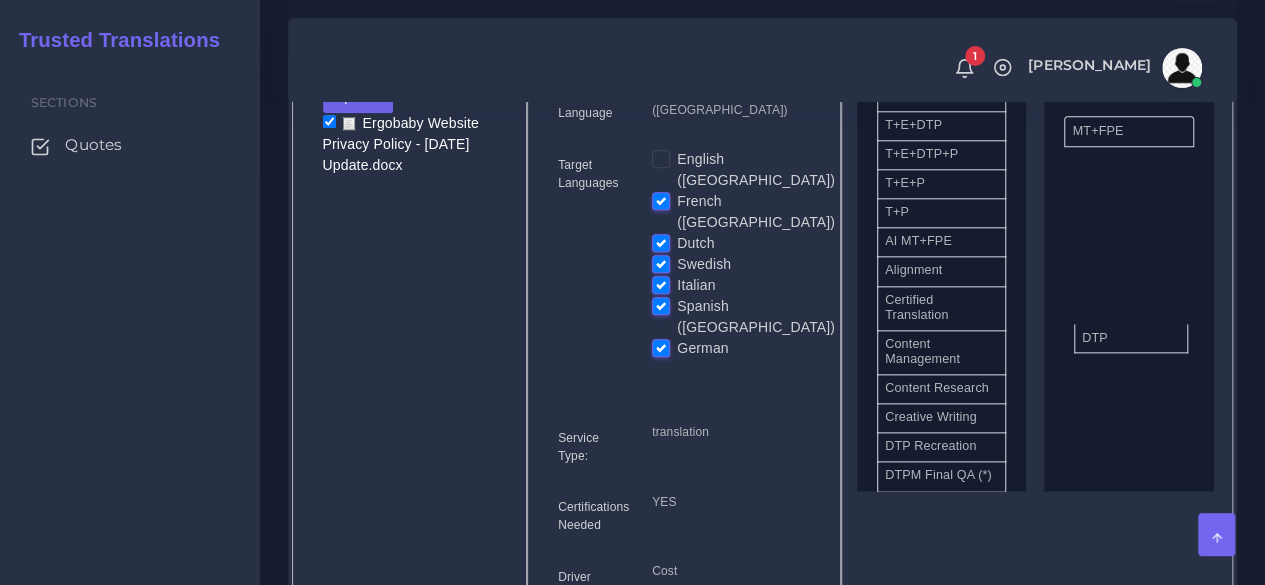 drag, startPoint x: 1075, startPoint y: 443, endPoint x: 1137, endPoint y: 372, distance: 94.26028 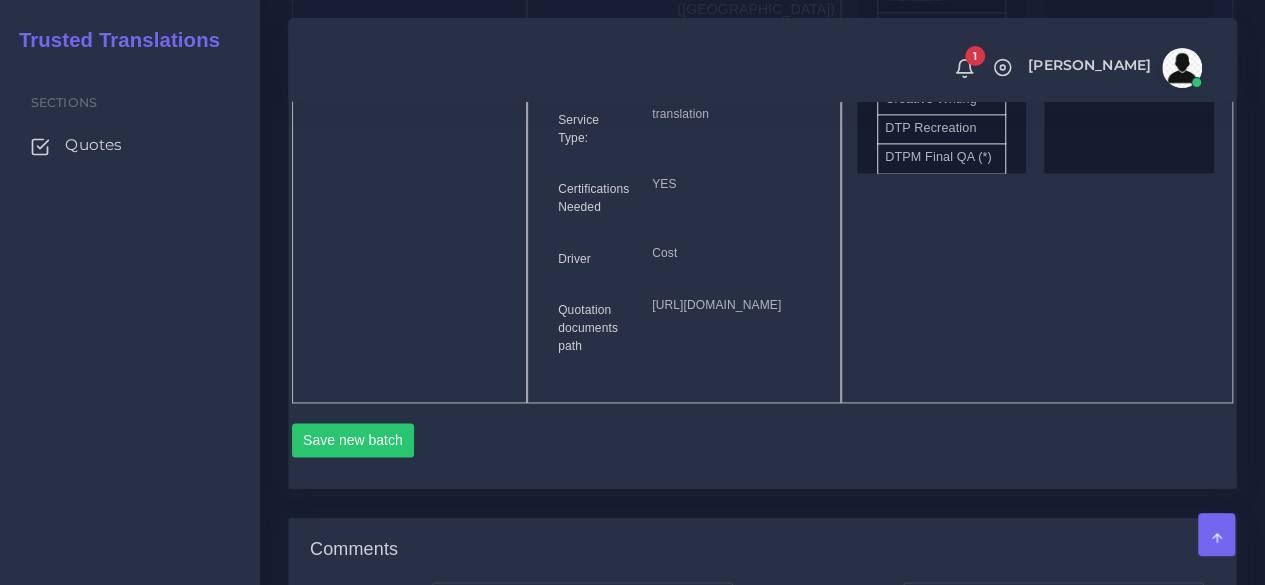 scroll, scrollTop: 1500, scrollLeft: 0, axis: vertical 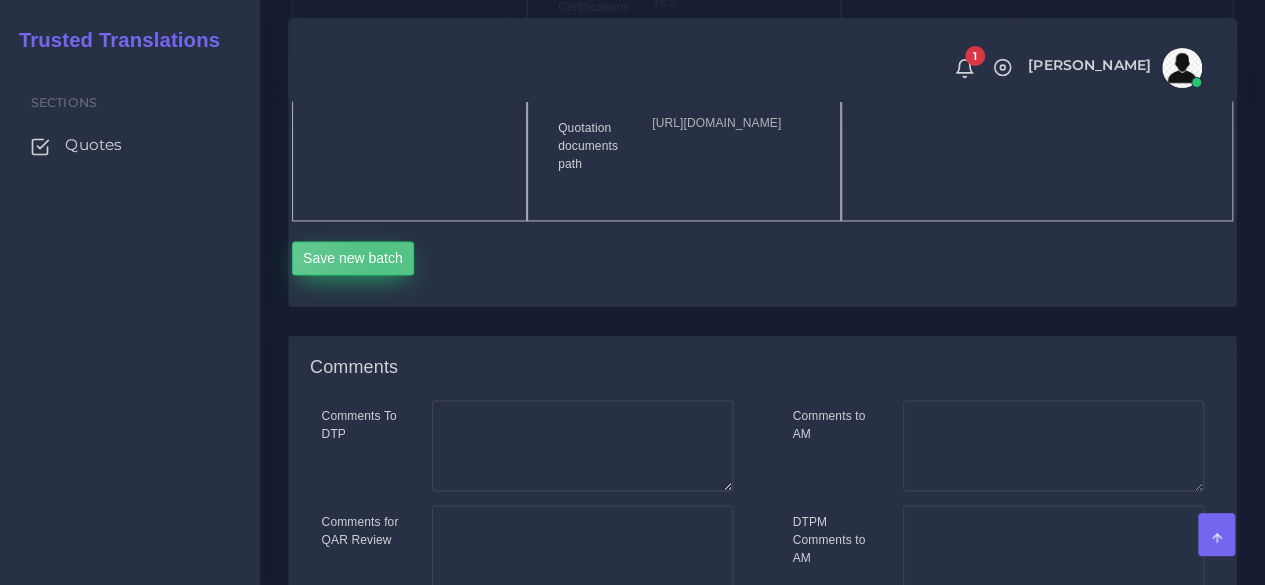 click on "Save new batch" at bounding box center (353, 258) 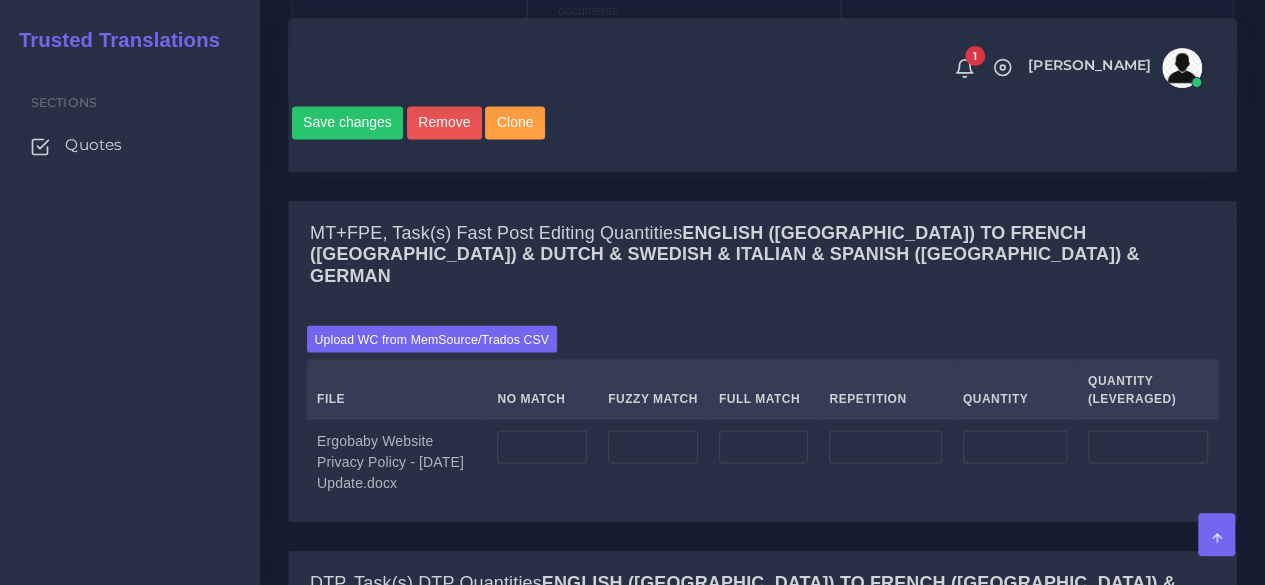 scroll, scrollTop: 1800, scrollLeft: 0, axis: vertical 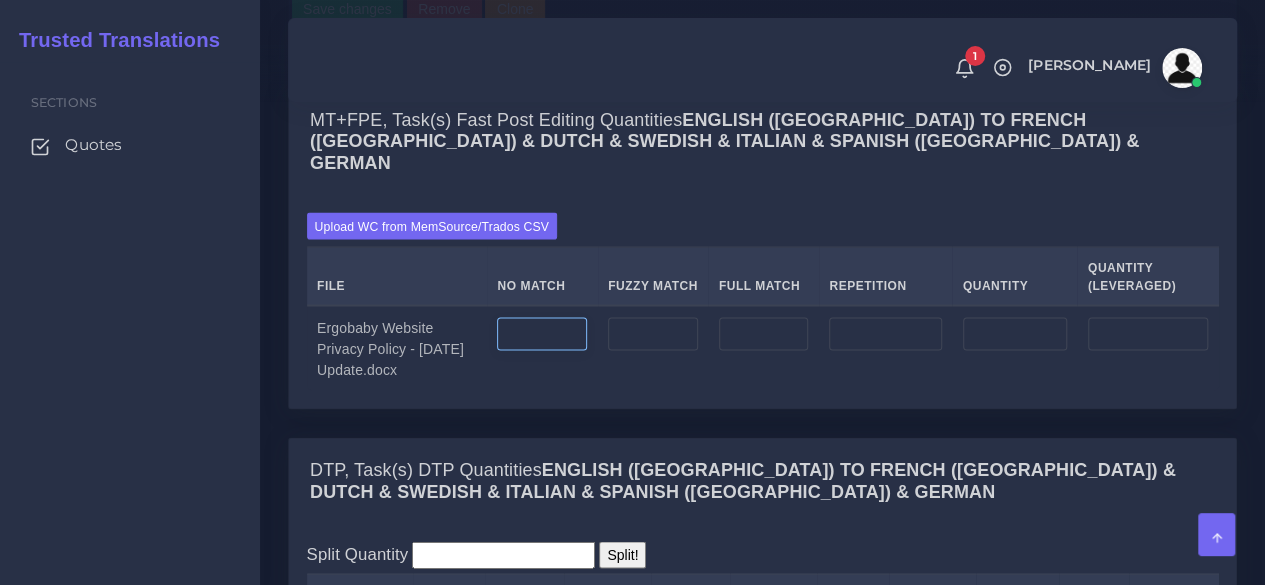 click at bounding box center [542, 334] 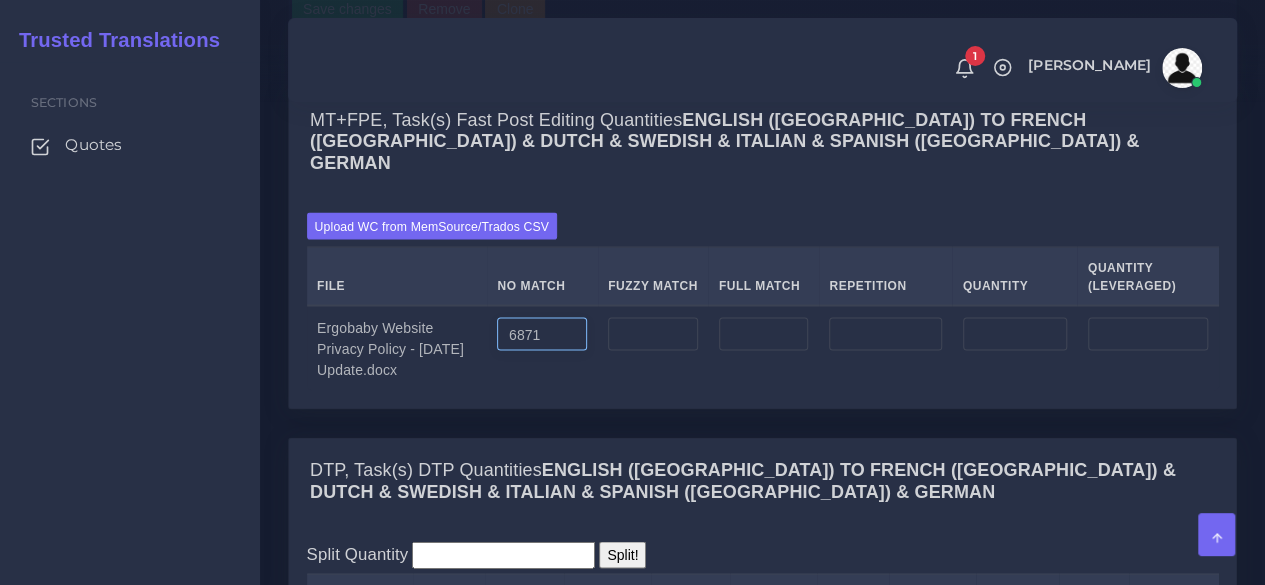 type on "6871" 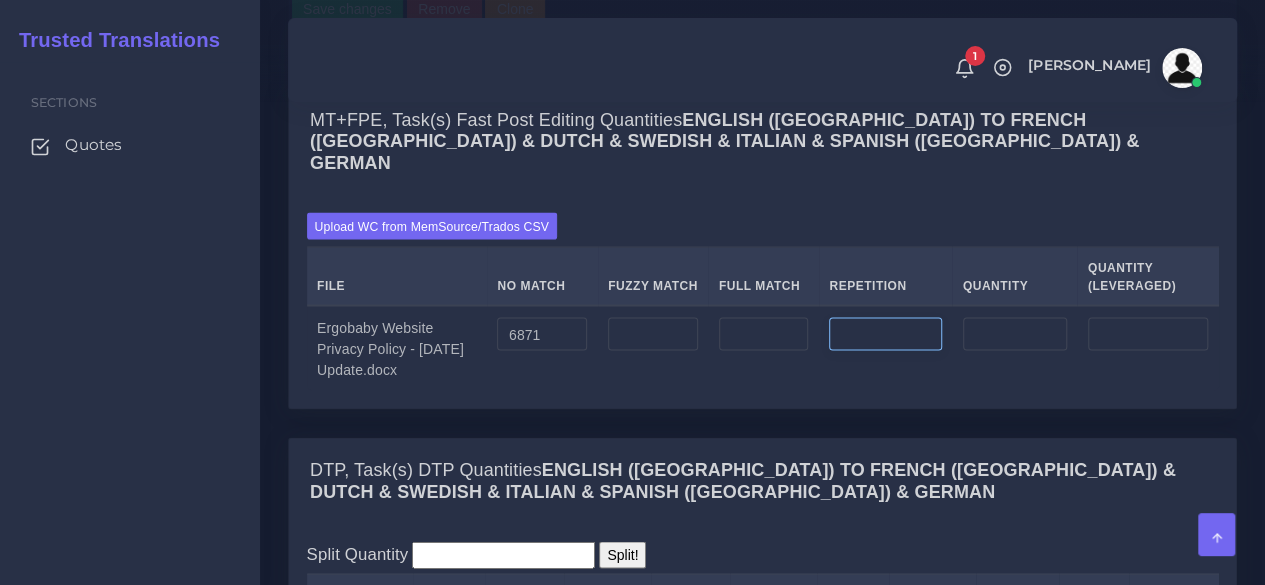 type on "6871" 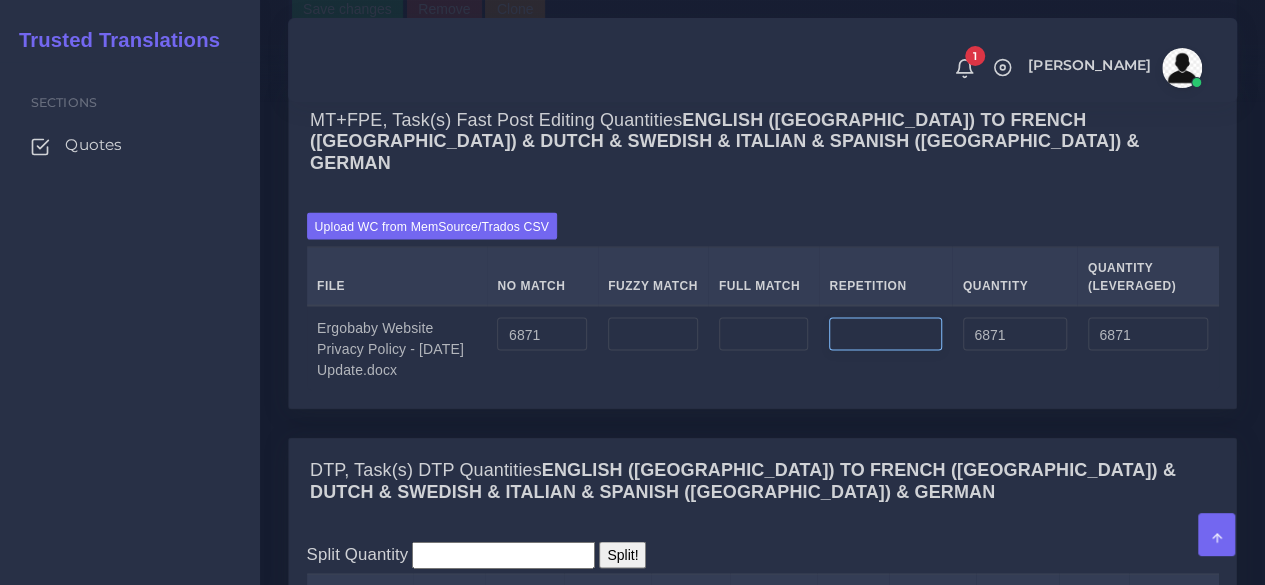 click at bounding box center [885, 334] 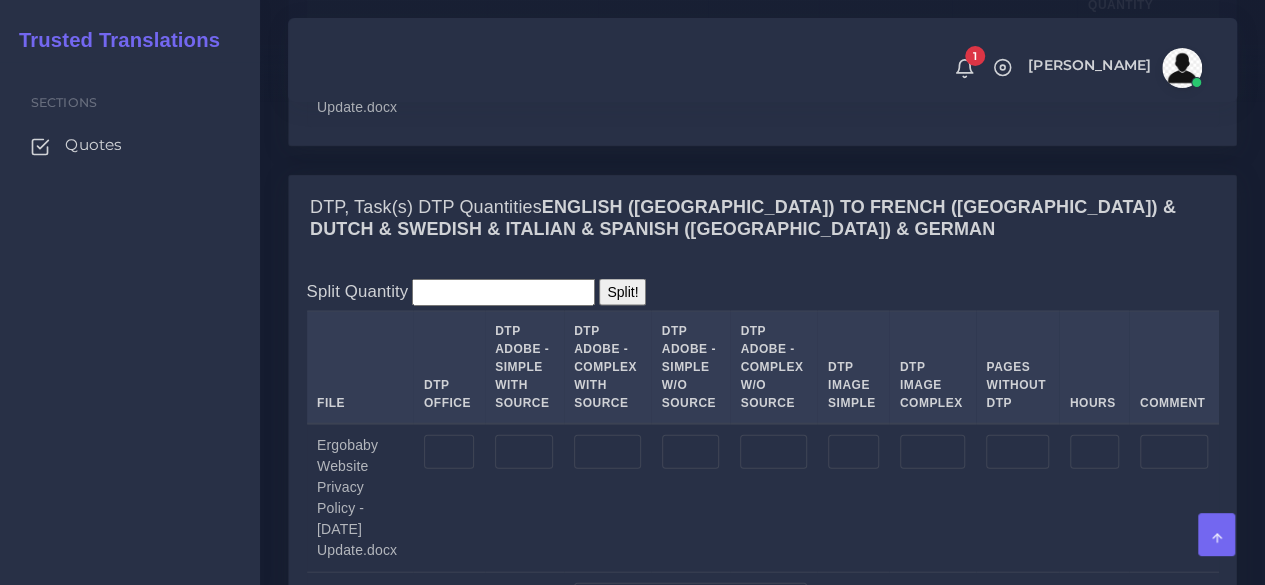 scroll, scrollTop: 2100, scrollLeft: 0, axis: vertical 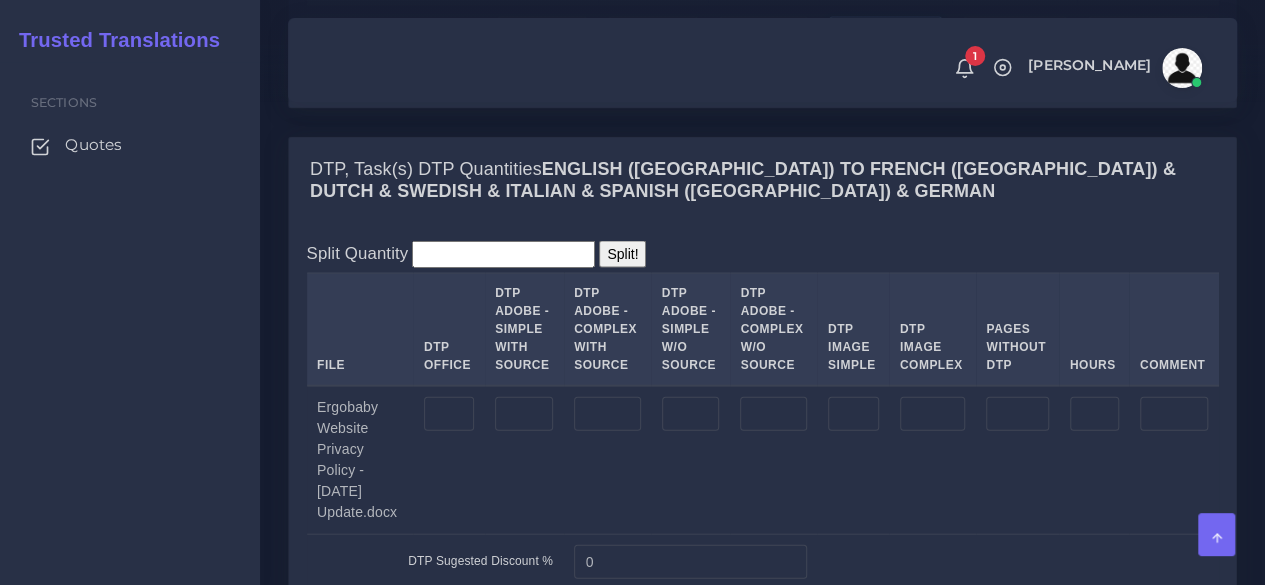 type on "150" 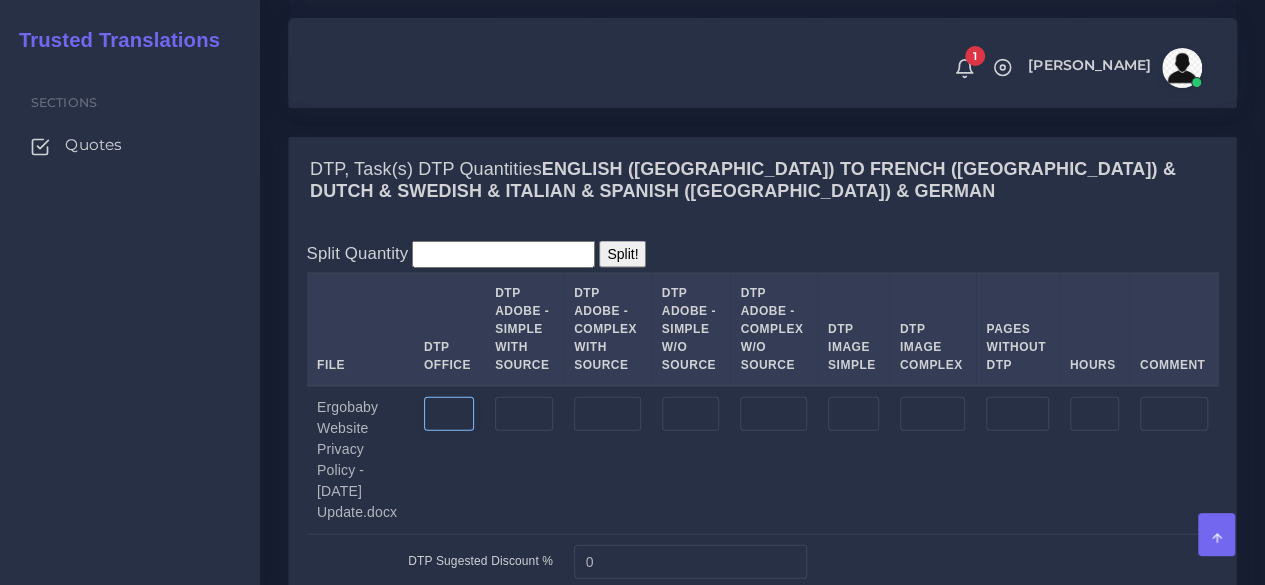 type on "7021" 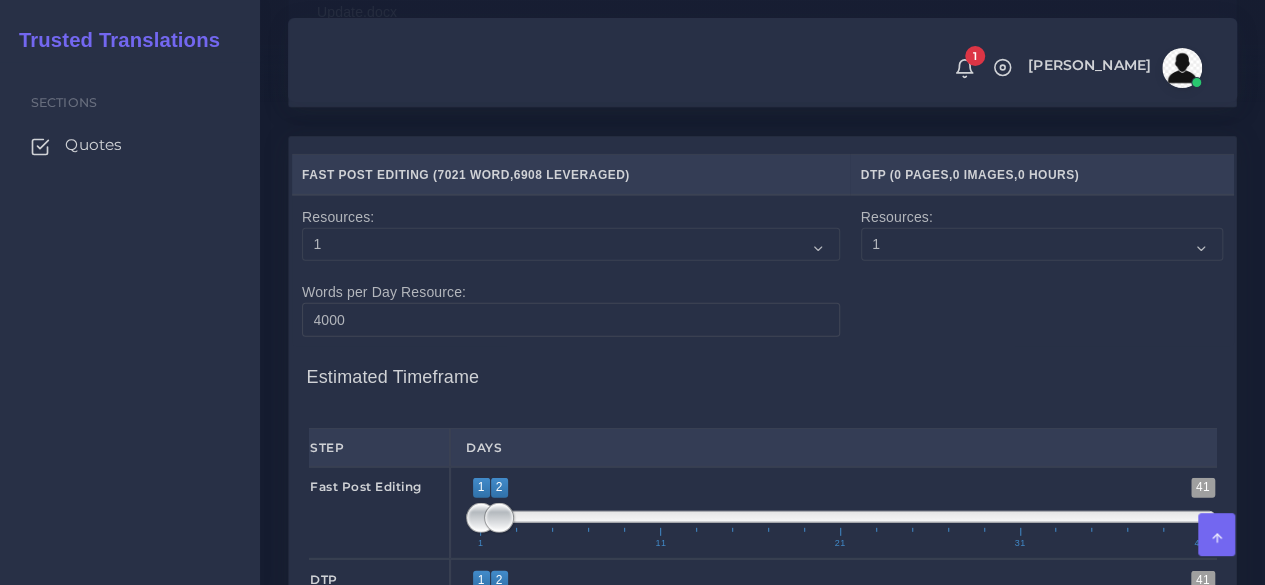 scroll, scrollTop: 2800, scrollLeft: 0, axis: vertical 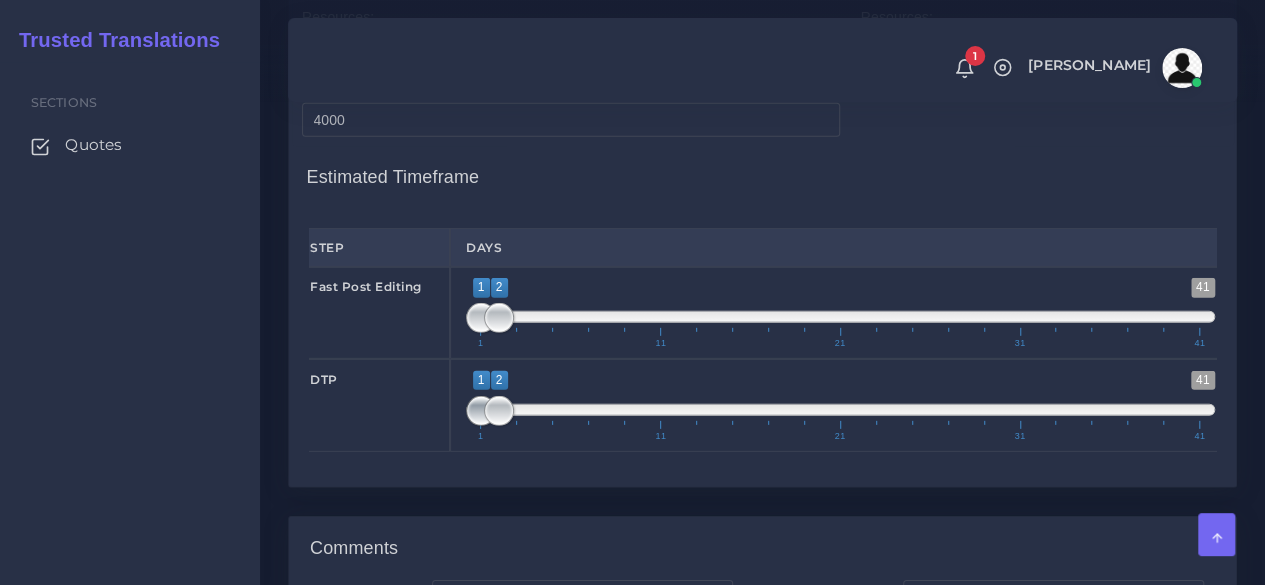 type on "12" 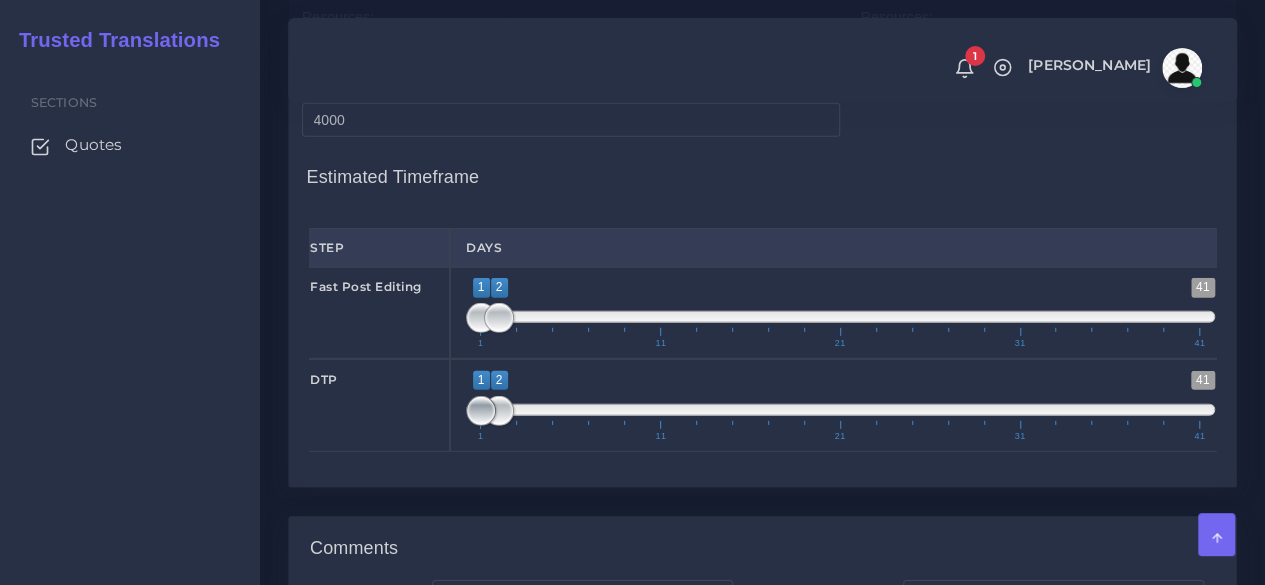 type on "2;2" 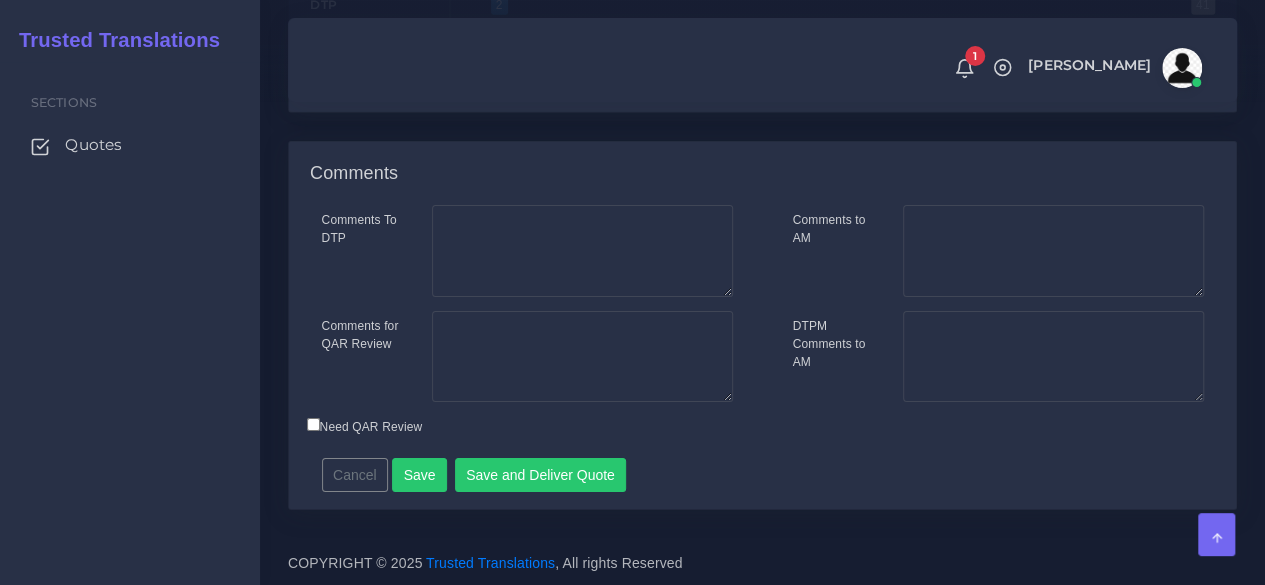 scroll, scrollTop: 3200, scrollLeft: 0, axis: vertical 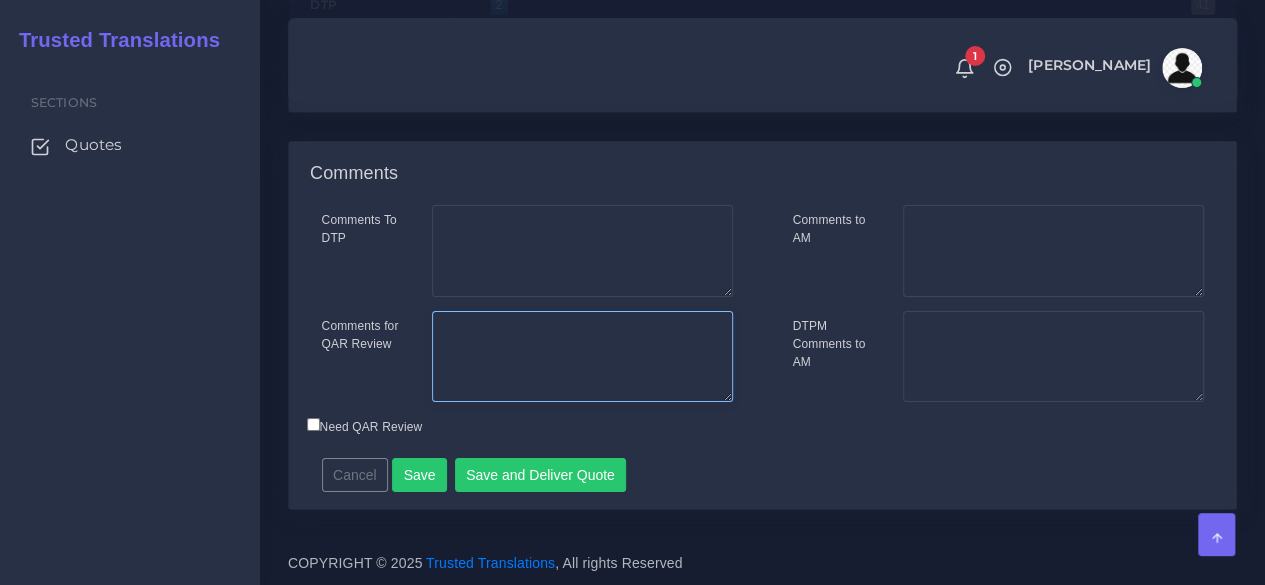 click on "Comments for QAR Review" at bounding box center (582, 357) 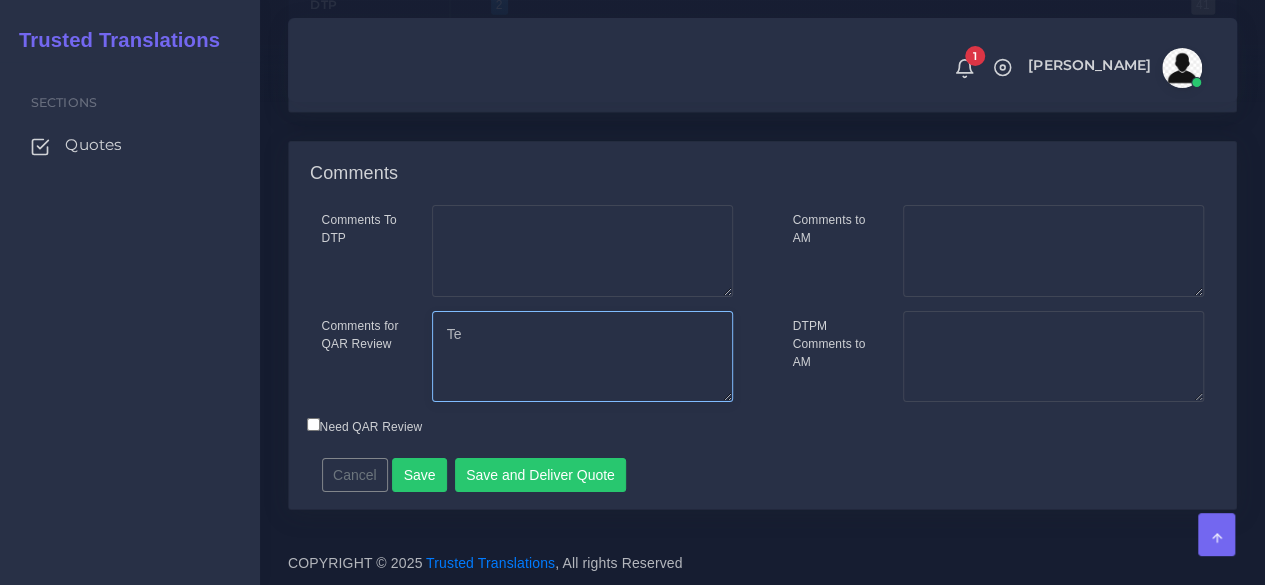 type on "T" 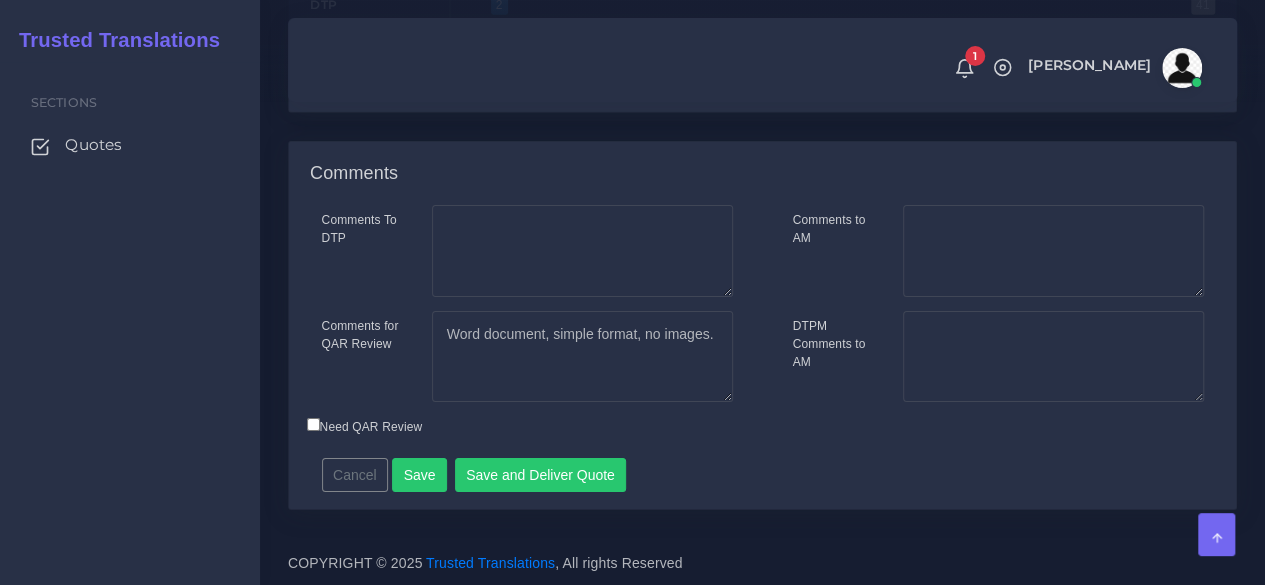 drag, startPoint x: 137, startPoint y: 358, endPoint x: 367, endPoint y: 340, distance: 230.70328 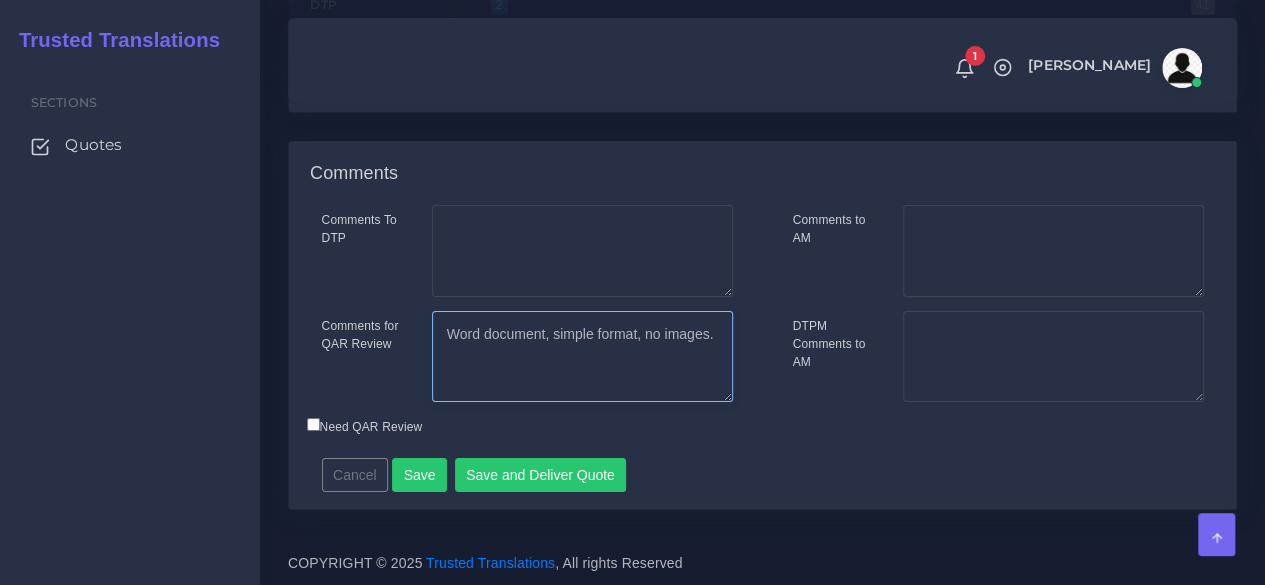 click on "Word document, simple format, no images." at bounding box center (582, 357) 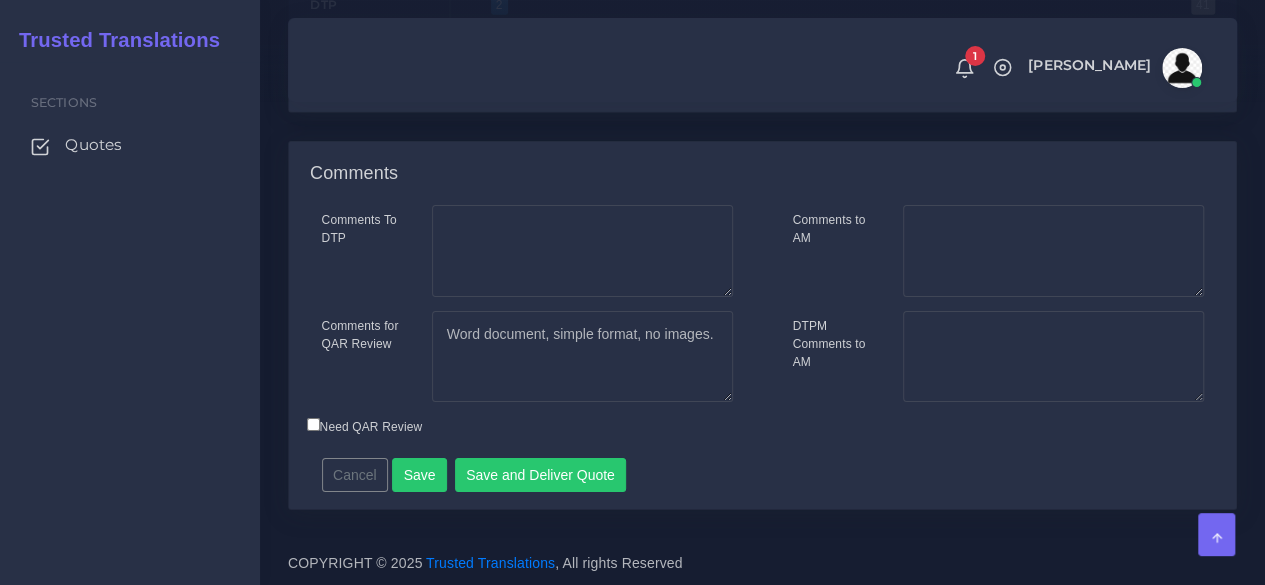 click on "Sections
Quotes" at bounding box center (130, 323) 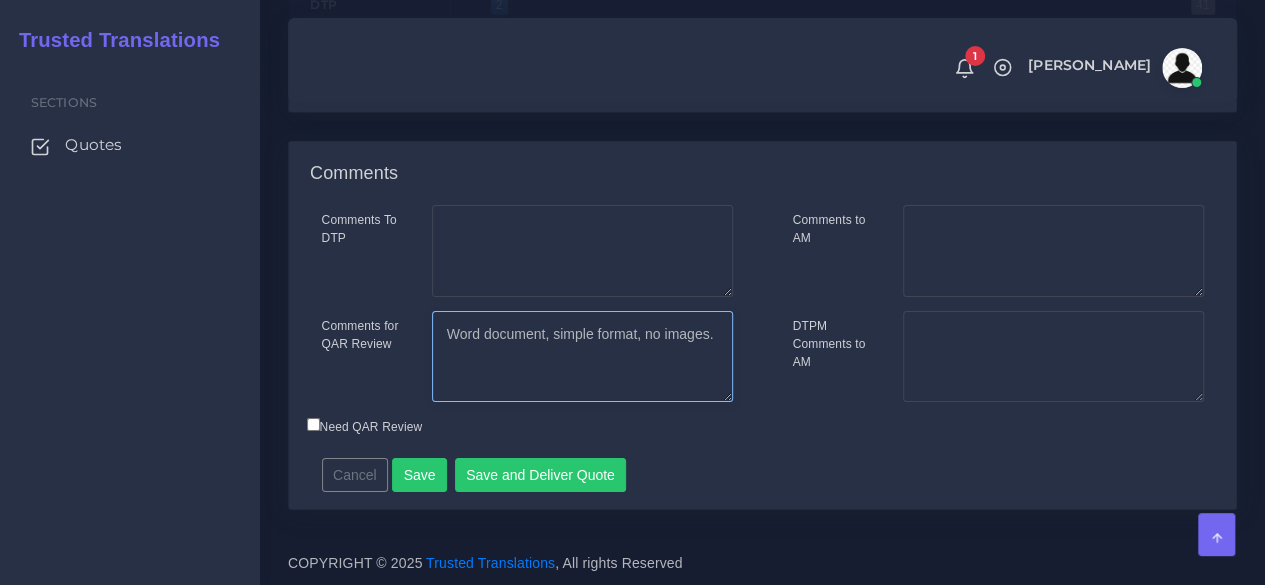 click on "Word document, simple format, no images." at bounding box center [582, 357] 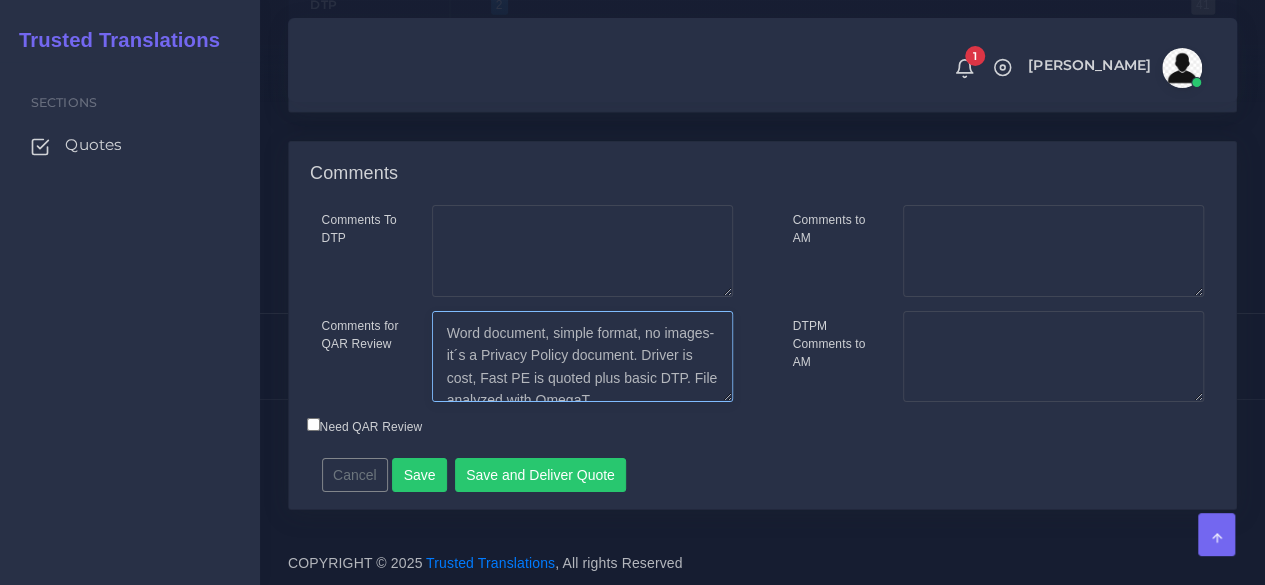 scroll, scrollTop: 0, scrollLeft: 0, axis: both 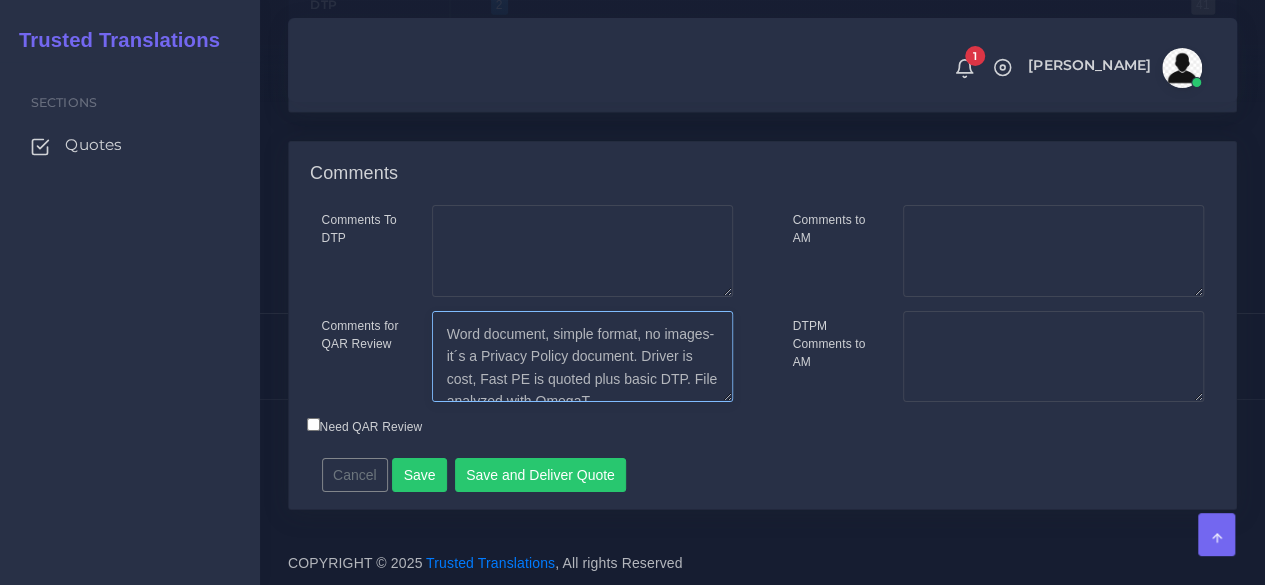 click on "Word document, simple format, no images- it´s a Privacy Policy document. Driver is cost, Fast PE is quoted plus basic DTP. File analyzed with OmegaT" at bounding box center [582, 357] 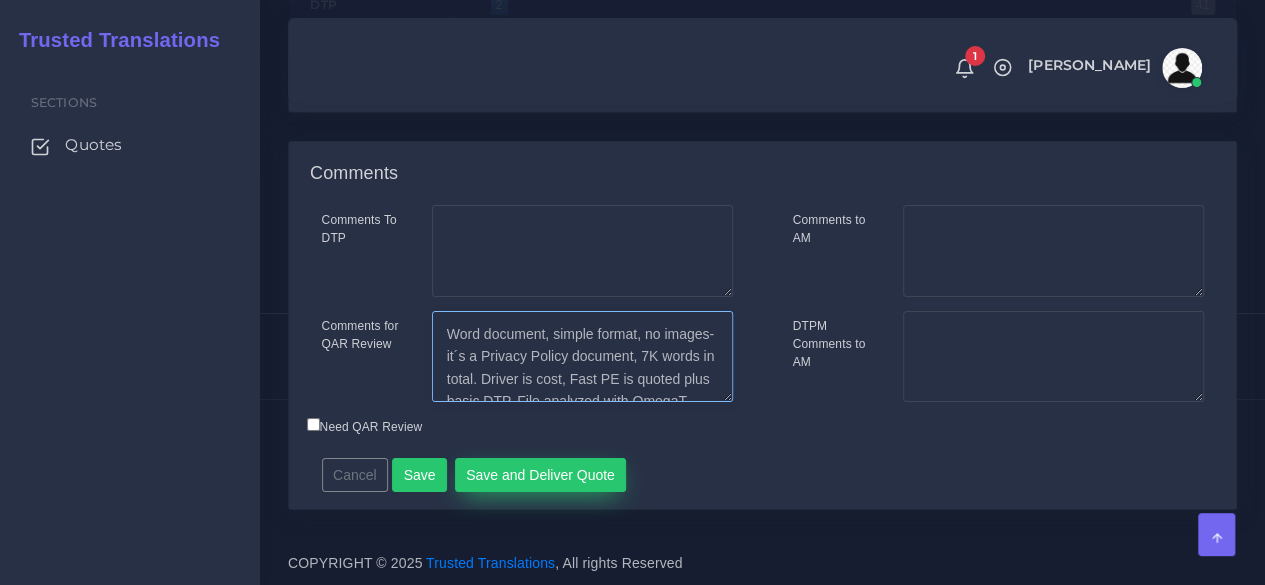 type on "Word document, simple format, no images- it´s a Privacy Policy document, 7K words in total. Driver is cost, Fast PE is quoted plus basic DTP. File analyzed with OmegaT" 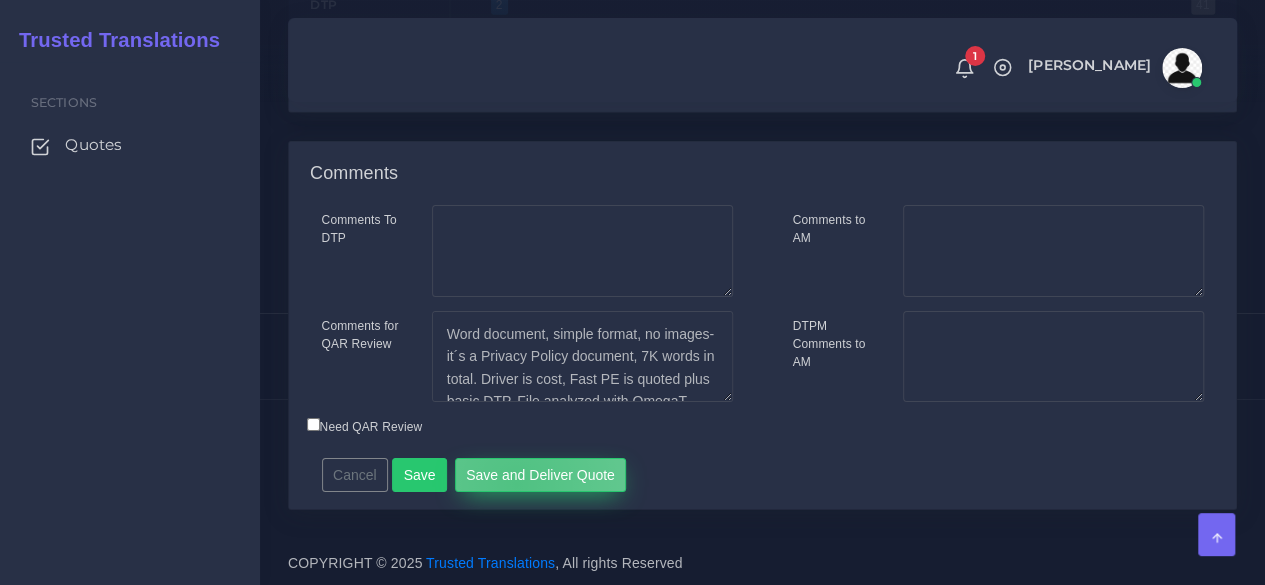 click on "Save and  Deliver Quote" at bounding box center [541, 475] 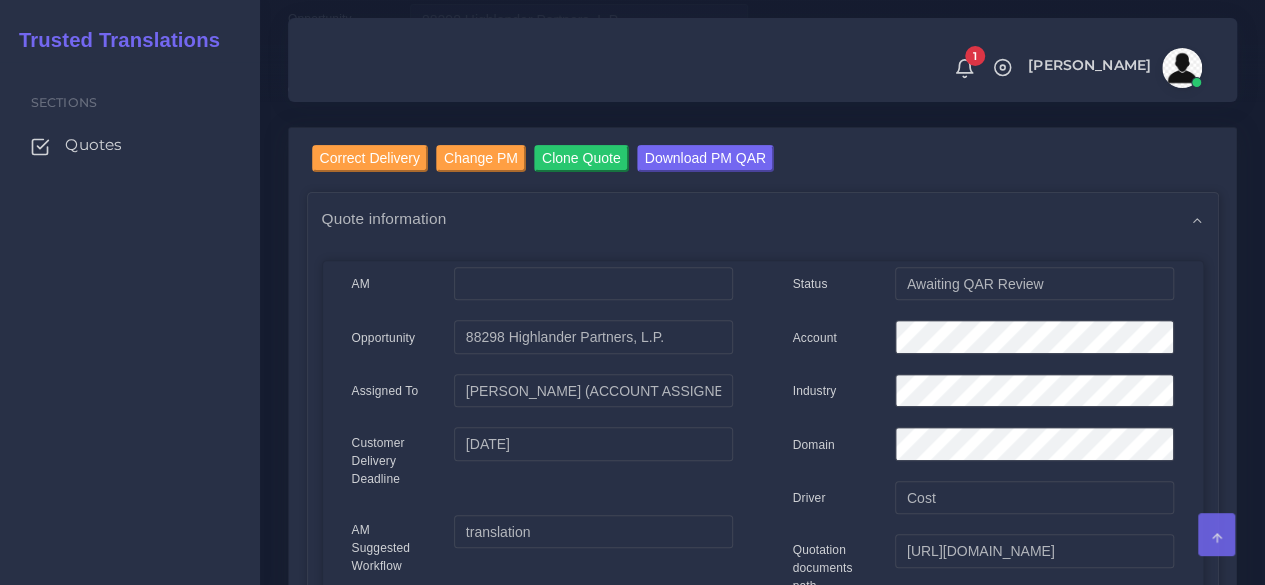 scroll, scrollTop: 0, scrollLeft: 0, axis: both 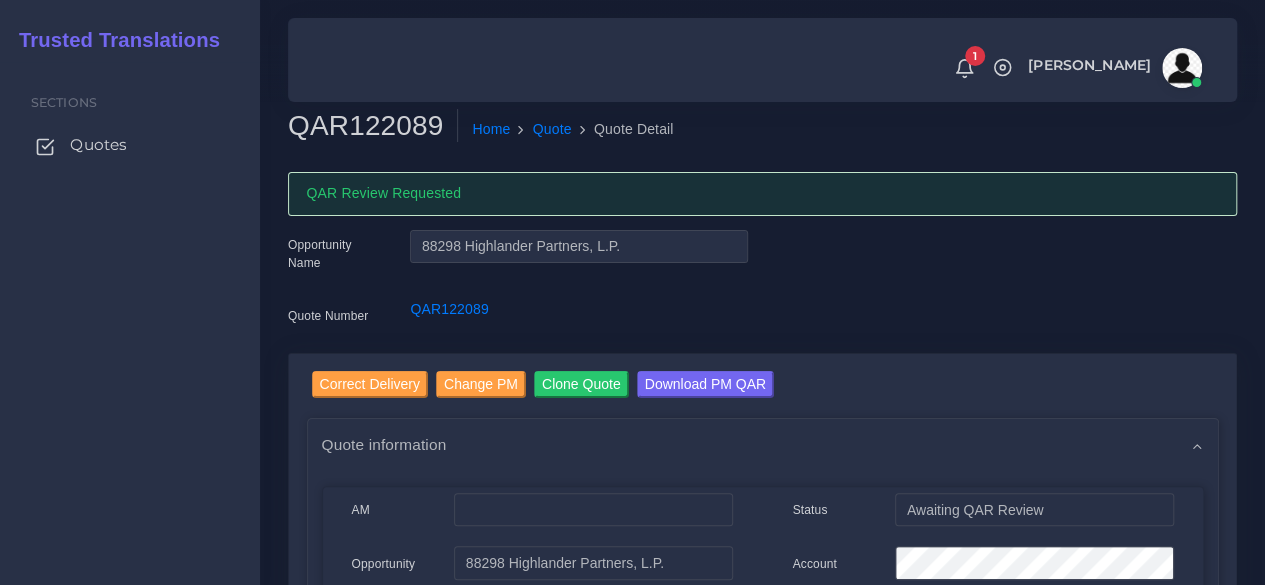 click on "Quotes" at bounding box center [98, 145] 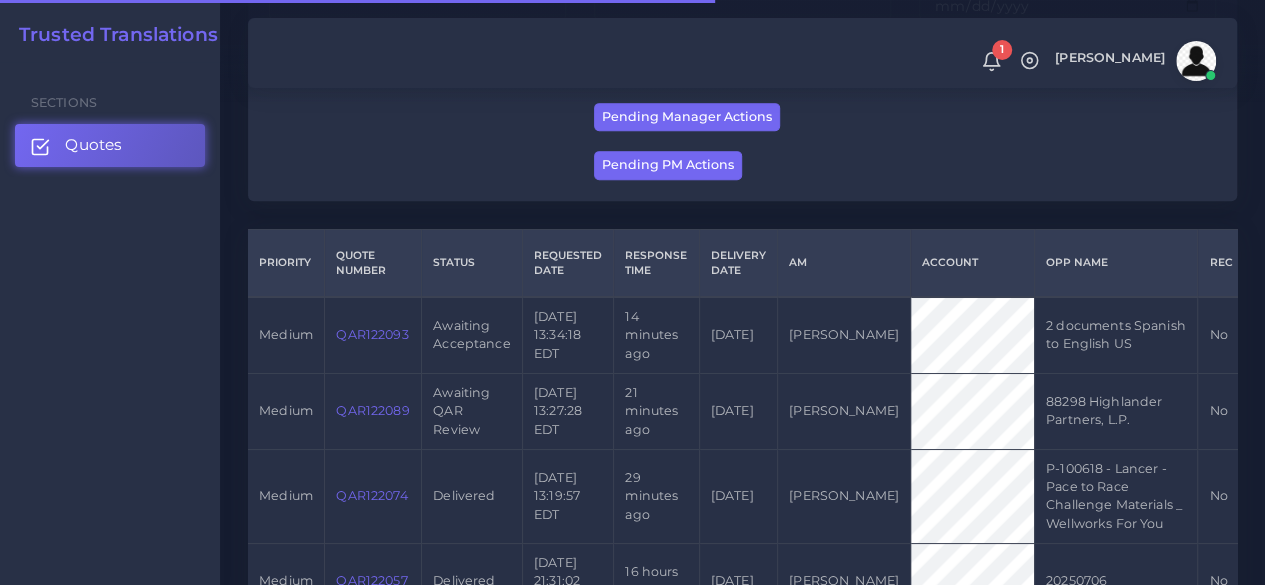 scroll, scrollTop: 400, scrollLeft: 0, axis: vertical 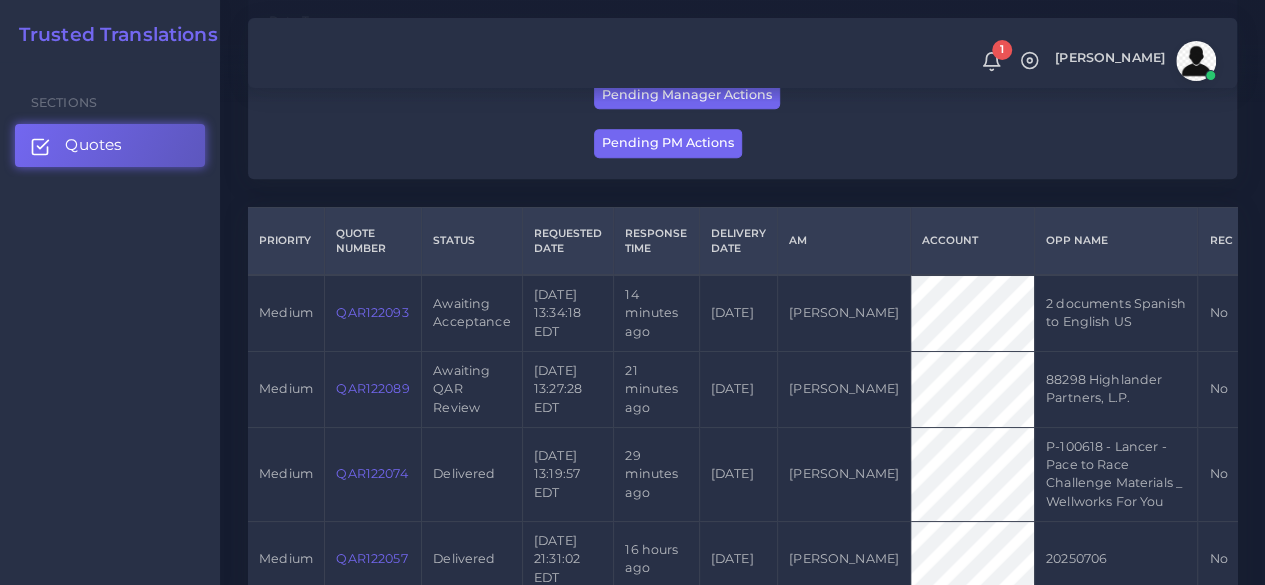 click on "QAR122093" at bounding box center (373, 313) 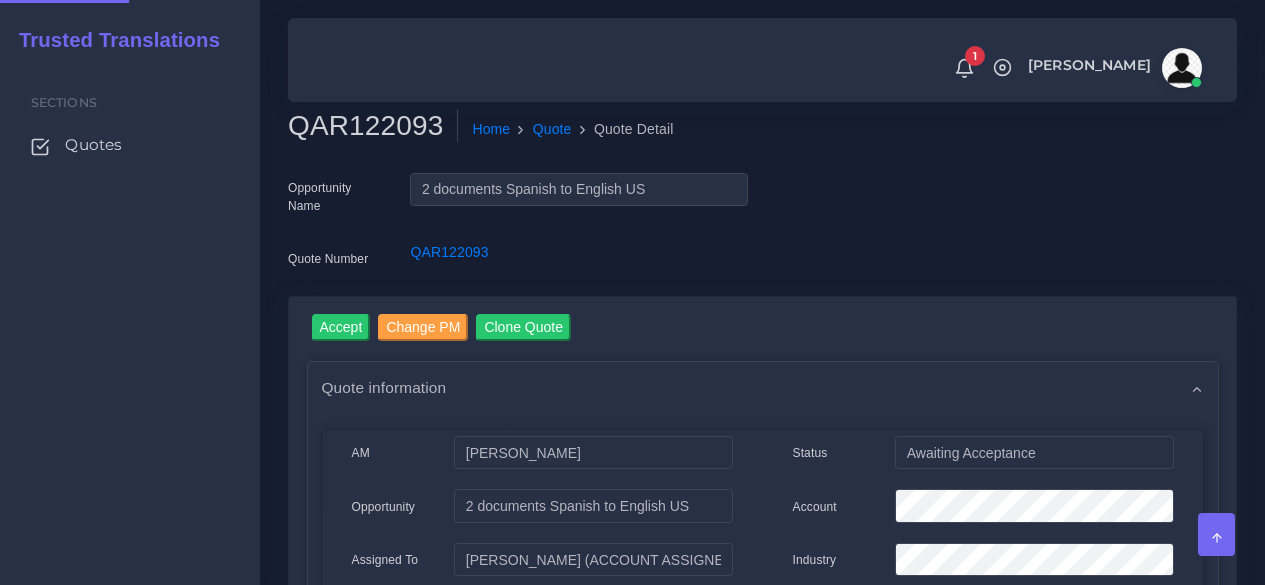 scroll, scrollTop: 0, scrollLeft: 0, axis: both 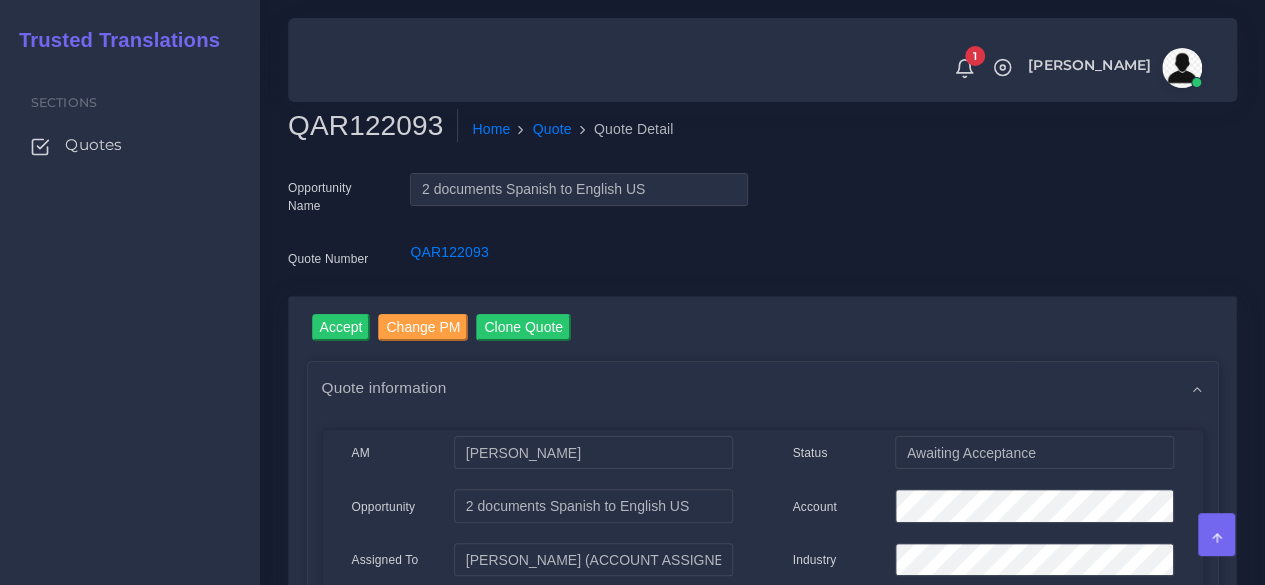 click on "AM" at bounding box center [361, 453] 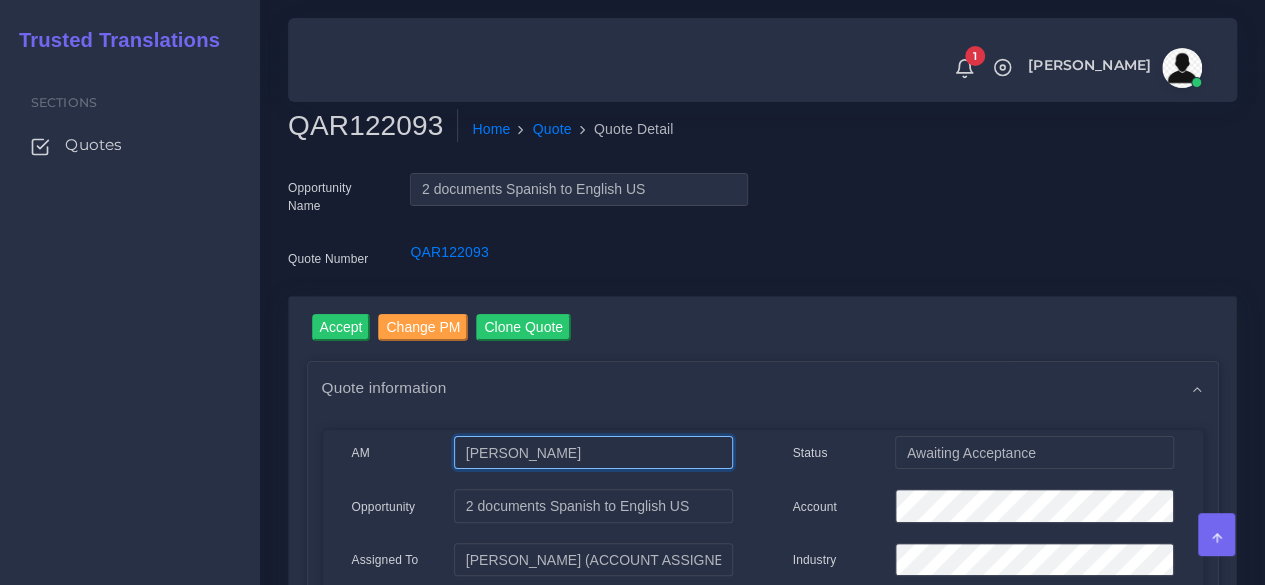 click on "[PERSON_NAME]" at bounding box center [593, 453] 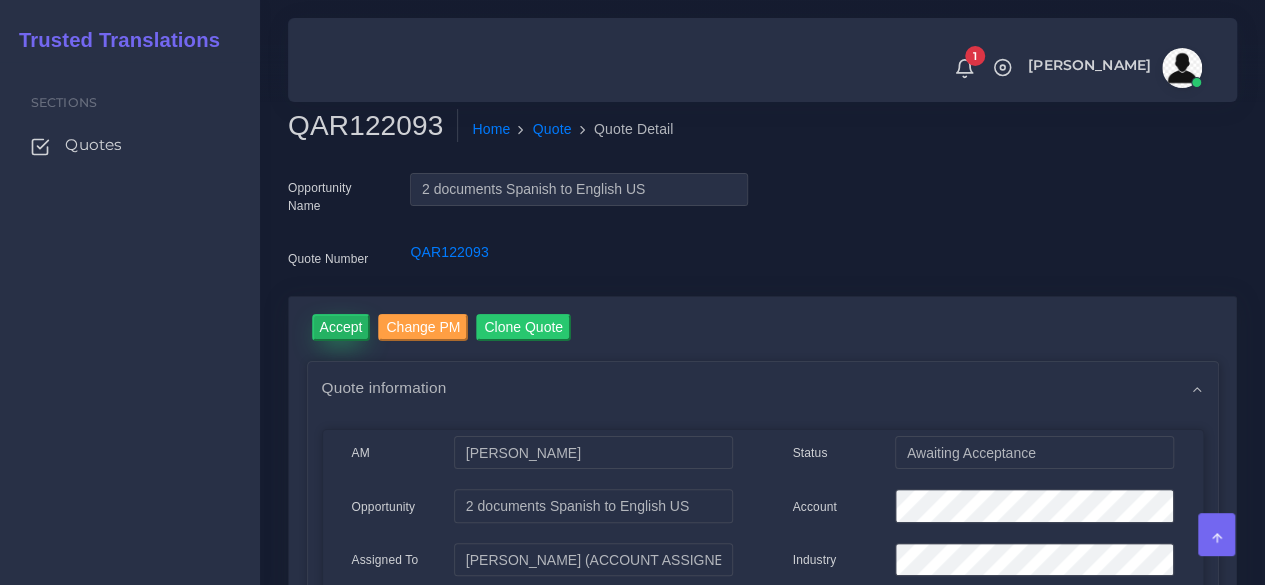 click on "Accept" at bounding box center [341, 327] 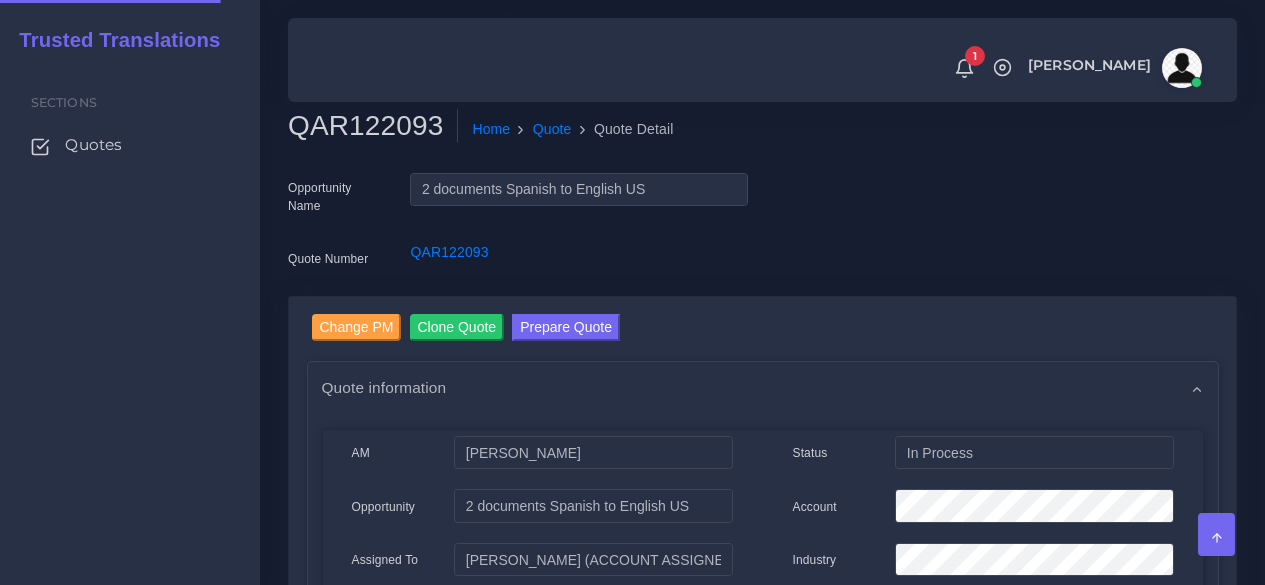 click on "Change PM" at bounding box center (357, 327) 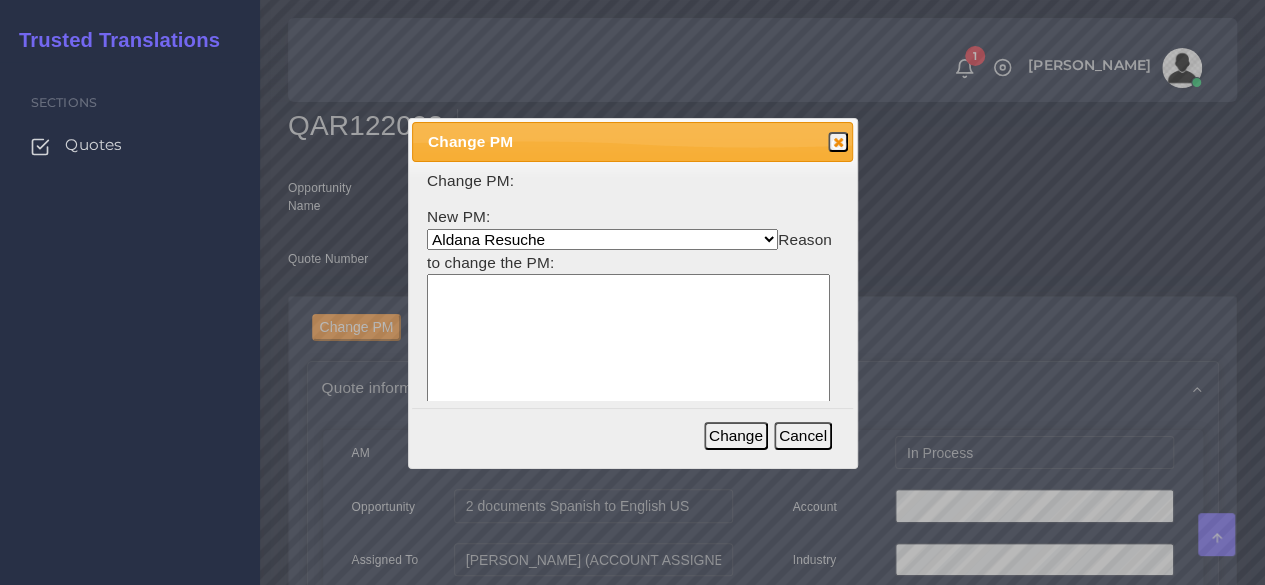 click on "Change PM   Close" at bounding box center (633, 142) 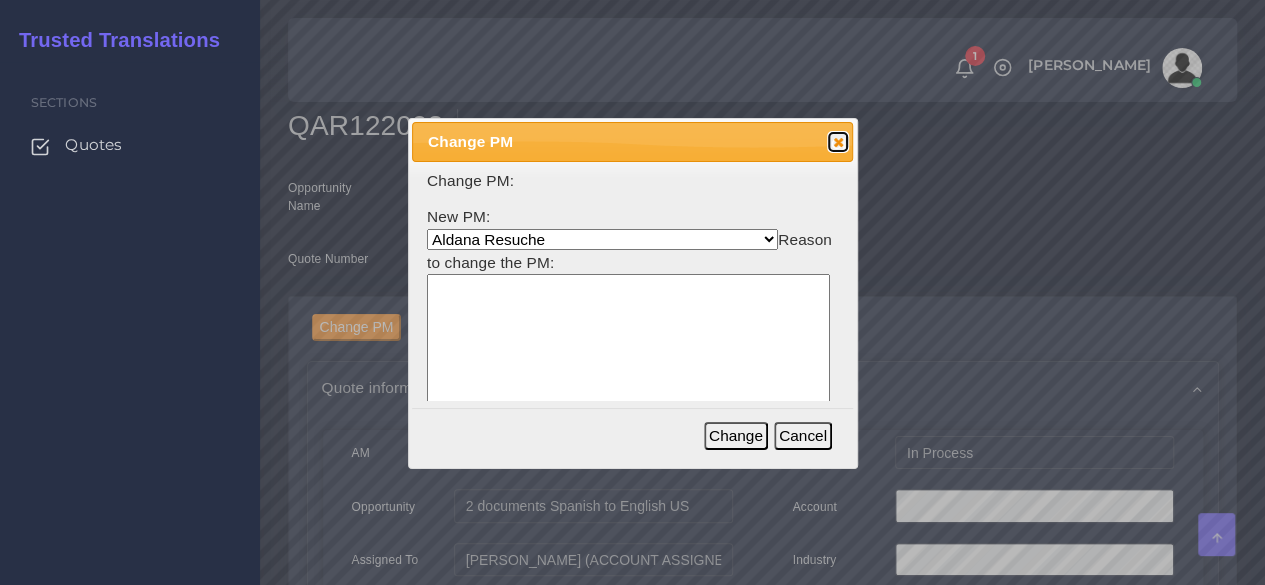 click at bounding box center (838, 142) 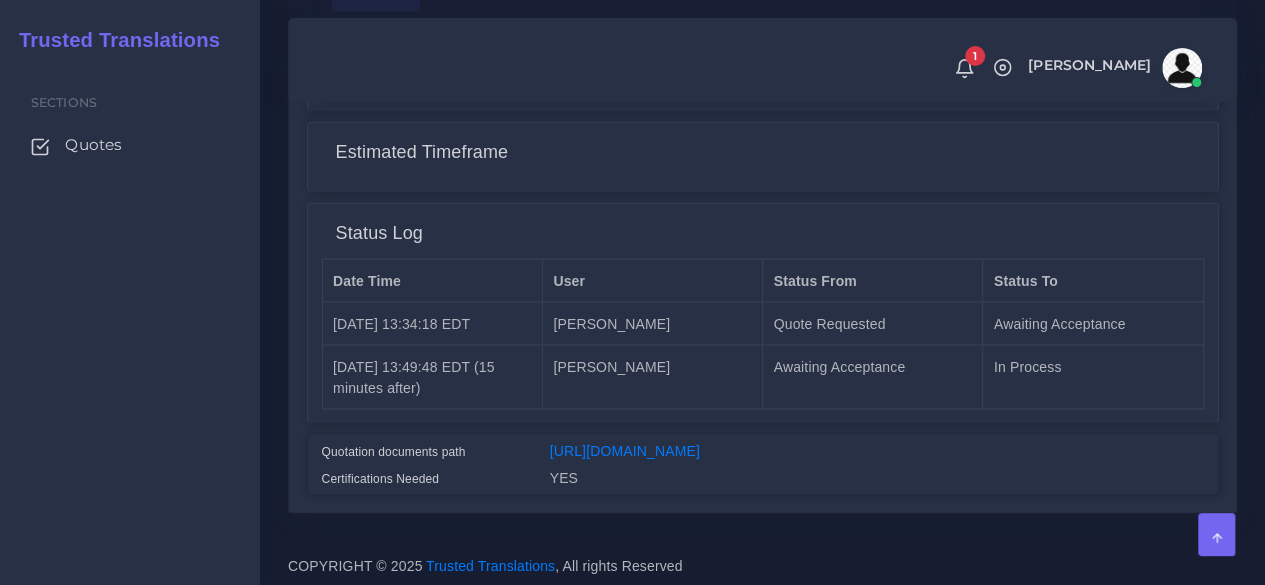 scroll, scrollTop: 1690, scrollLeft: 0, axis: vertical 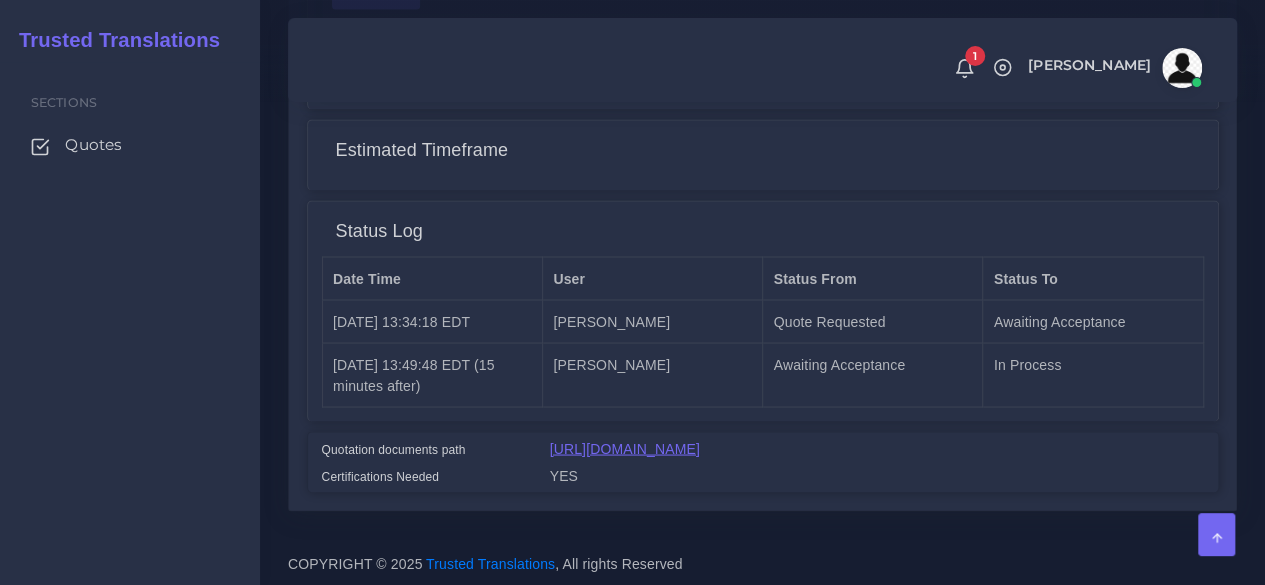click on "[URL][DOMAIN_NAME]" at bounding box center (625, 448) 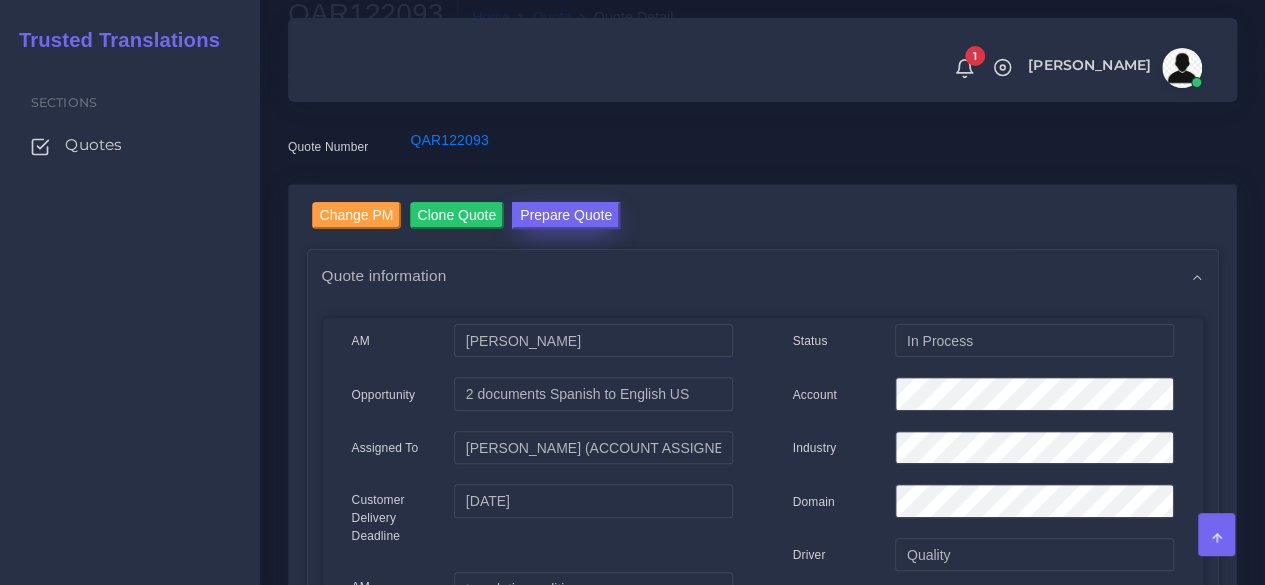 scroll, scrollTop: 0, scrollLeft: 0, axis: both 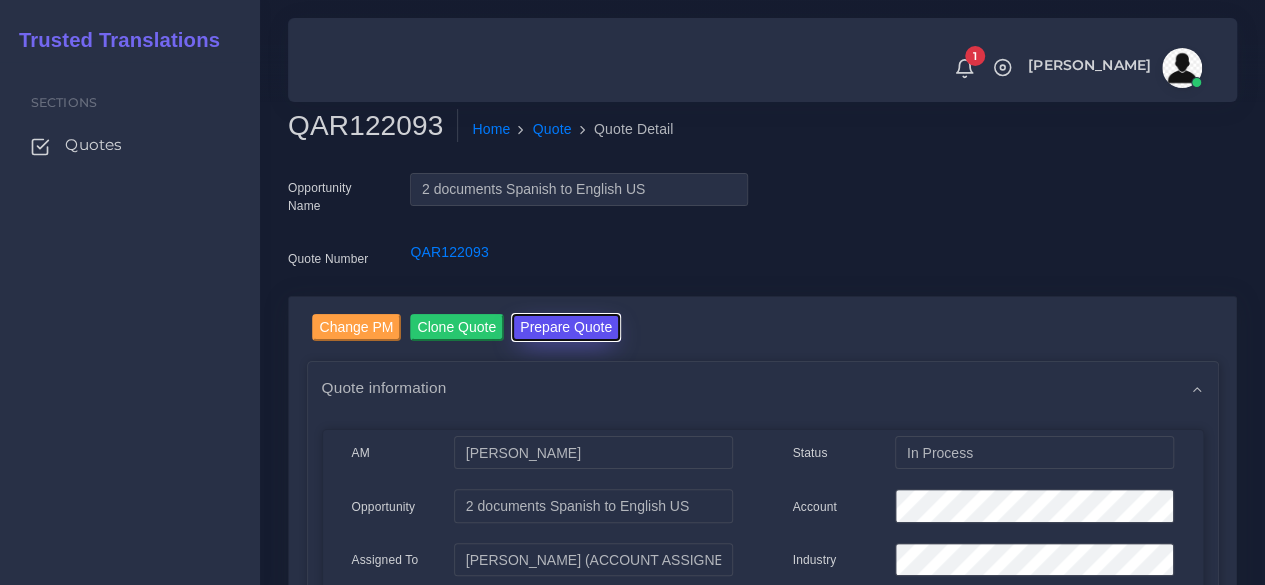 click on "Prepare Quote" at bounding box center [566, 327] 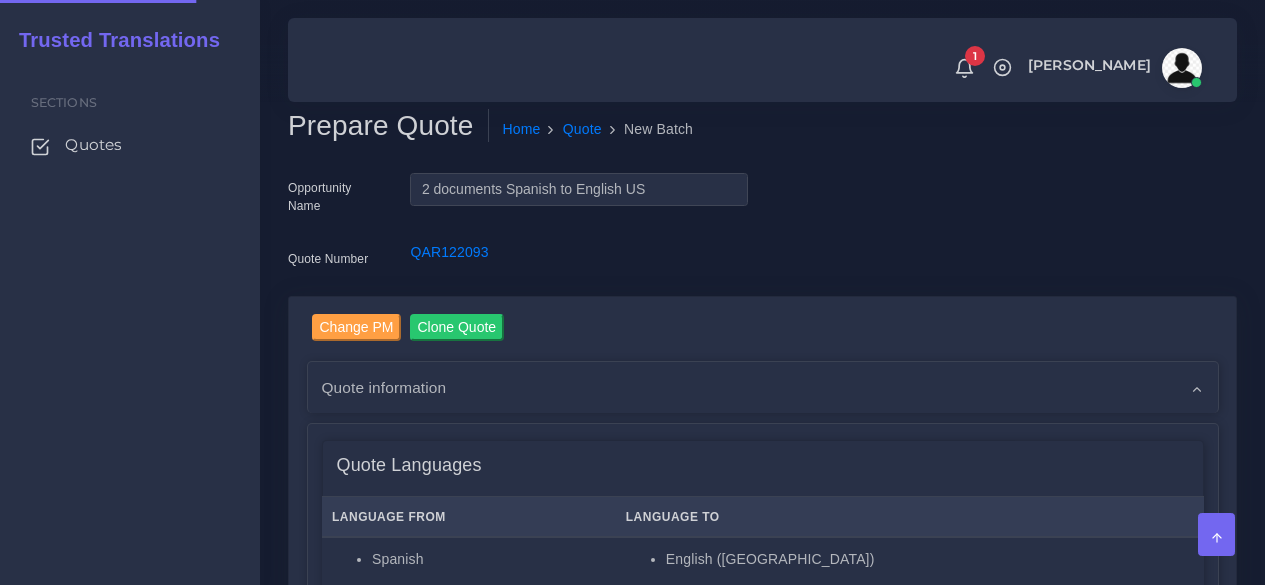 scroll, scrollTop: 0, scrollLeft: 0, axis: both 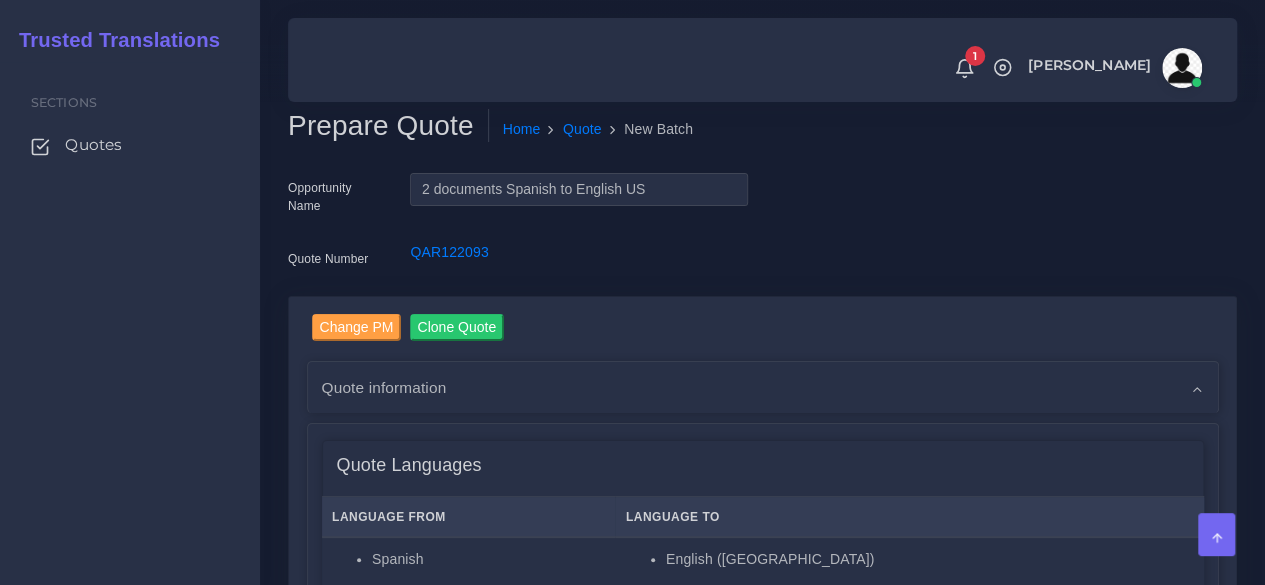 drag, startPoint x: 214, startPoint y: 381, endPoint x: 251, endPoint y: 391, distance: 38.327538 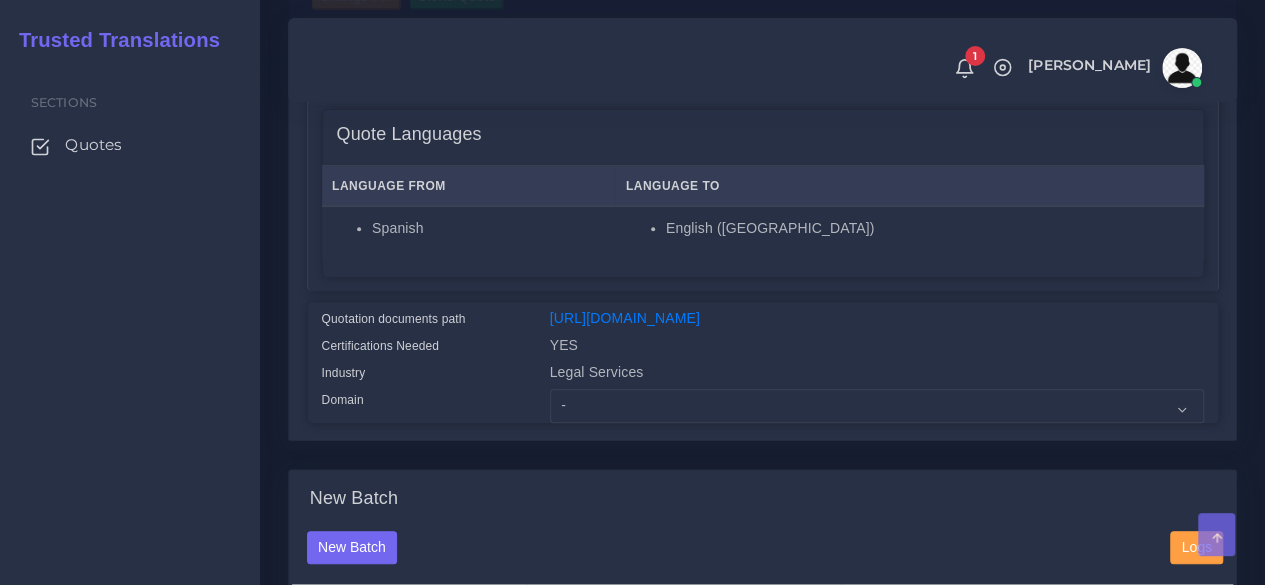 scroll, scrollTop: 600, scrollLeft: 0, axis: vertical 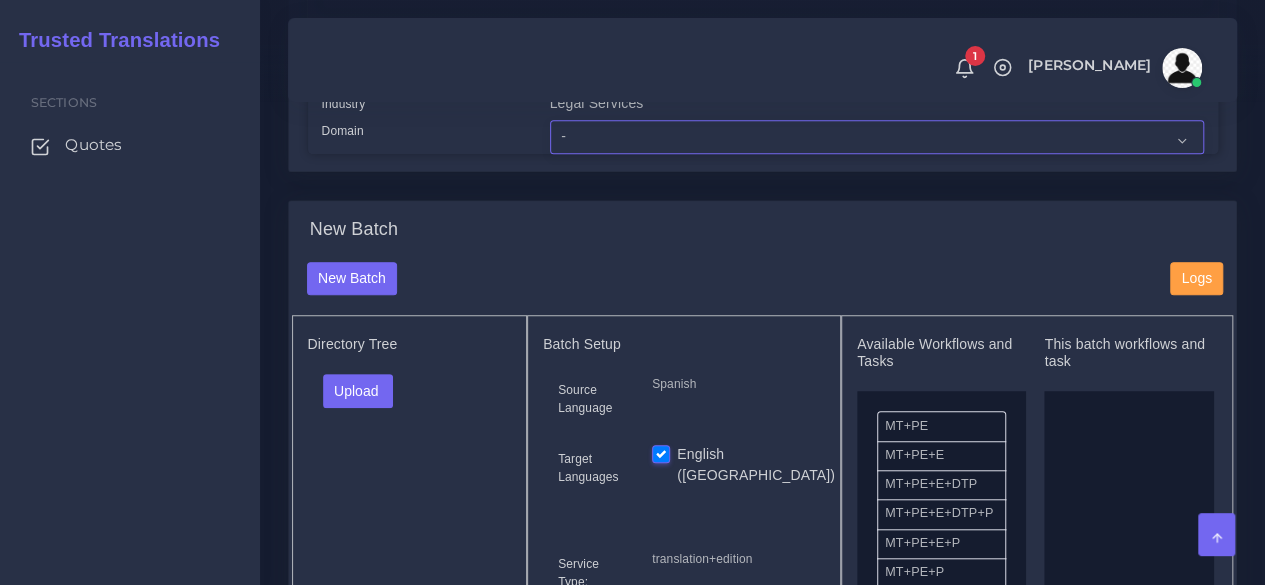 click on "-
Advertising and Media
Agriculture, Forestry and Fishing
Architecture, Building and Construction
Automotive
Chemicals
Computer Hardware
Computer Software
Consumer Electronics - Home appliances
Education
Energy, Water, Transportation and Utilities
Finance - Banking
Food Manufacturing and Services
Healthcare and Health Sciences
Hospitality, Leisure, Tourism and Arts
Human Resources - HR
Industrial Electronics
Industrial Manufacturing Insurance" at bounding box center [877, 137] 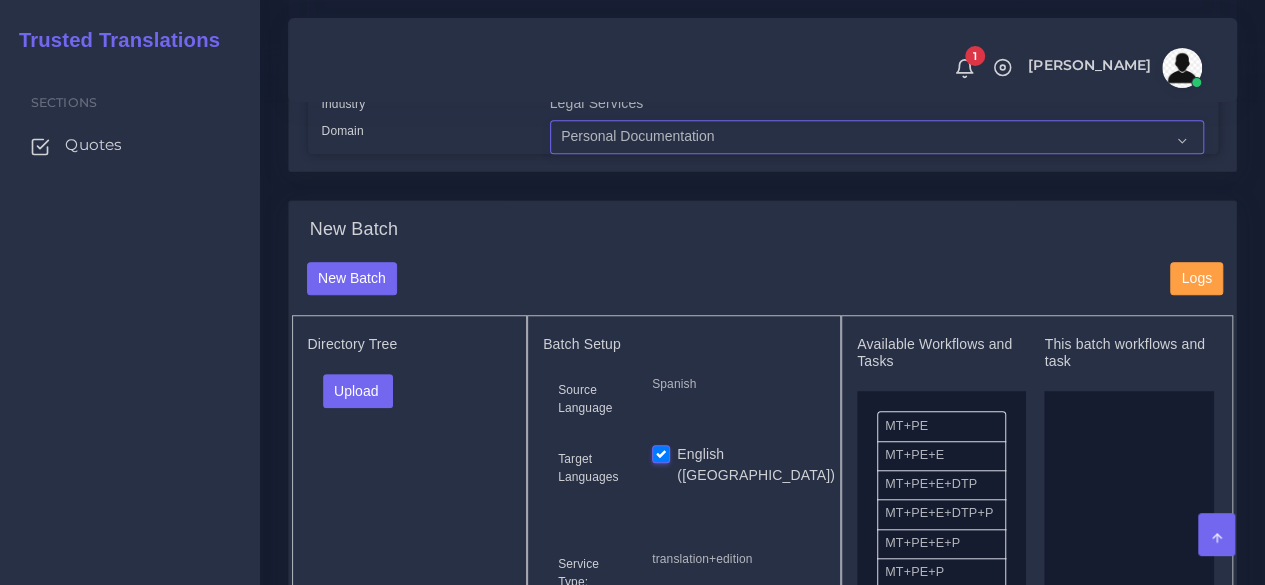 click on "-
Advertising and Media
Agriculture, Forestry and Fishing
Architecture, Building and Construction
Automotive
Chemicals
Computer Hardware
Computer Software
Consumer Electronics - Home appliances
Education
Energy, Water, Transportation and Utilities
Finance - Banking
Food Manufacturing and Services
Healthcare and Health Sciences
Hospitality, Leisure, Tourism and Arts
Human Resources - HR
Industrial Electronics
Industrial Manufacturing Insurance" at bounding box center [877, 137] 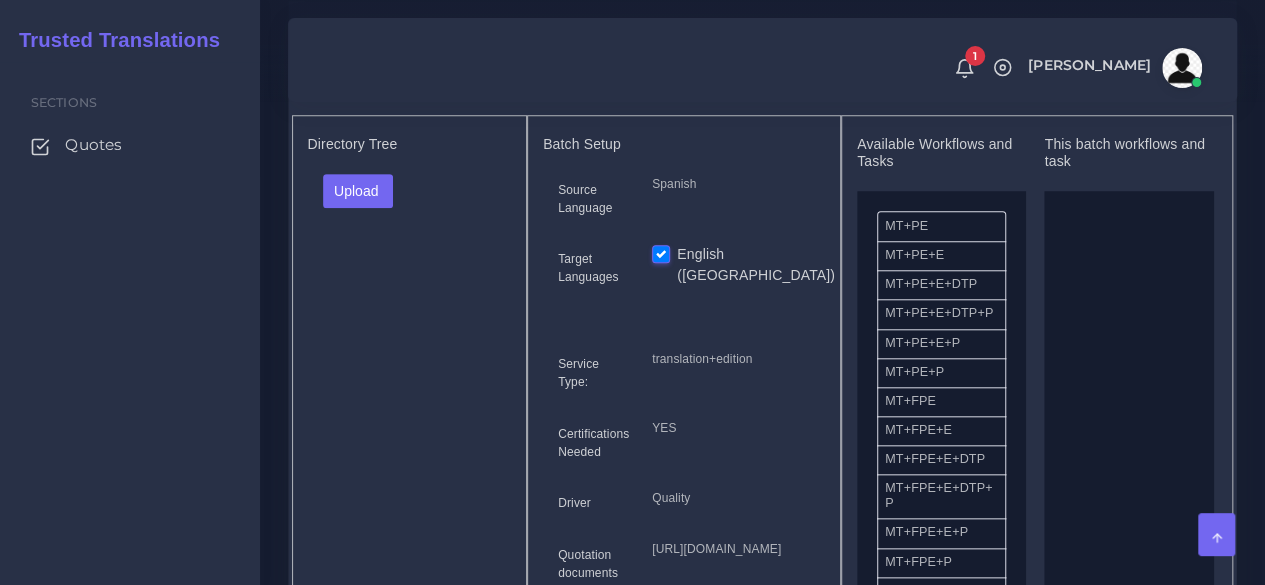 click on "Upload
Folder
Files
un/check all" at bounding box center (410, 198) 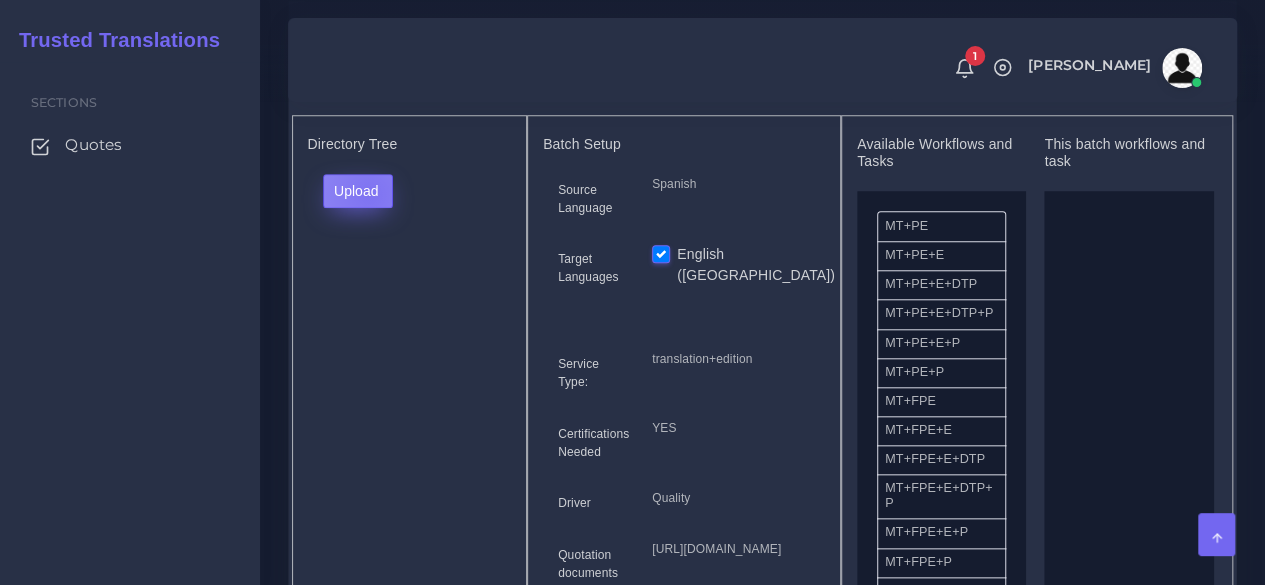 click on "Upload" at bounding box center (358, 191) 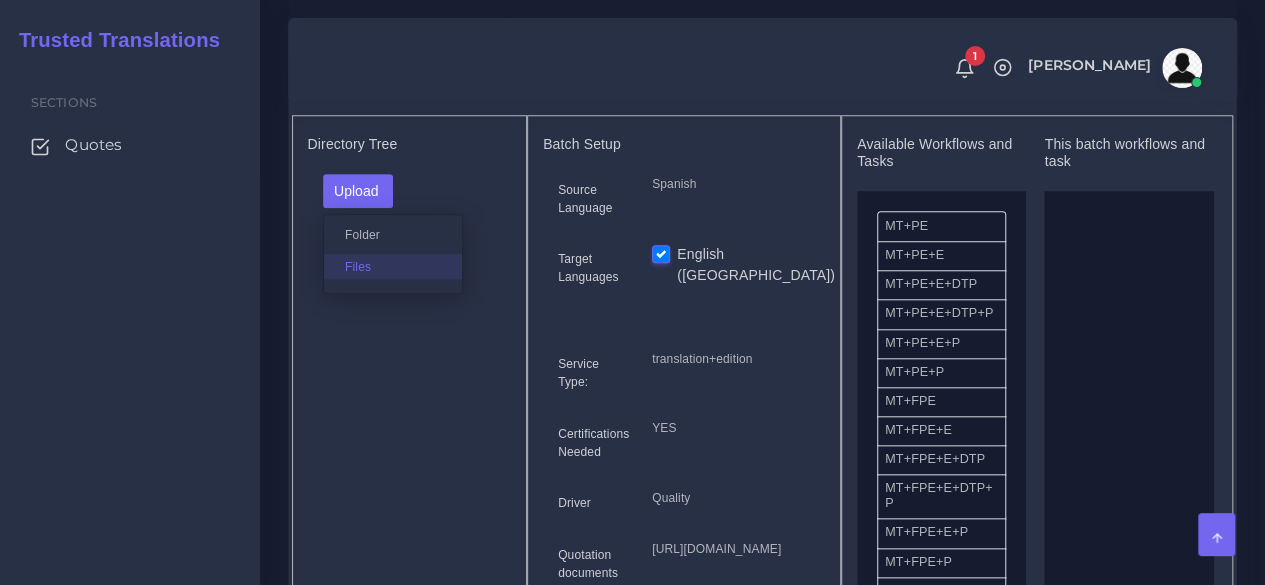 click on "Files" at bounding box center [393, 266] 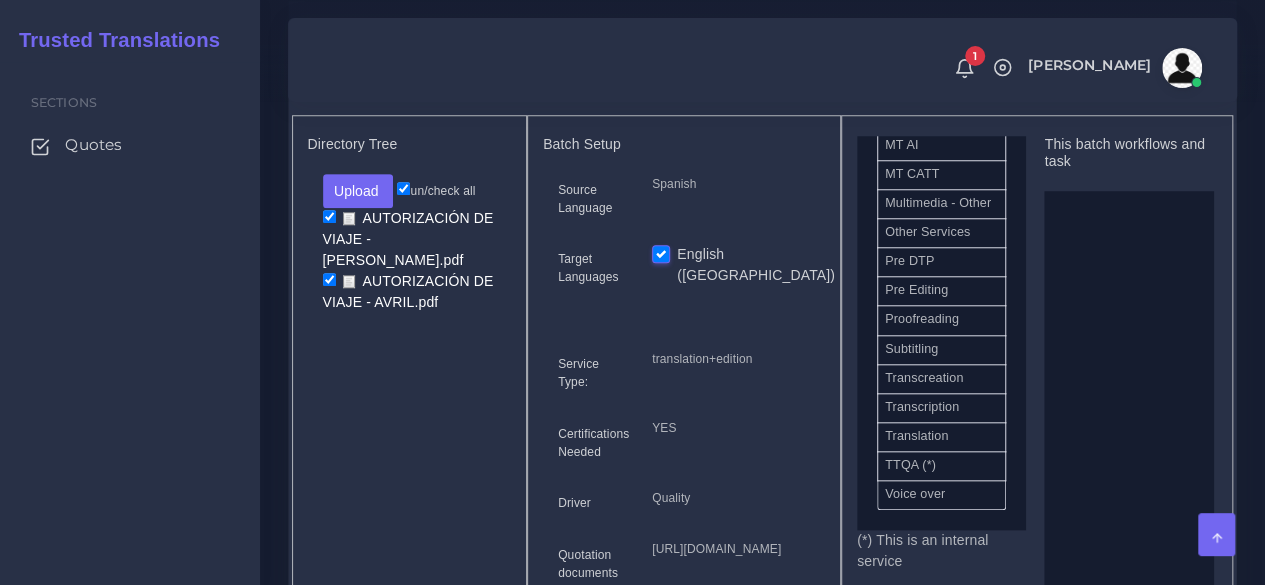 scroll, scrollTop: 1149, scrollLeft: 0, axis: vertical 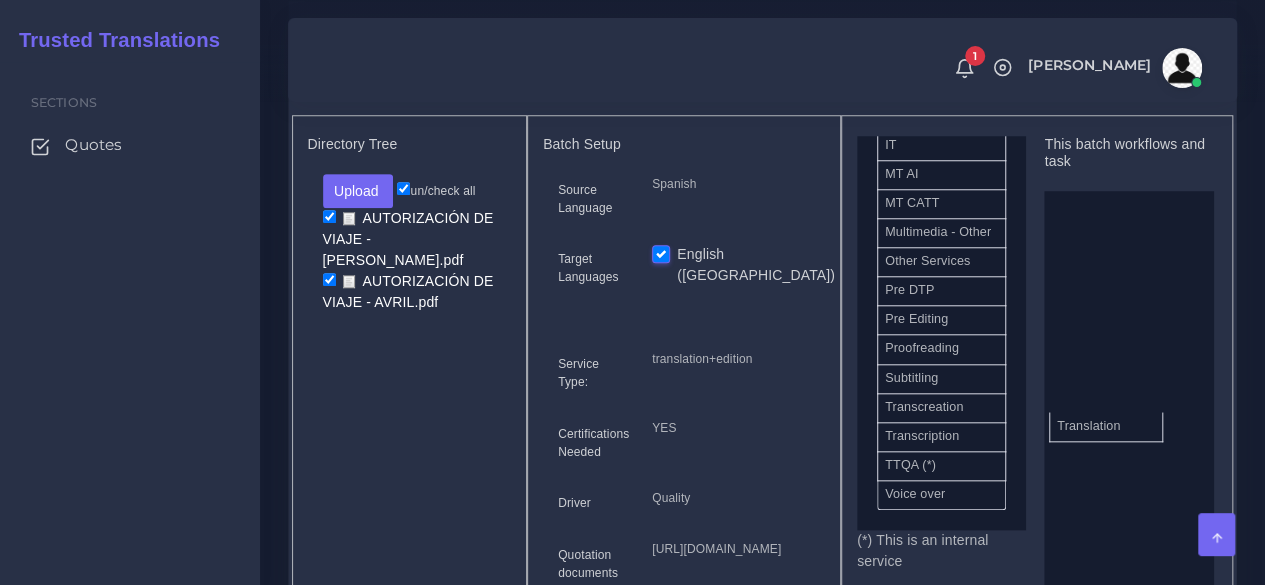 drag, startPoint x: 978, startPoint y: 470, endPoint x: 1150, endPoint y: 459, distance: 172.35138 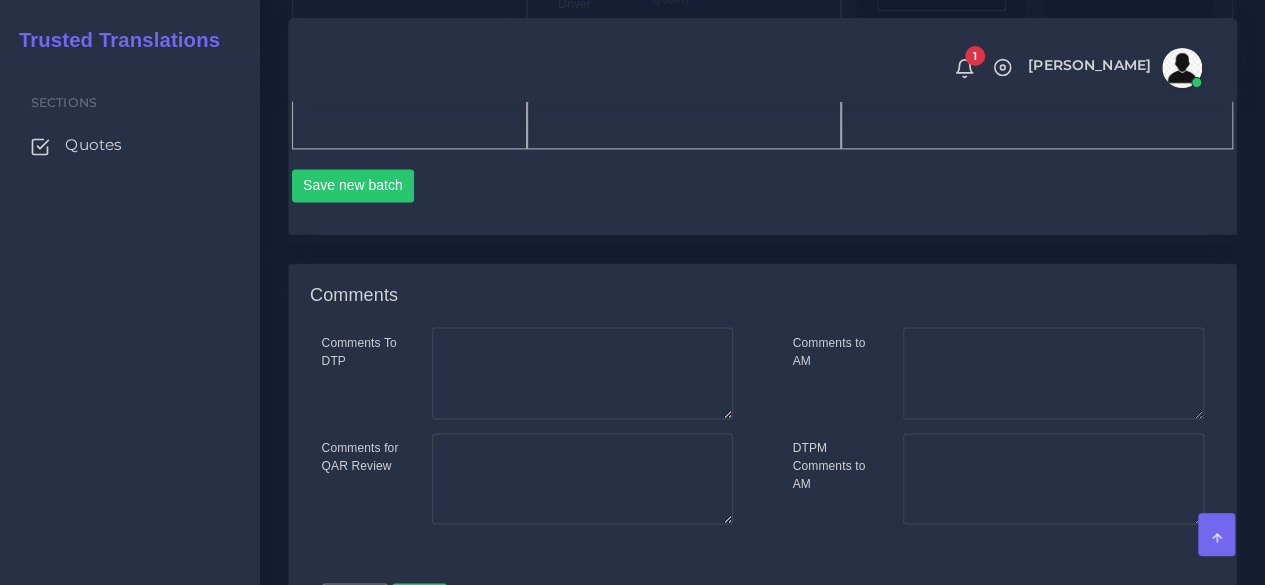scroll, scrollTop: 1300, scrollLeft: 0, axis: vertical 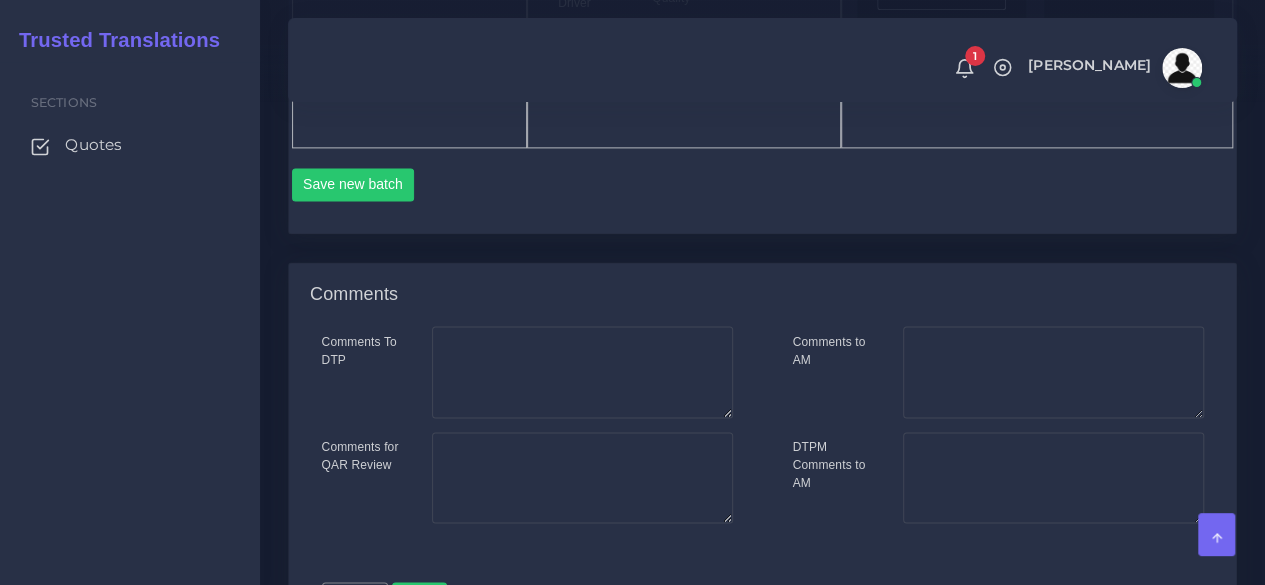 click on "Directory Tree
Upload
Folder
Files
un/check all
AUTORIZACIÓN DE VIAJE -  ALIZON.pdf AUTORIZACIÓN DE VIAJE - AVRIL.pdf" at bounding box center (410, -119) 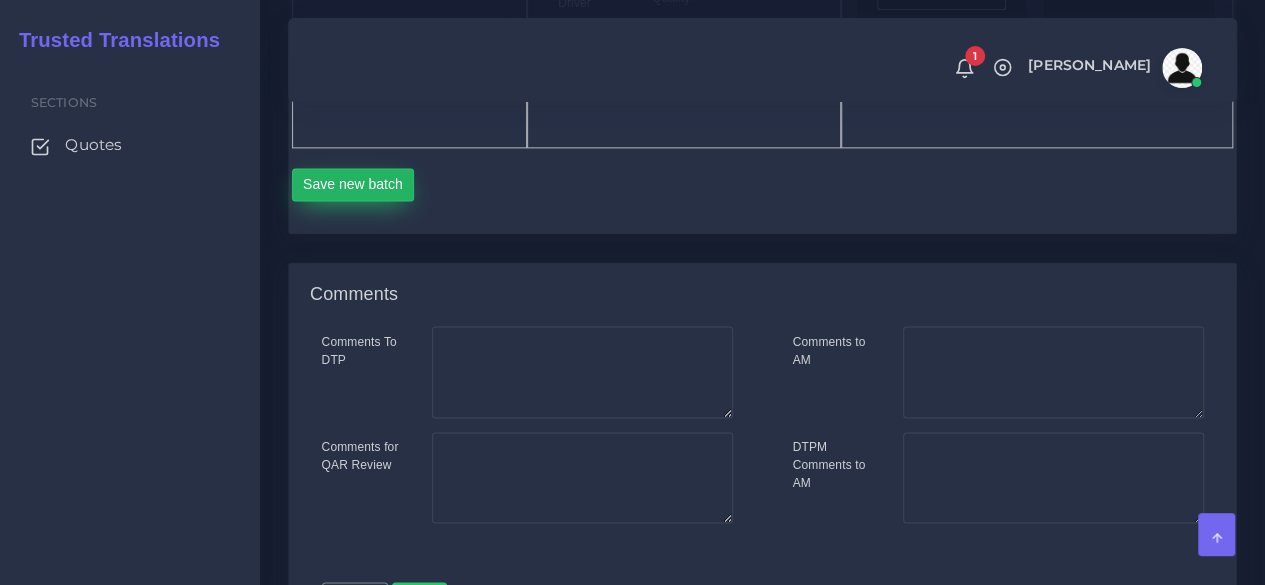 click on "Save new batch" at bounding box center [353, 185] 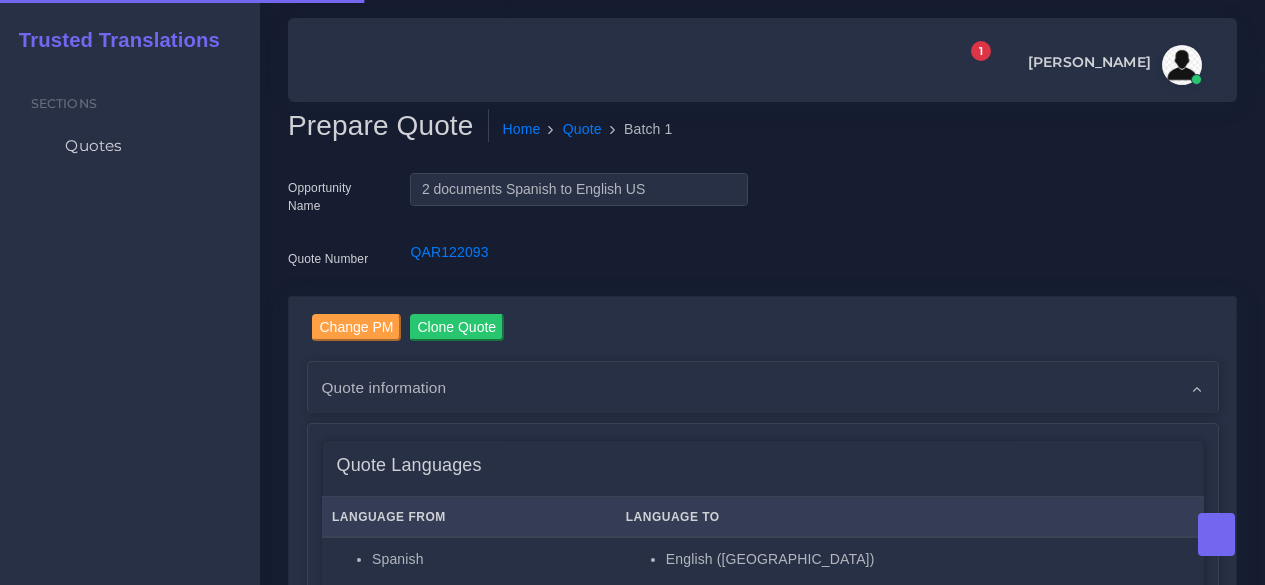 type 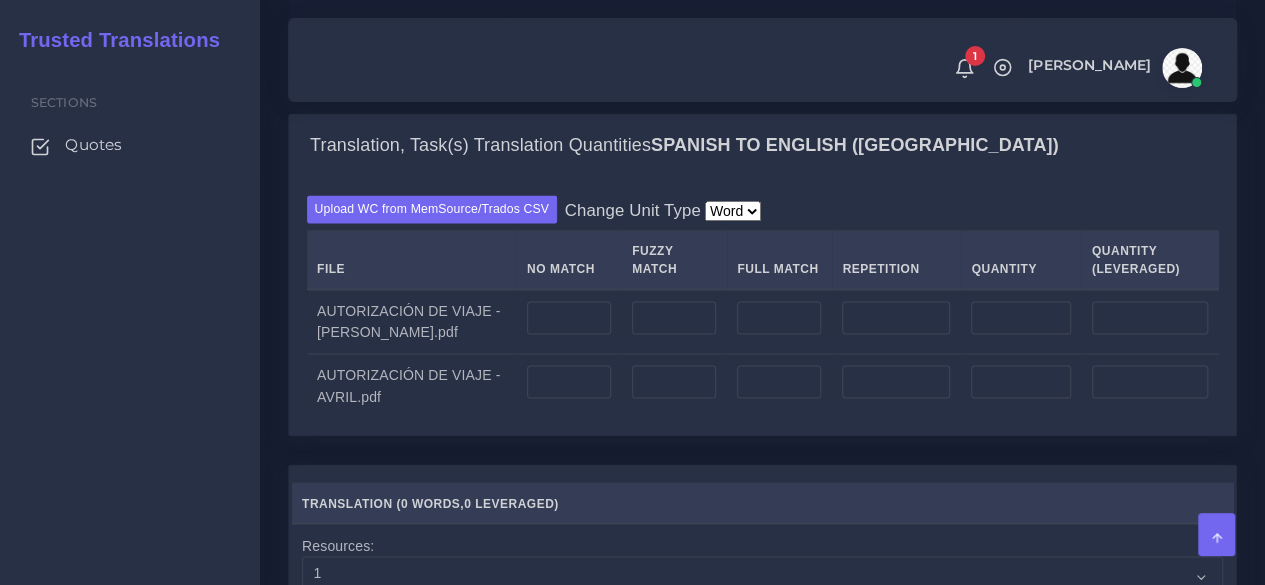scroll, scrollTop: 1600, scrollLeft: 0, axis: vertical 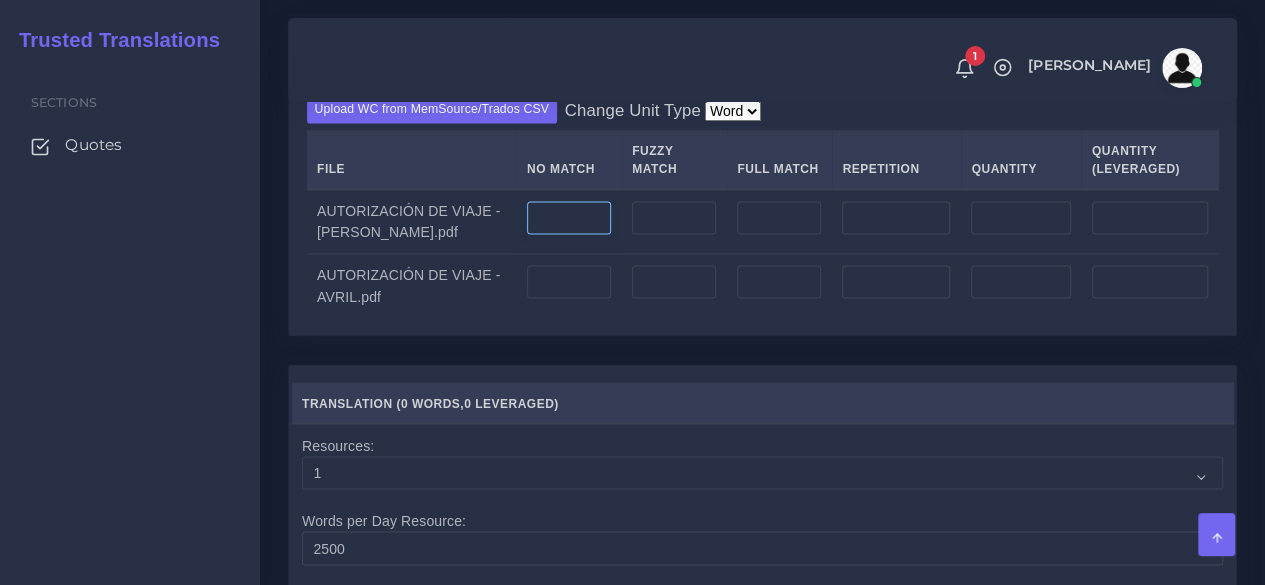 click at bounding box center [569, 218] 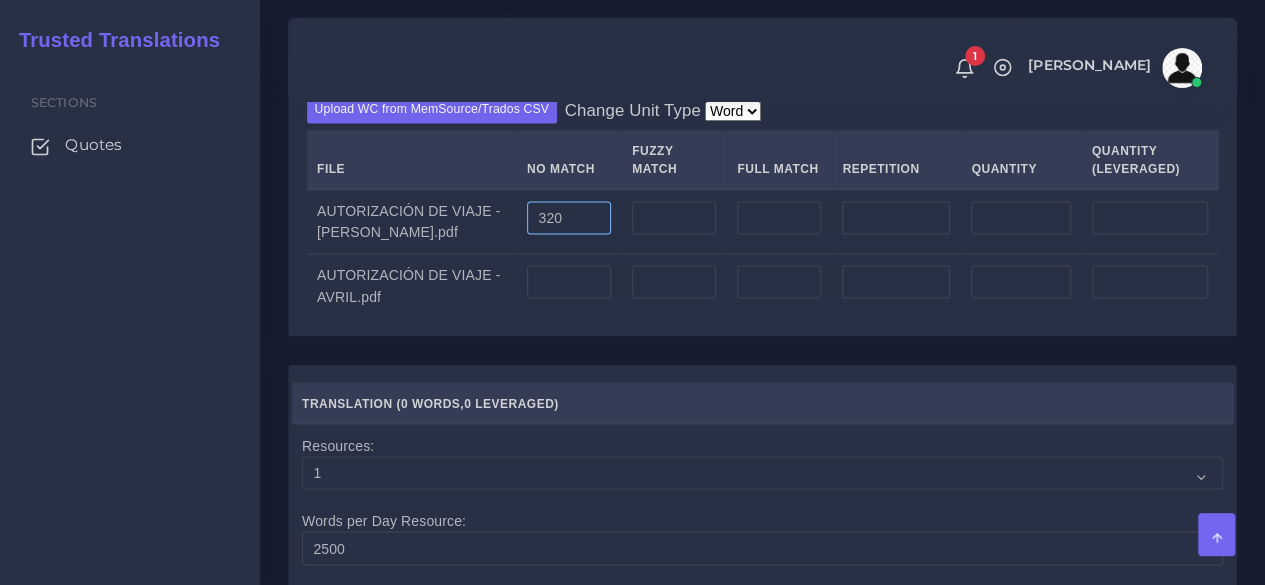 type on "320" 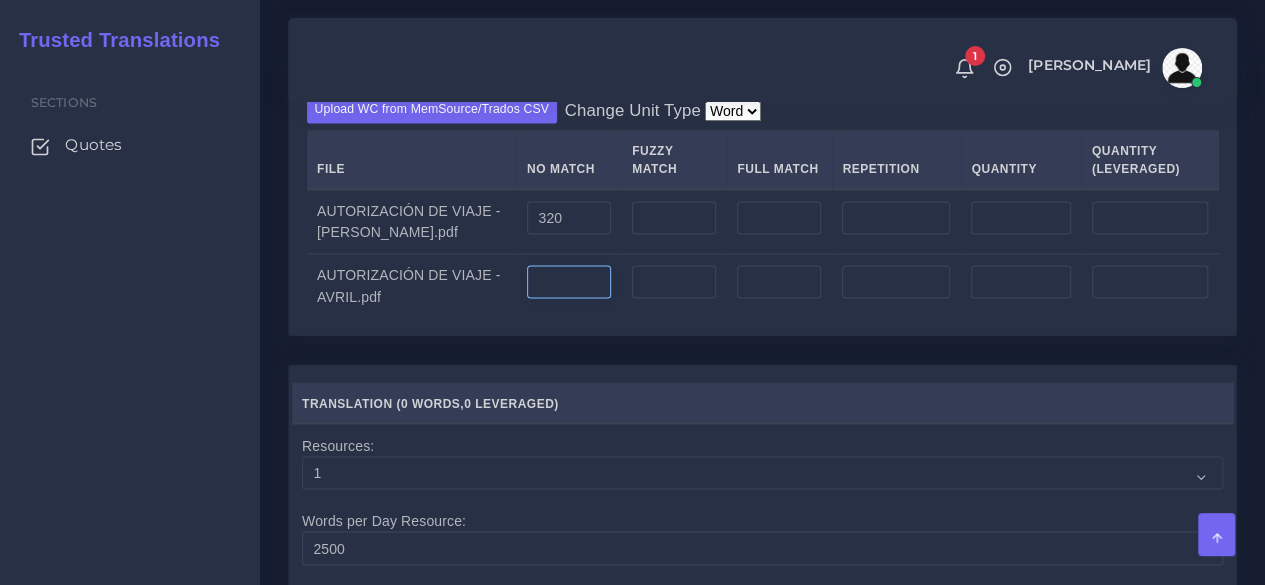 type on "320" 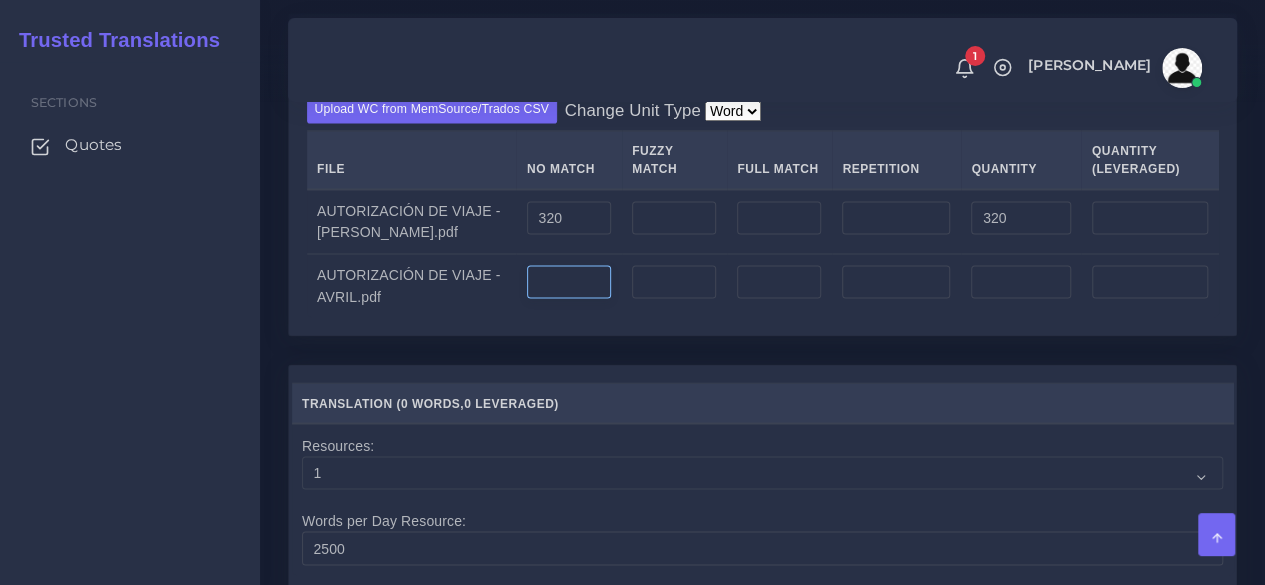 type on "320" 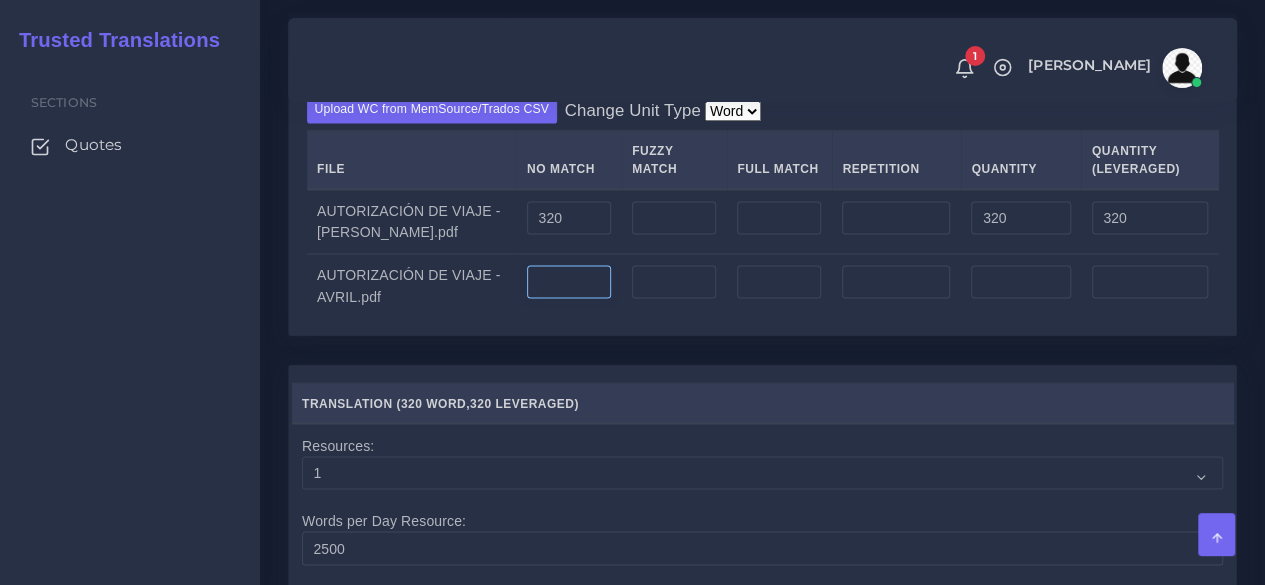 click at bounding box center [569, 282] 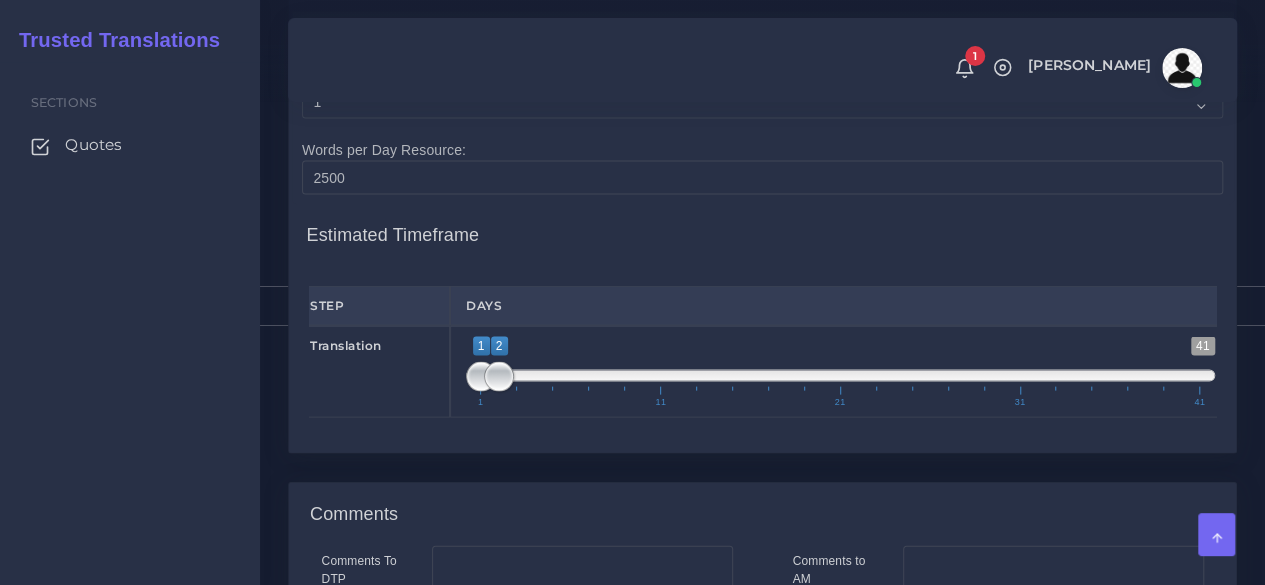 scroll, scrollTop: 2000, scrollLeft: 0, axis: vertical 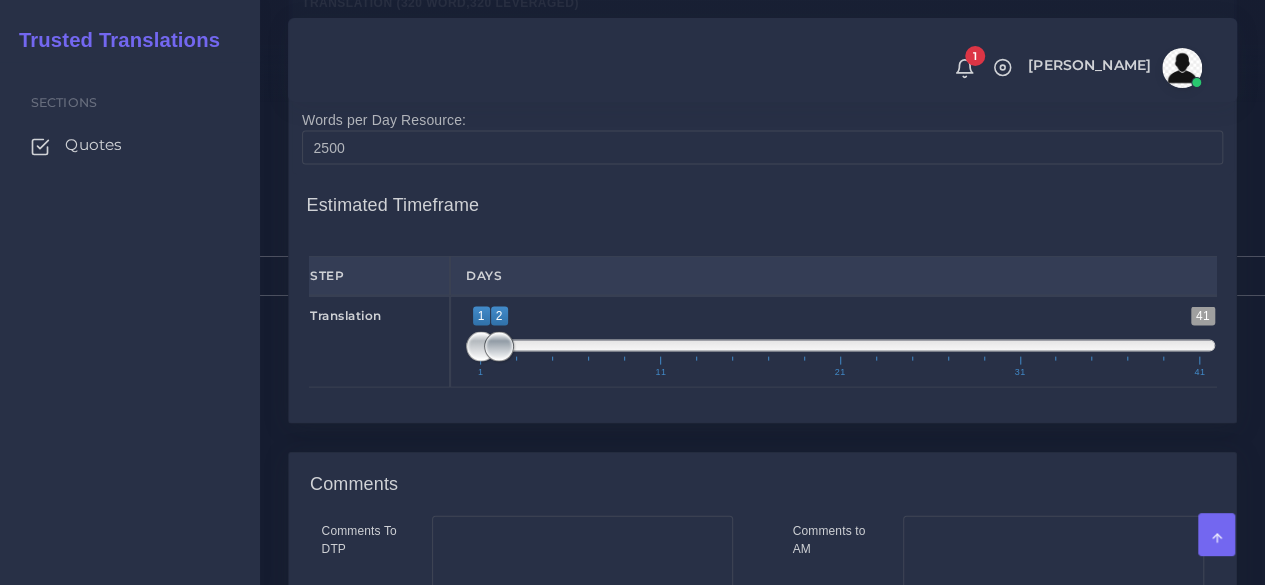 type on "320" 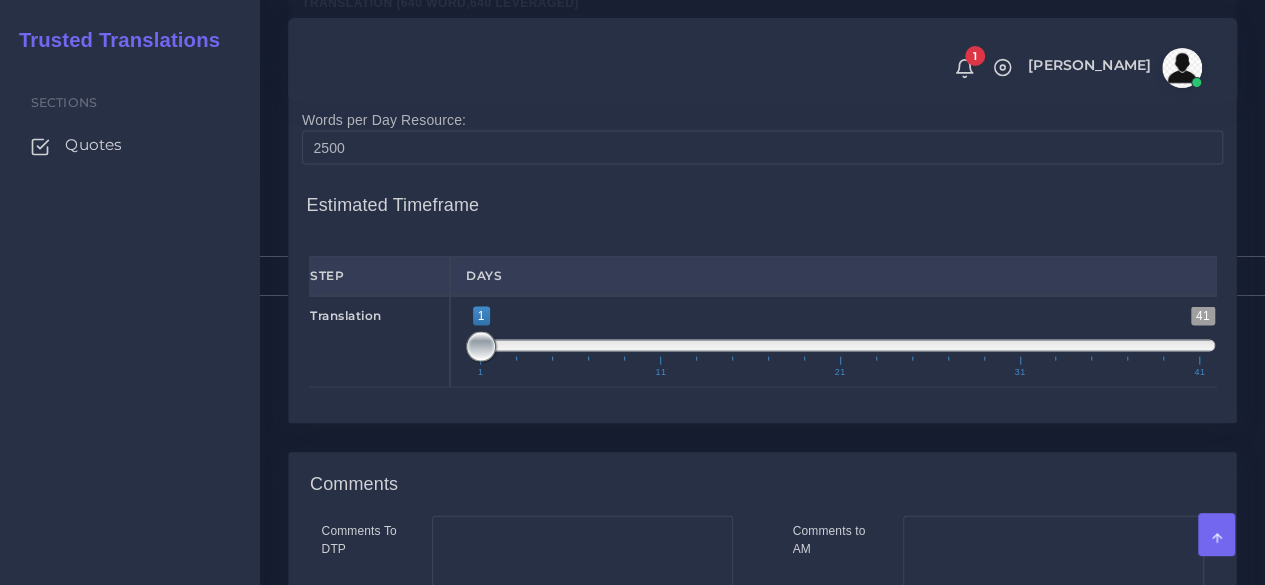 drag, startPoint x: 498, startPoint y: 477, endPoint x: 412, endPoint y: 487, distance: 86.579445 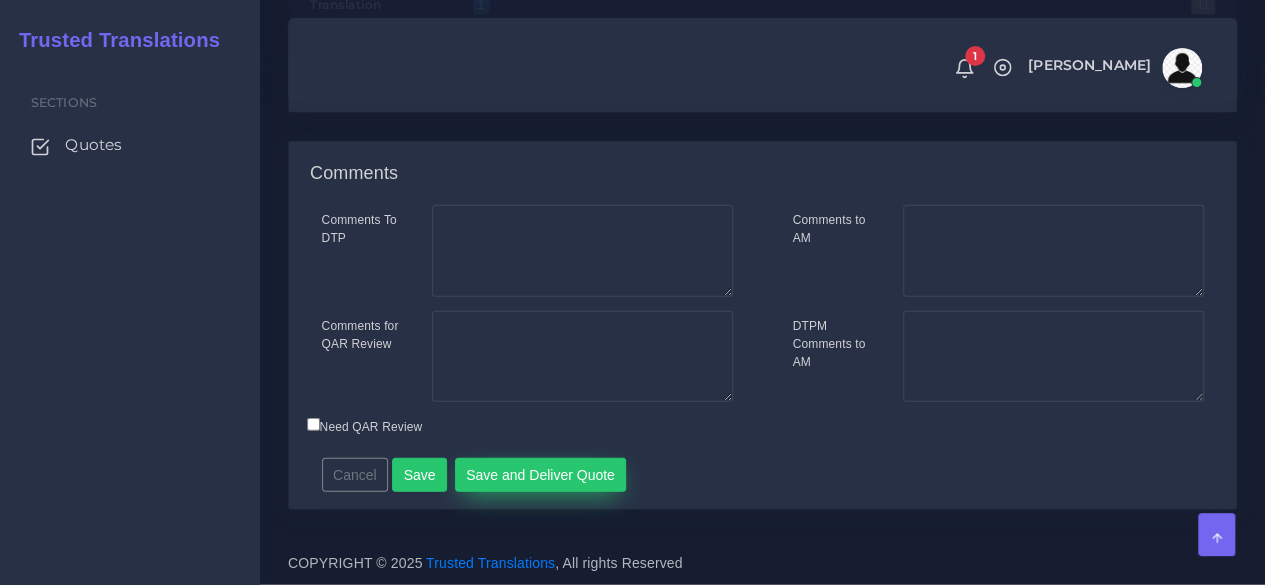 scroll, scrollTop: 2444, scrollLeft: 0, axis: vertical 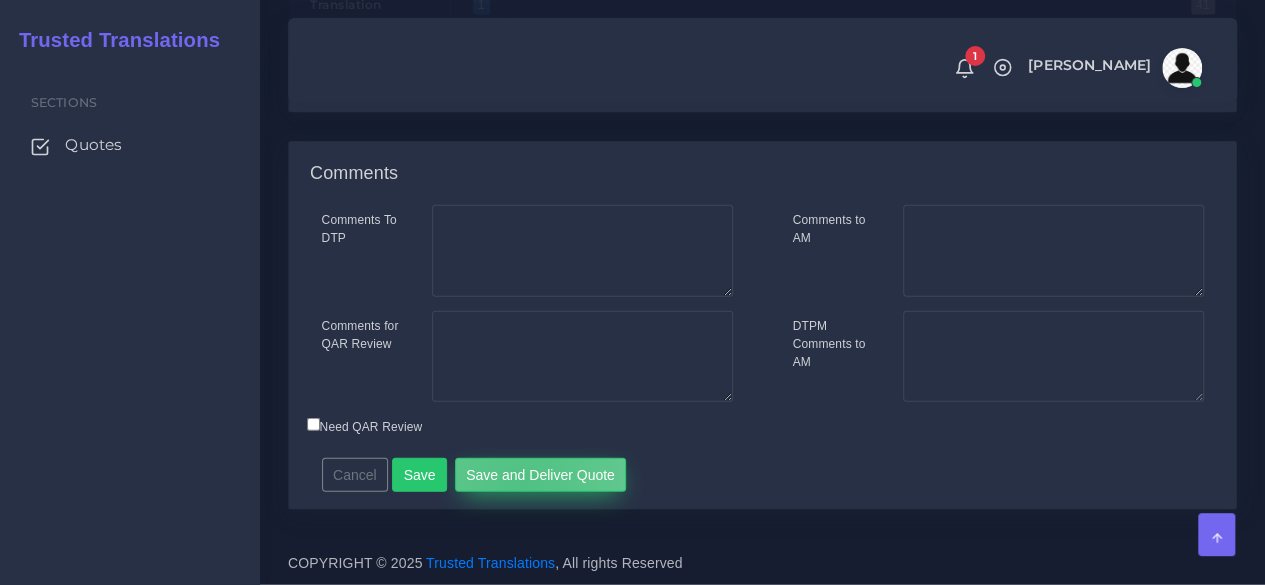 click on "Save and  Deliver Quote" at bounding box center (541, 475) 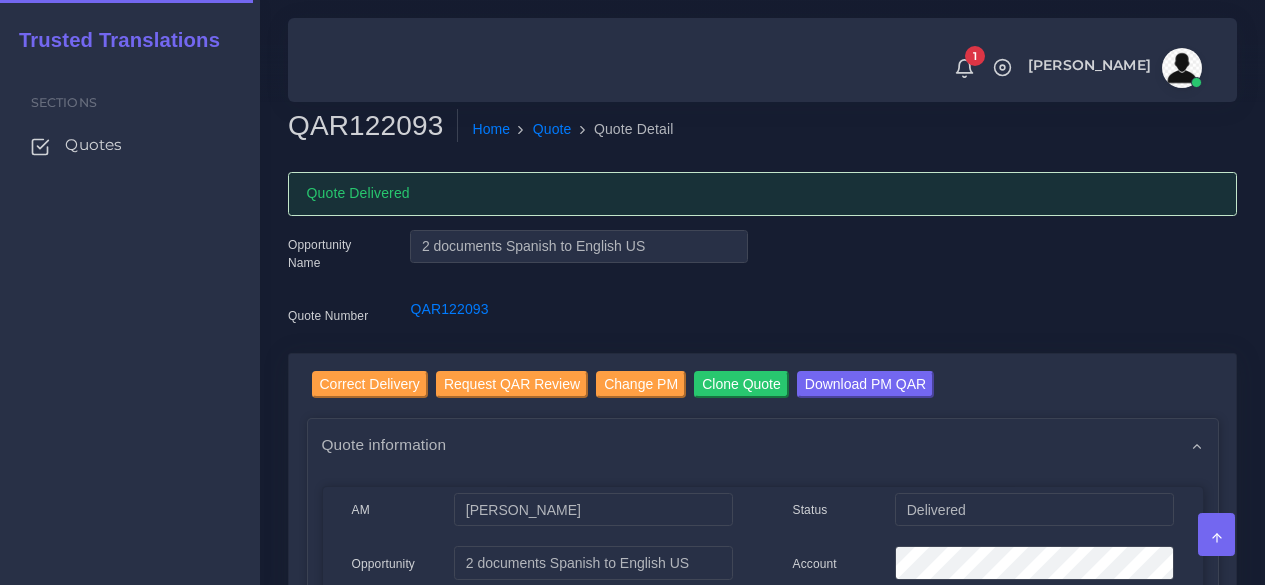 scroll, scrollTop: 0, scrollLeft: 0, axis: both 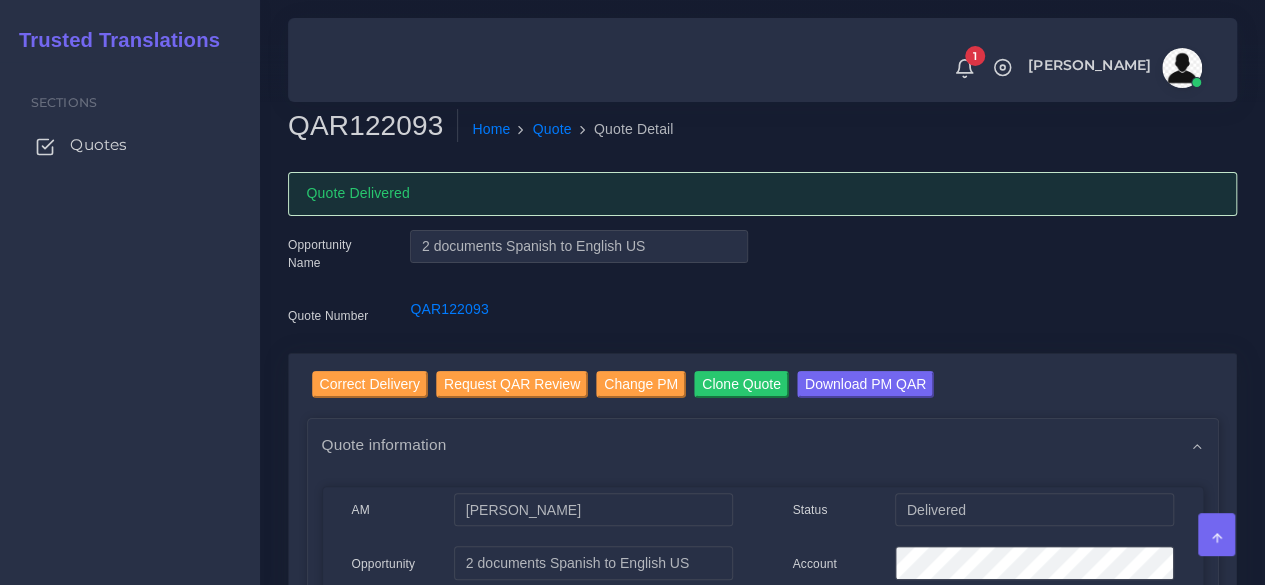 click on "Quotes" at bounding box center (98, 145) 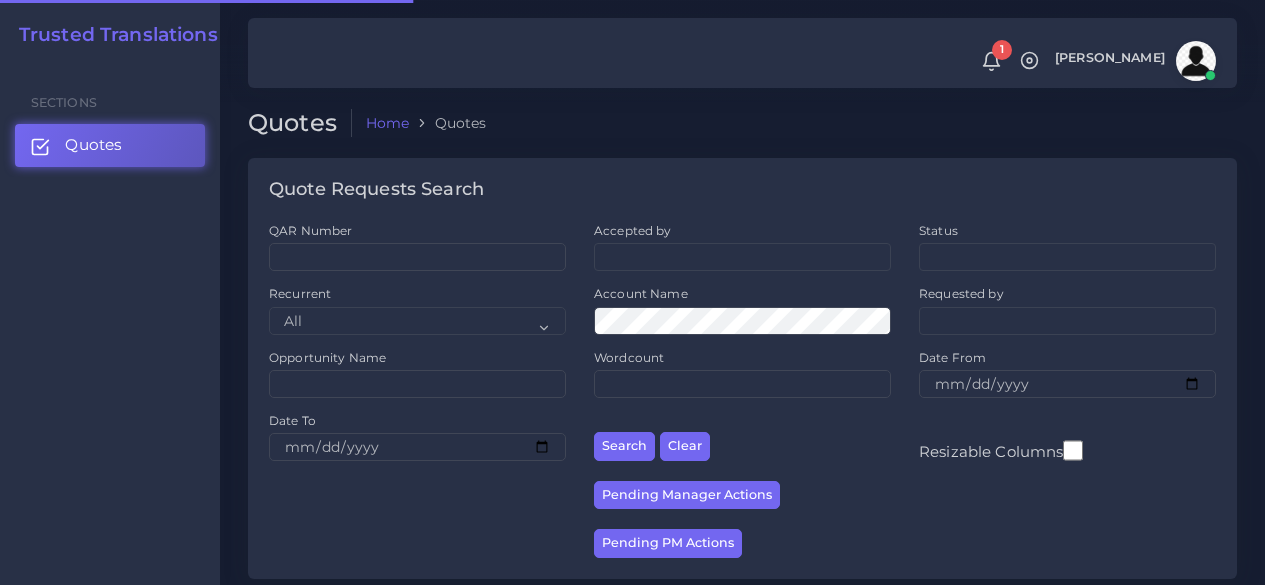 scroll, scrollTop: 0, scrollLeft: 0, axis: both 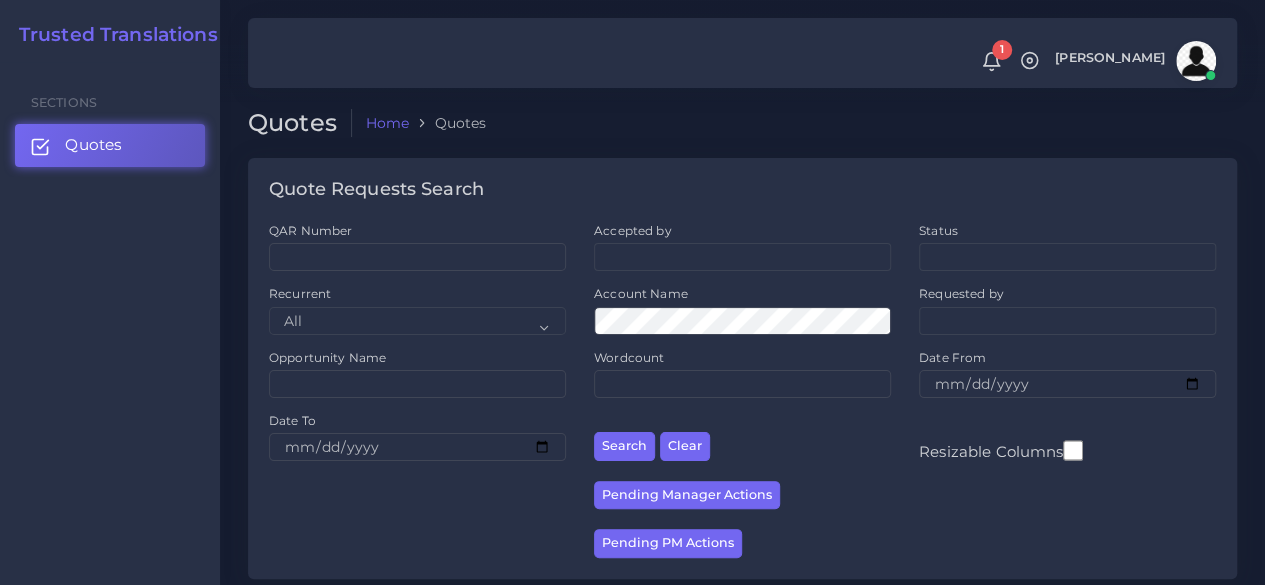 drag, startPoint x: 169, startPoint y: 425, endPoint x: 382, endPoint y: 374, distance: 219.02055 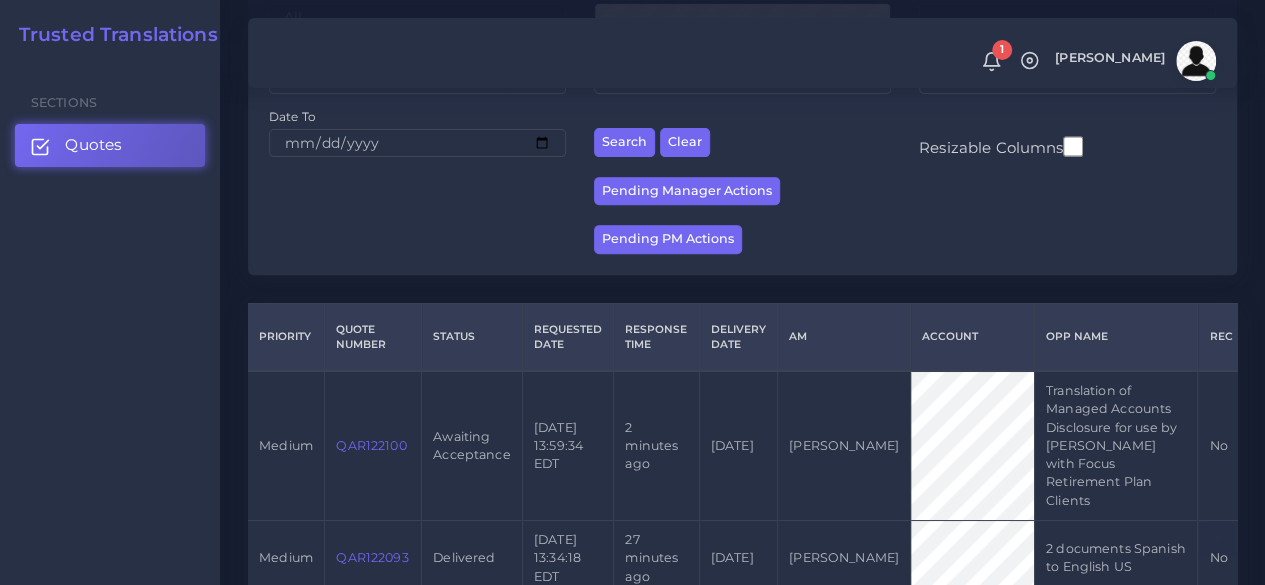scroll, scrollTop: 500, scrollLeft: 0, axis: vertical 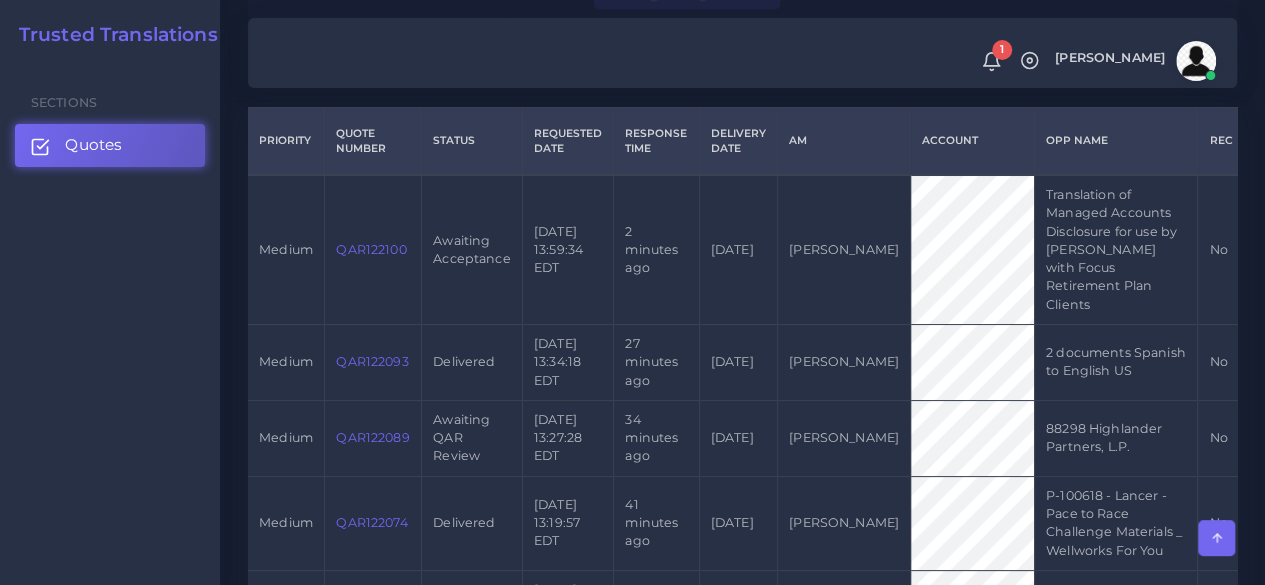 click on "QAR122100" at bounding box center (371, 249) 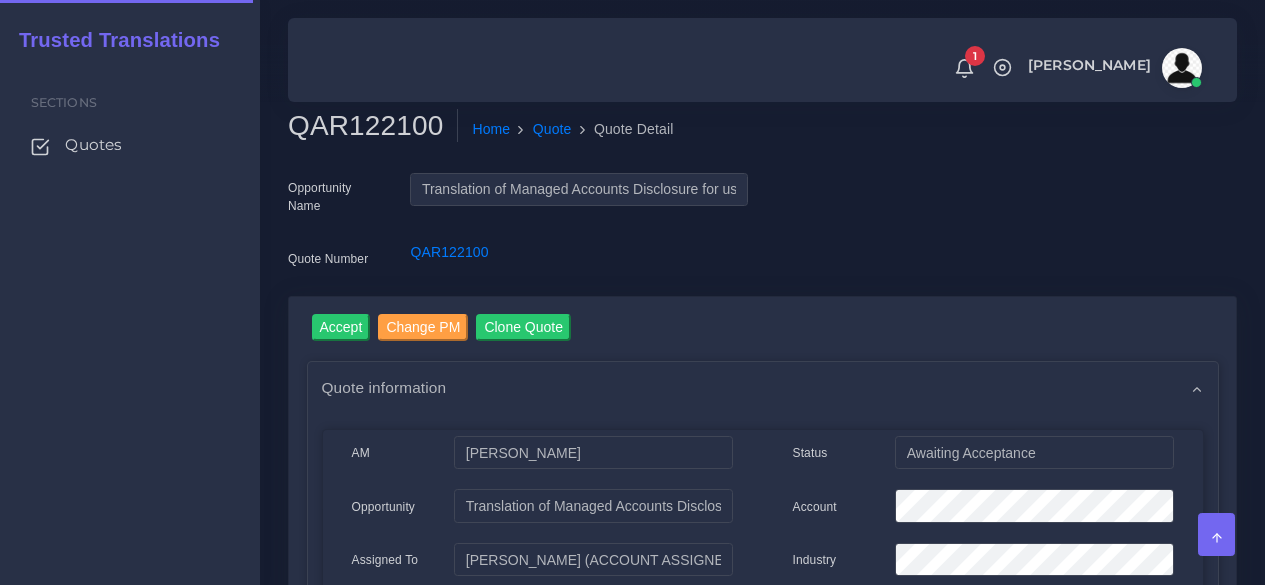 scroll, scrollTop: 0, scrollLeft: 0, axis: both 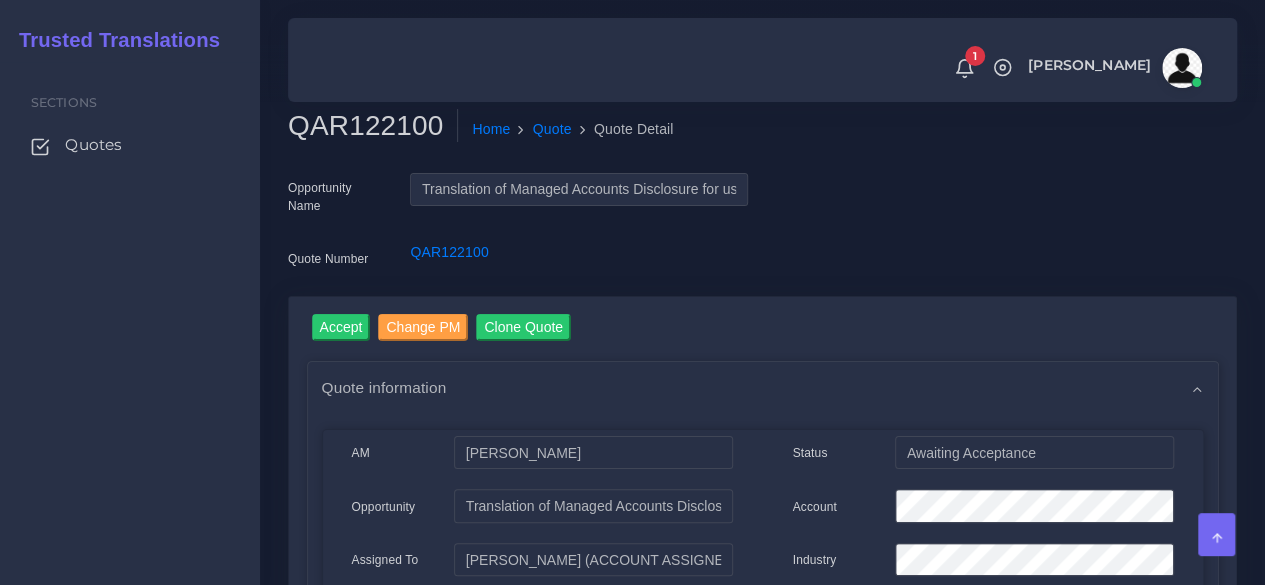 click on "QAR122100" at bounding box center (373, 126) 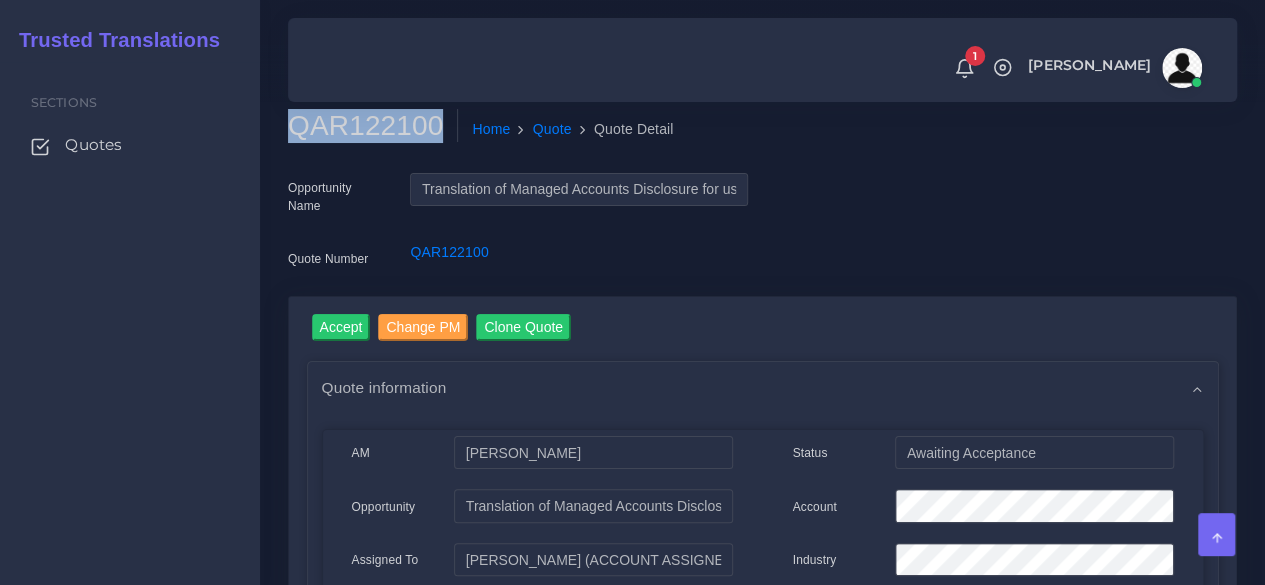click on "QAR122100" at bounding box center [373, 126] 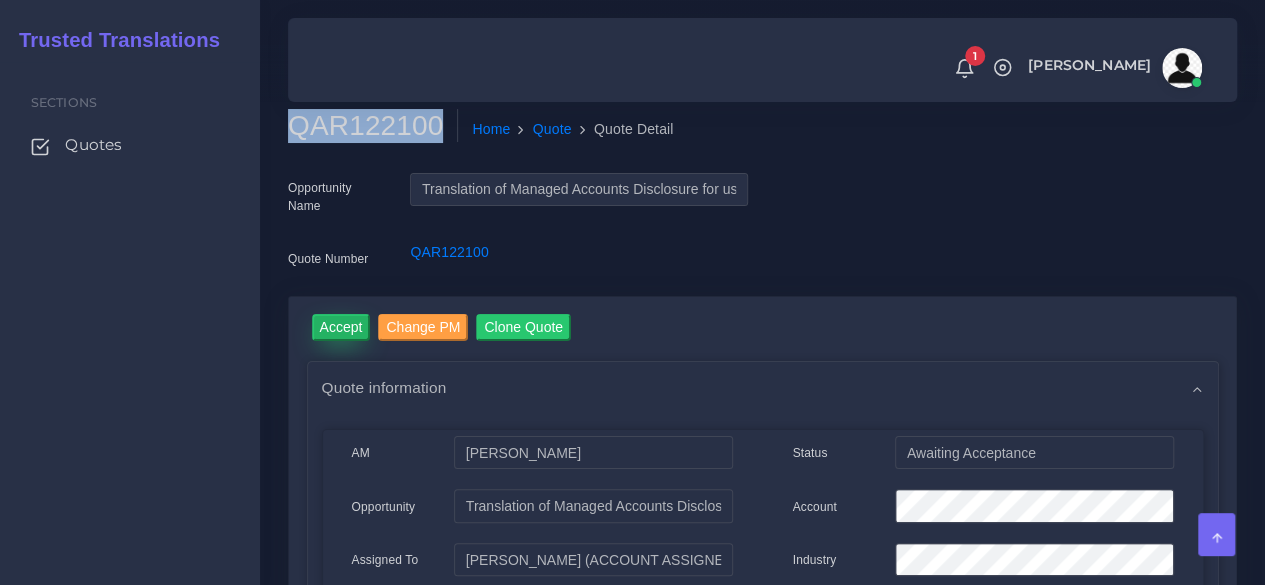 click on "Accept" at bounding box center (341, 327) 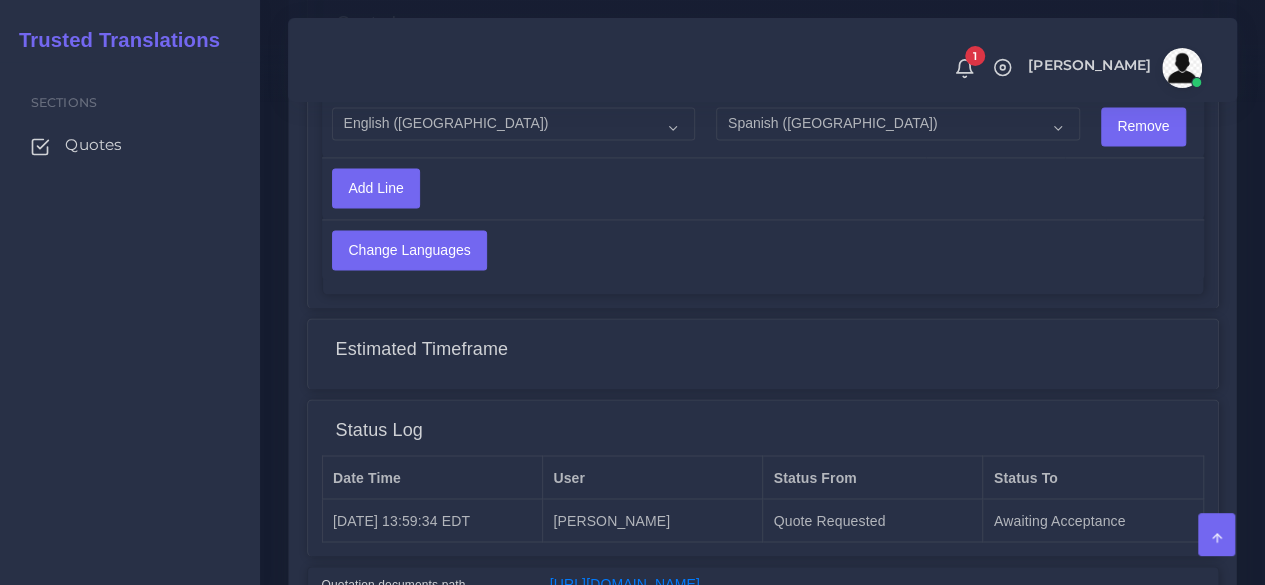scroll, scrollTop: 1284, scrollLeft: 0, axis: vertical 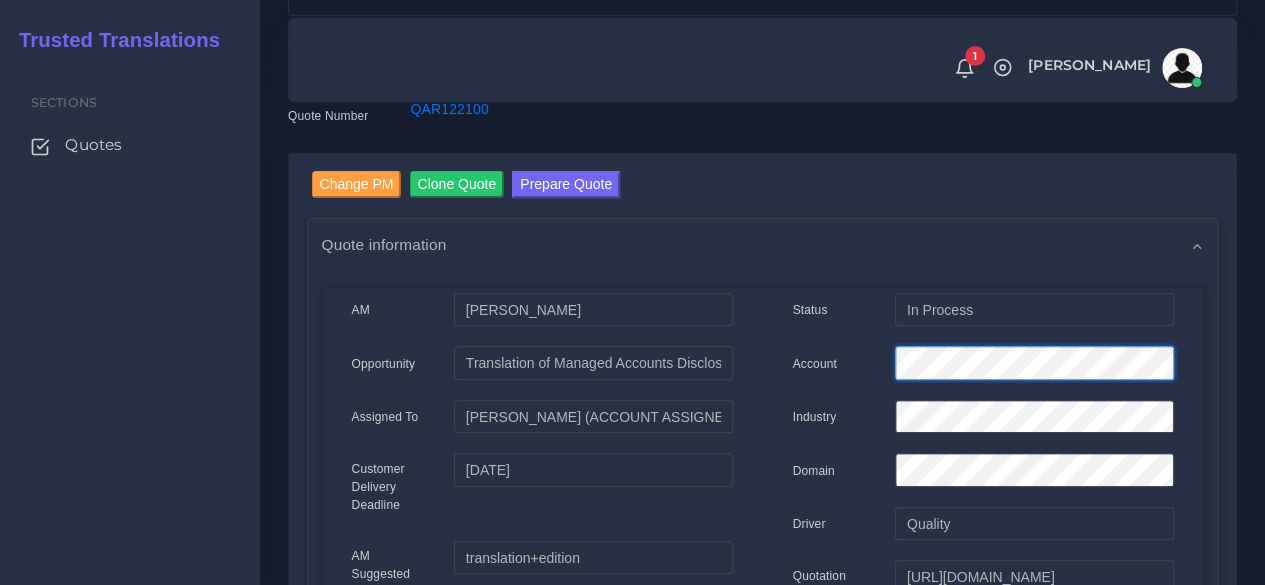 click on "Account" at bounding box center [983, 366] 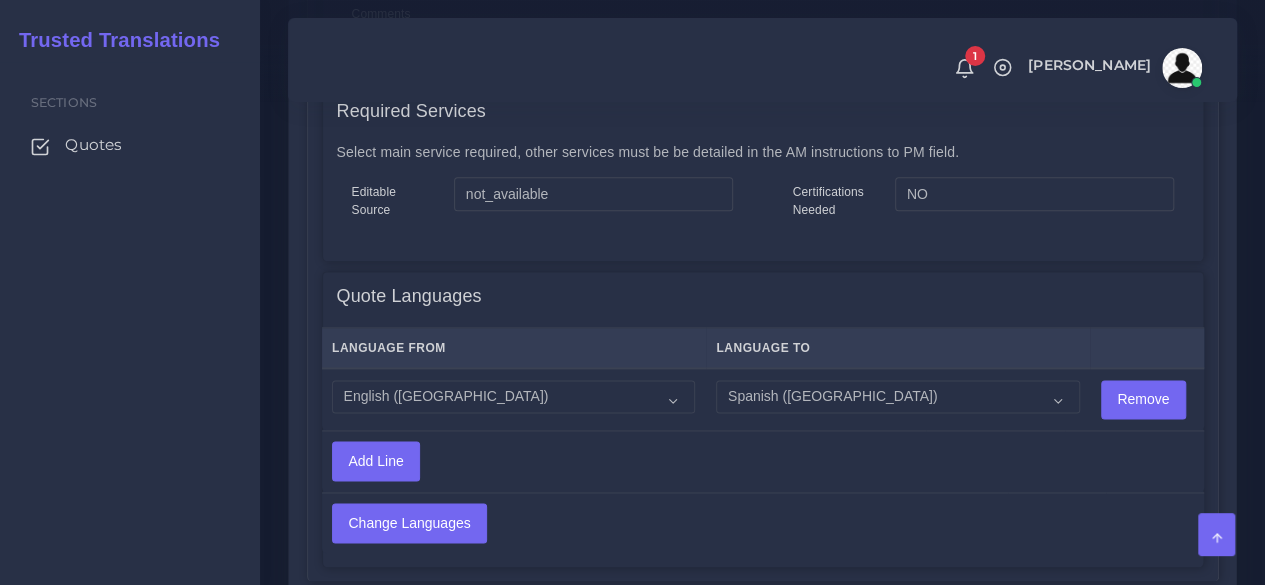 scroll, scrollTop: 1700, scrollLeft: 0, axis: vertical 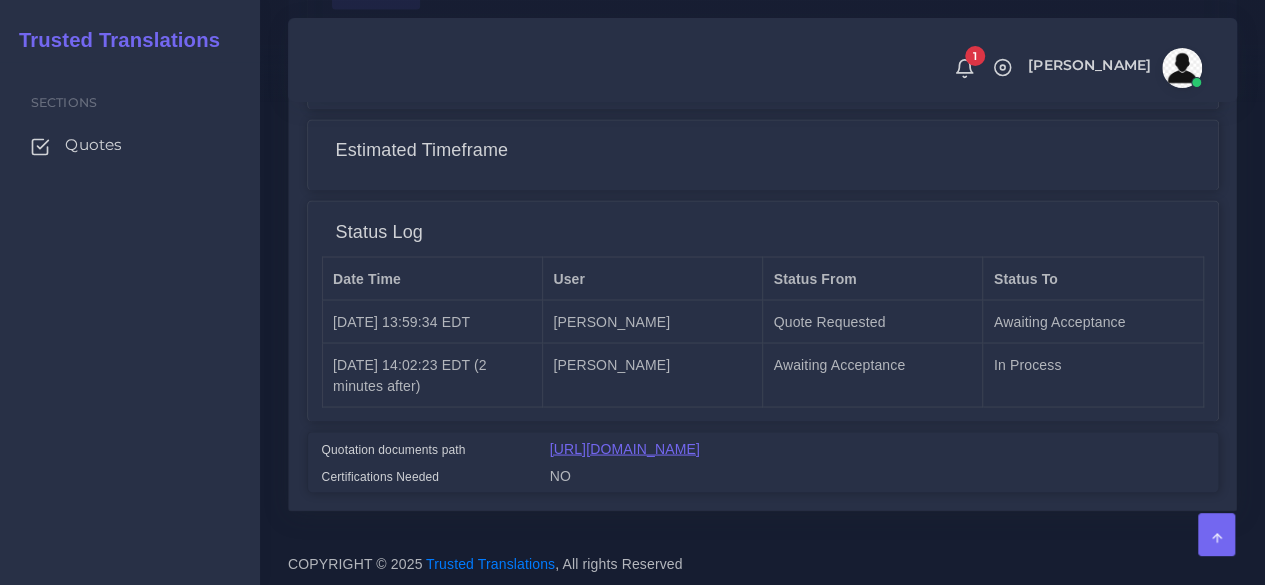 click on "https://workdrive.zoho.com/fgoh3e43b1a1fe2124b65bedd7c3c51a0e040/teams/fgoh3e43b1a1fe2124b65bedd7c3c51a0e040/ws/fgoh3cd45790bb17e457f864c310f1cbe2d9a/folders/35mam05022f45f4f64795ab9033ba9b0a4ea0" at bounding box center [625, 448] 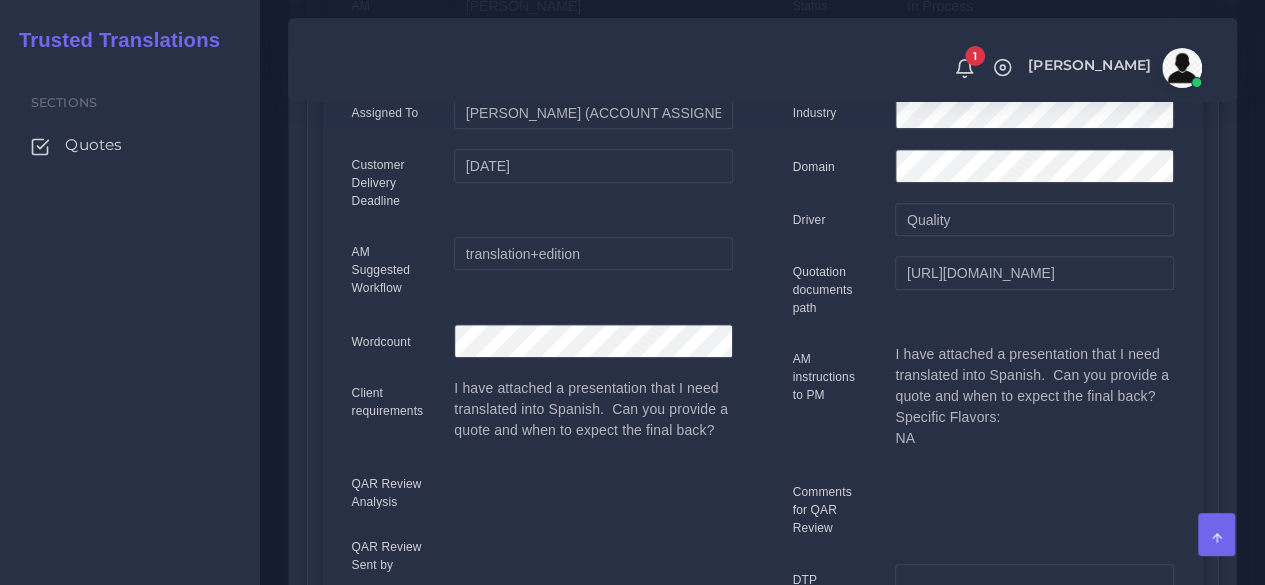 scroll, scrollTop: 4, scrollLeft: 0, axis: vertical 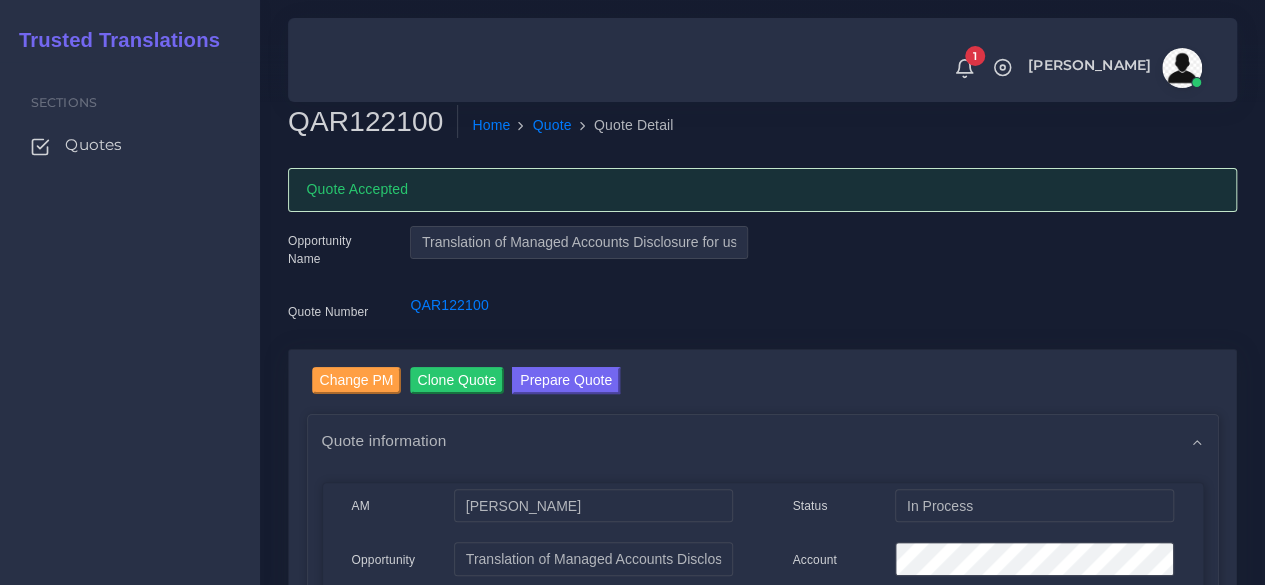 click on "Prepare Quote" at bounding box center (566, 383) 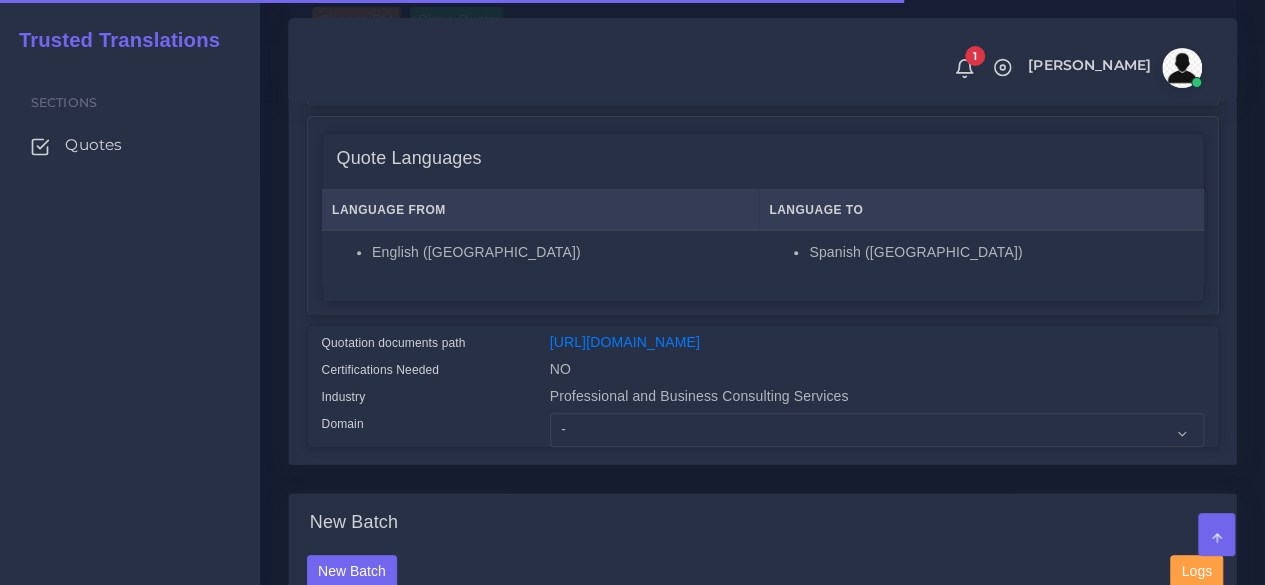 scroll, scrollTop: 400, scrollLeft: 0, axis: vertical 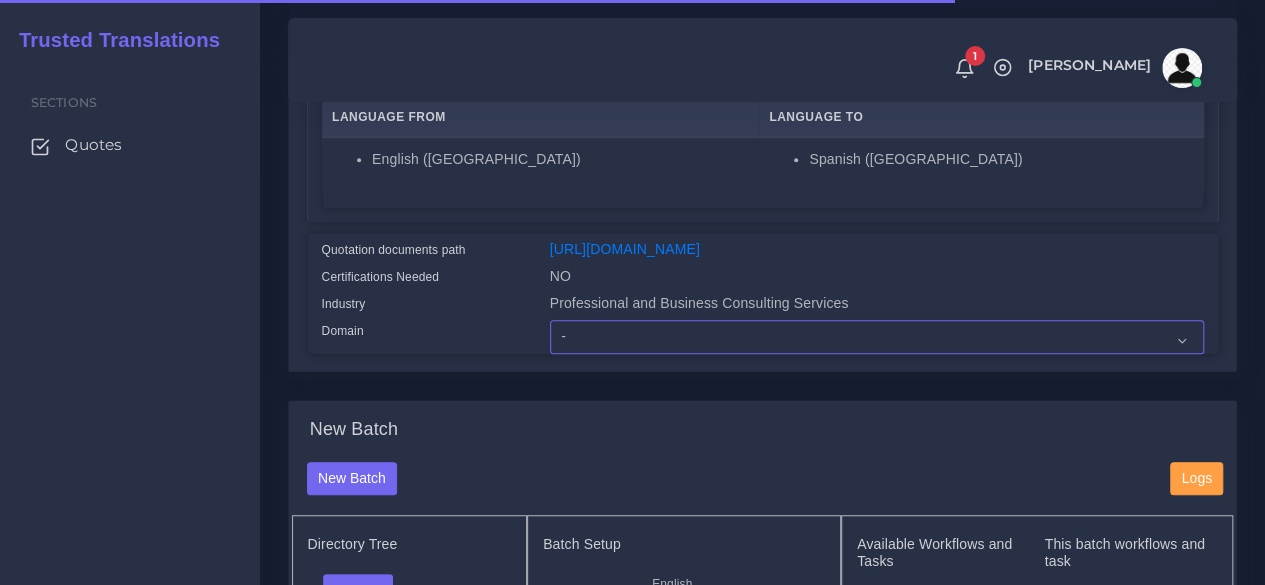 click on "-
Advertising and Media
Agriculture, Forestry and Fishing
Architecture, Building and Construction
Automotive
Chemicals
Computer Hardware
Computer Software
Consumer Electronics - Home appliances
Education
Energy, Water, Transportation and Utilities
Finance - Banking
Food Manufacturing and Services
Healthcare and Health Sciences
Hospitality, Leisure, Tourism and Arts
Human Resources - HR
Industrial Electronics
Industrial Manufacturing Insurance" at bounding box center (877, 337) 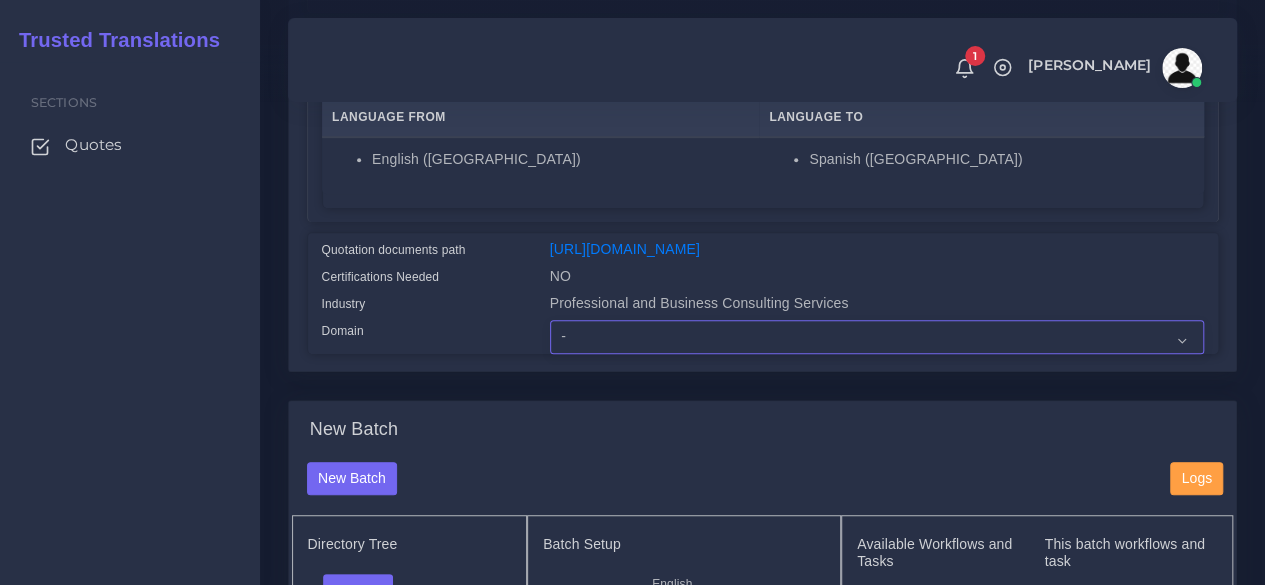select on "Professional and Business Consulting Services" 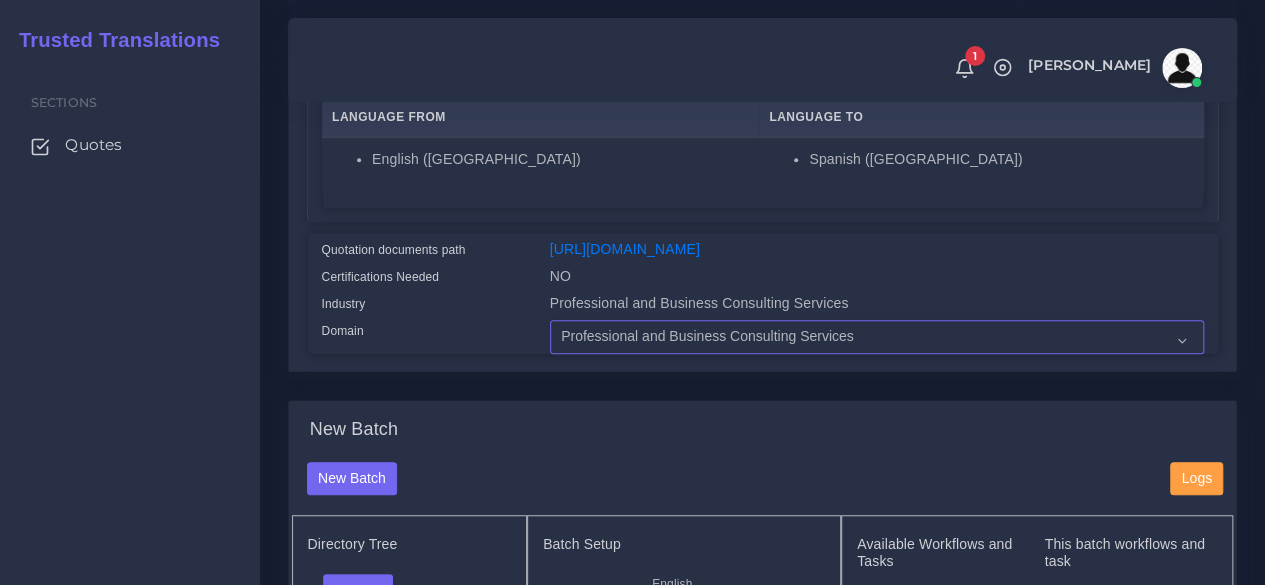 click on "-
Advertising and Media
Agriculture, Forestry and Fishing
Architecture, Building and Construction
Automotive
Chemicals
Computer Hardware
Computer Software
Consumer Electronics - Home appliances
Education
Energy, Water, Transportation and Utilities
Finance - Banking
Food Manufacturing and Services
Healthcare and Health Sciences
Hospitality, Leisure, Tourism and Arts
Human Resources - HR
Industrial Electronics
Industrial Manufacturing Insurance" at bounding box center [877, 337] 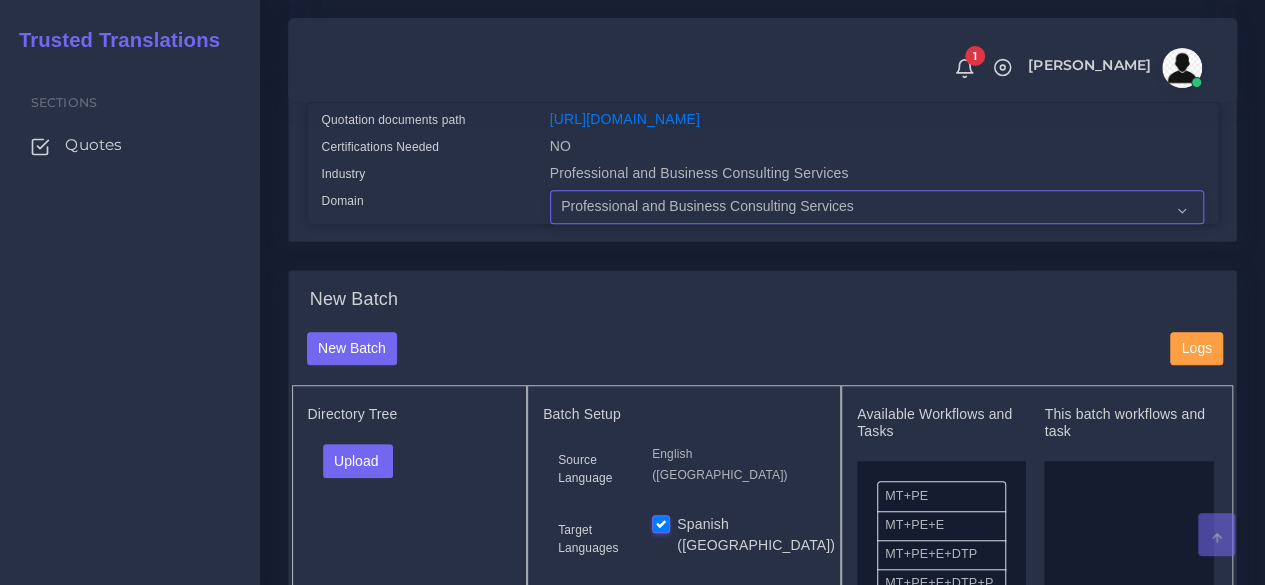 scroll, scrollTop: 800, scrollLeft: 0, axis: vertical 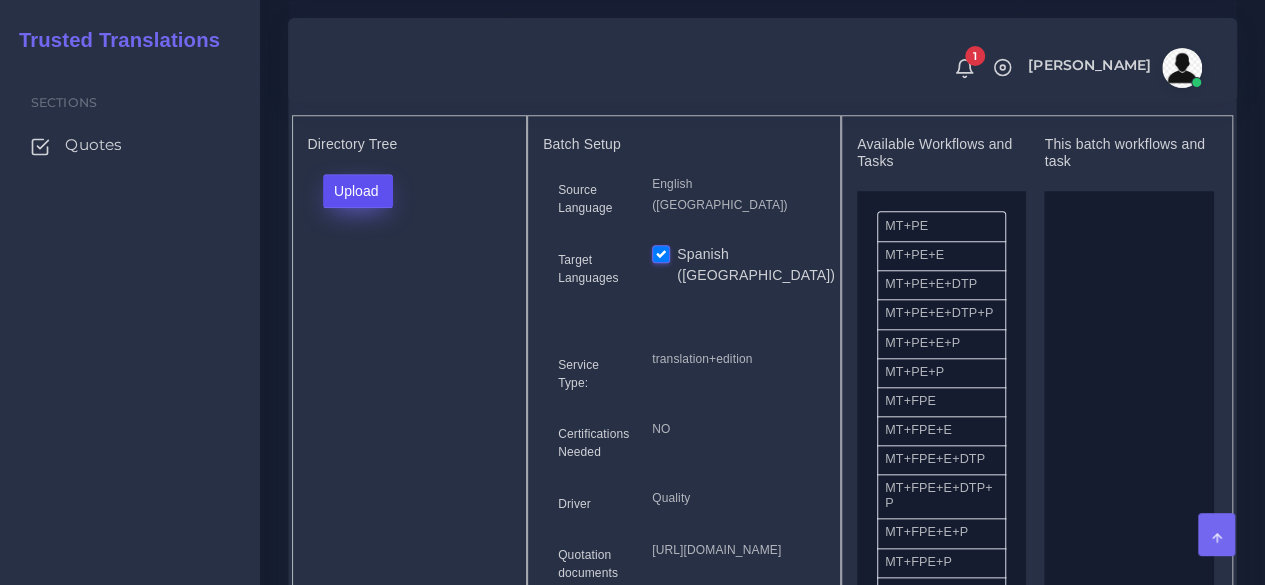 click on "Upload" at bounding box center (358, 191) 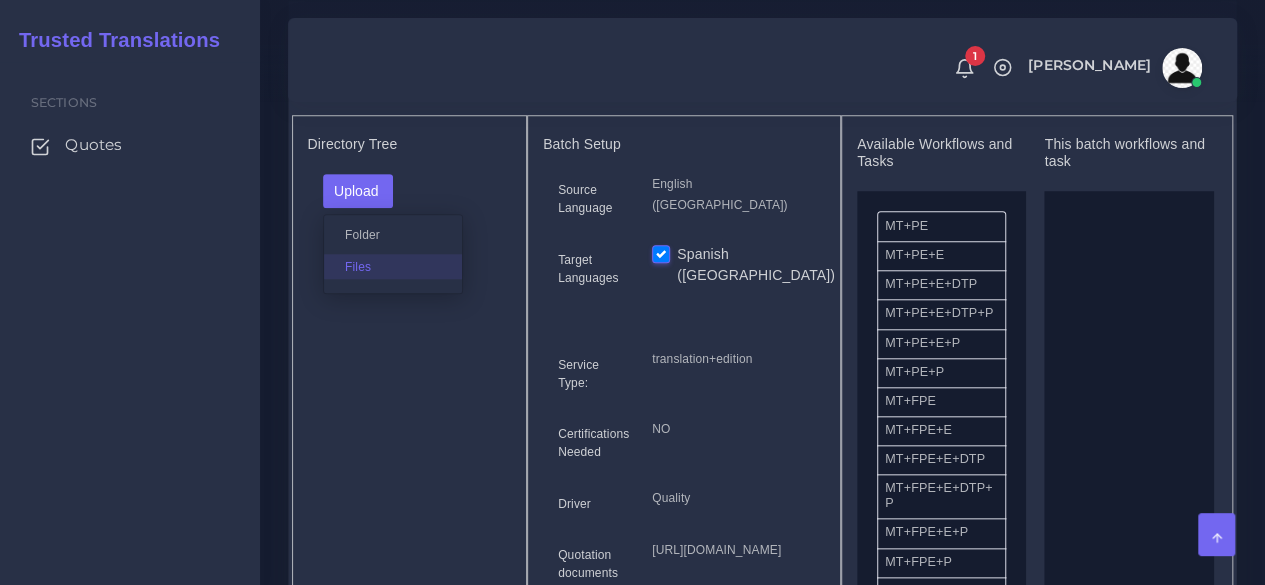 click on "Files" at bounding box center (393, 266) 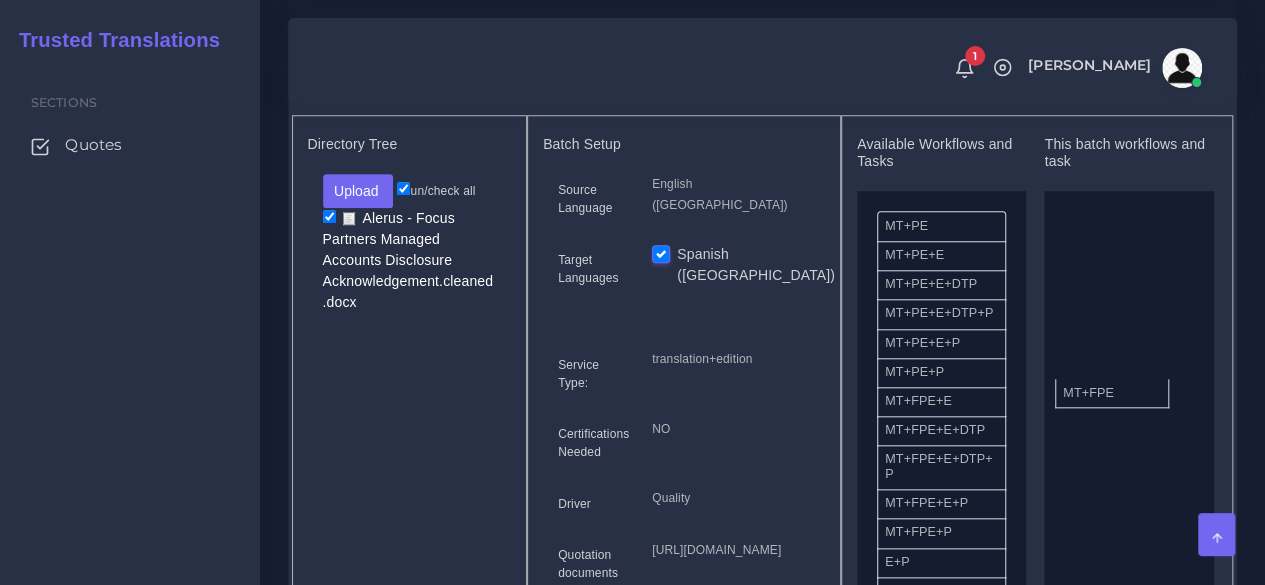 drag, startPoint x: 932, startPoint y: 450, endPoint x: 1110, endPoint y: 429, distance: 179.23448 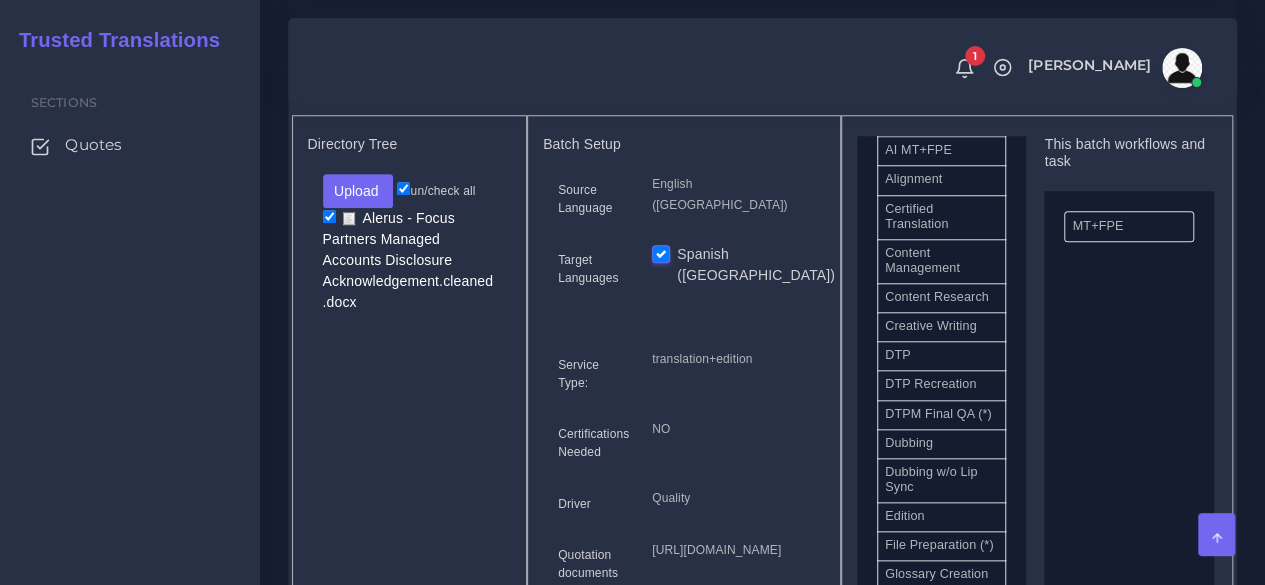 scroll, scrollTop: 600, scrollLeft: 0, axis: vertical 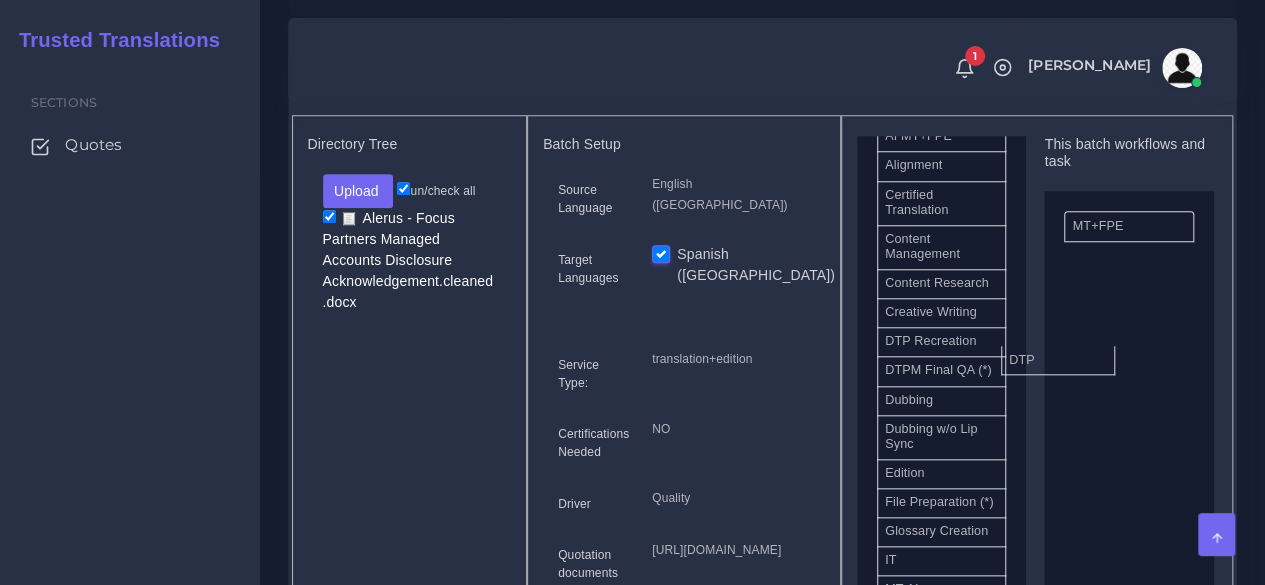 drag, startPoint x: 940, startPoint y: 403, endPoint x: 1129, endPoint y: 408, distance: 189.06613 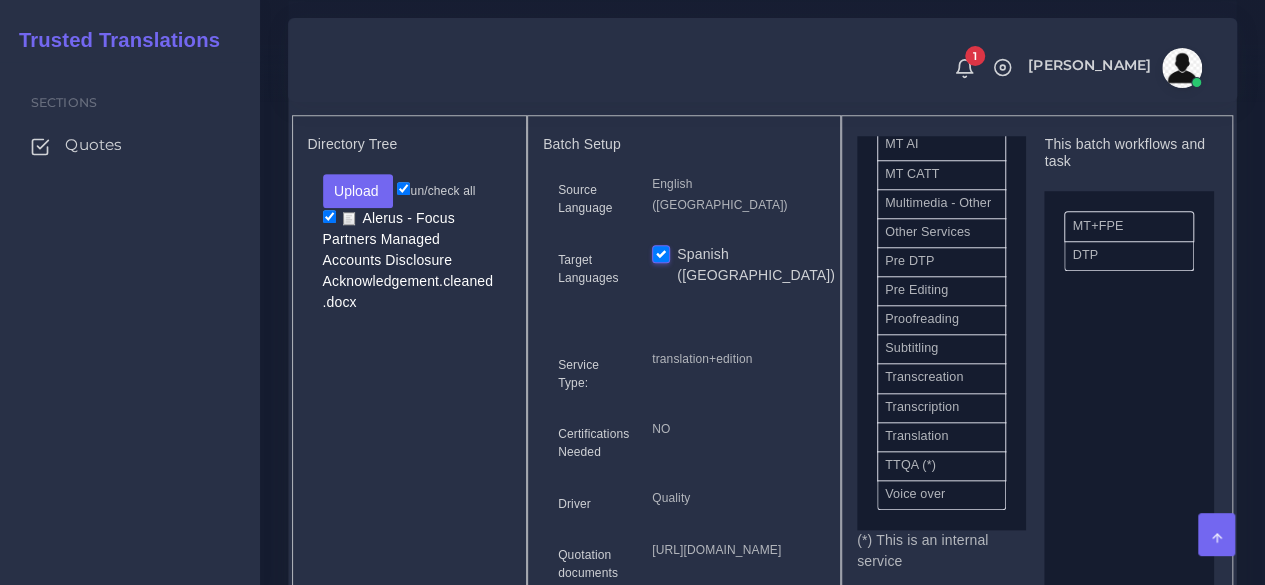scroll, scrollTop: 1092, scrollLeft: 0, axis: vertical 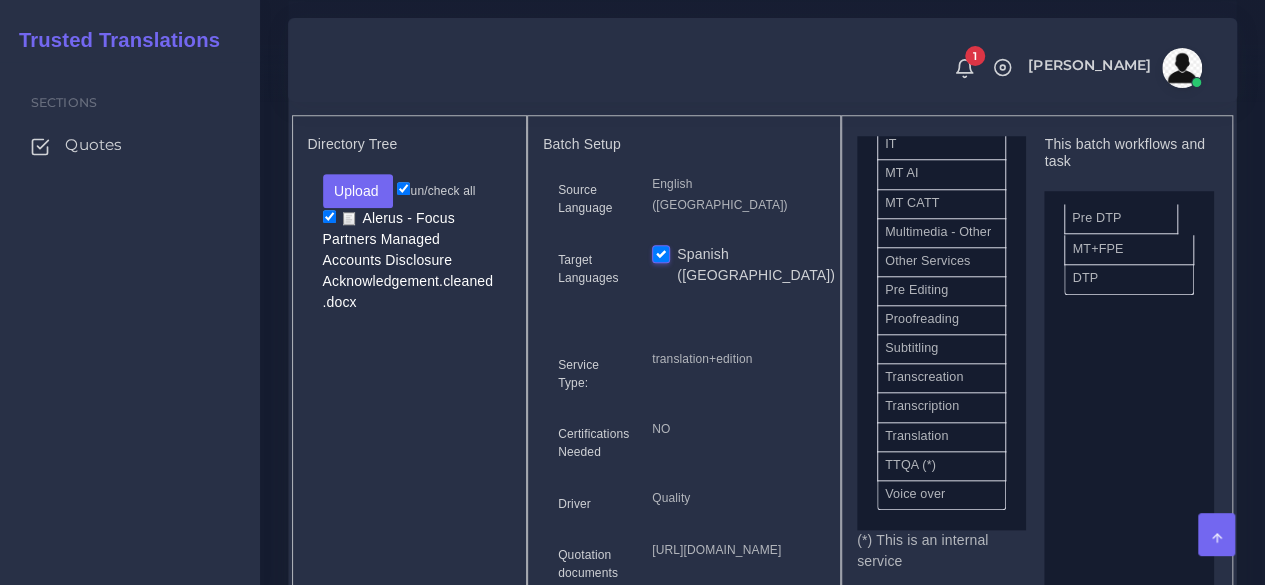 drag, startPoint x: 940, startPoint y: 297, endPoint x: 1127, endPoint y: 251, distance: 192.57466 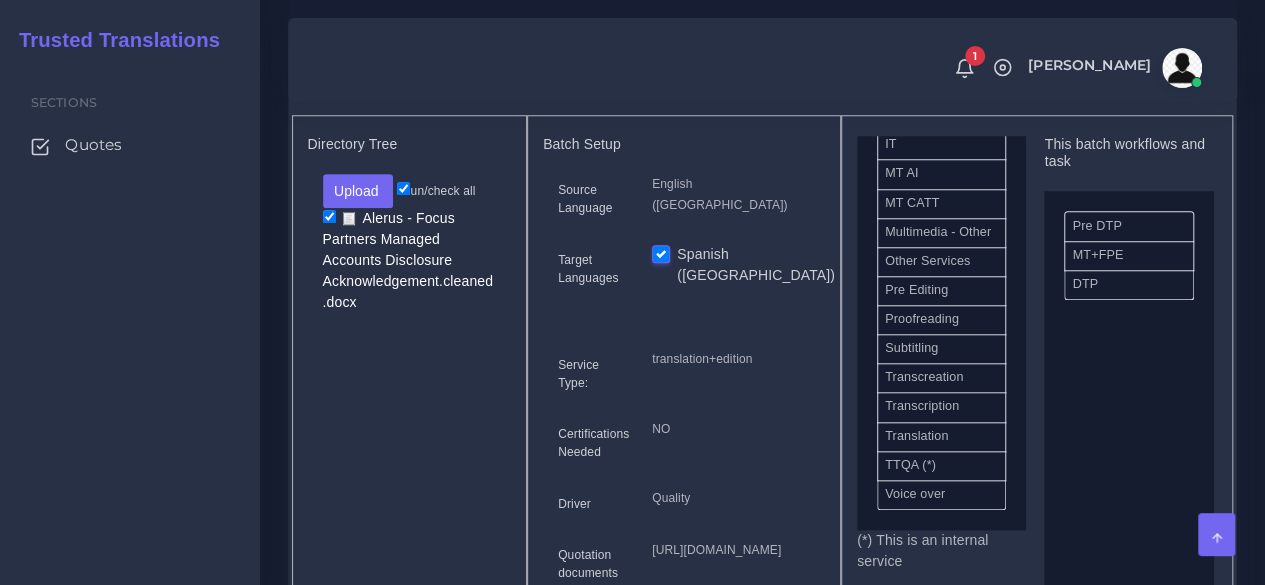 scroll, scrollTop: 1200, scrollLeft: 0, axis: vertical 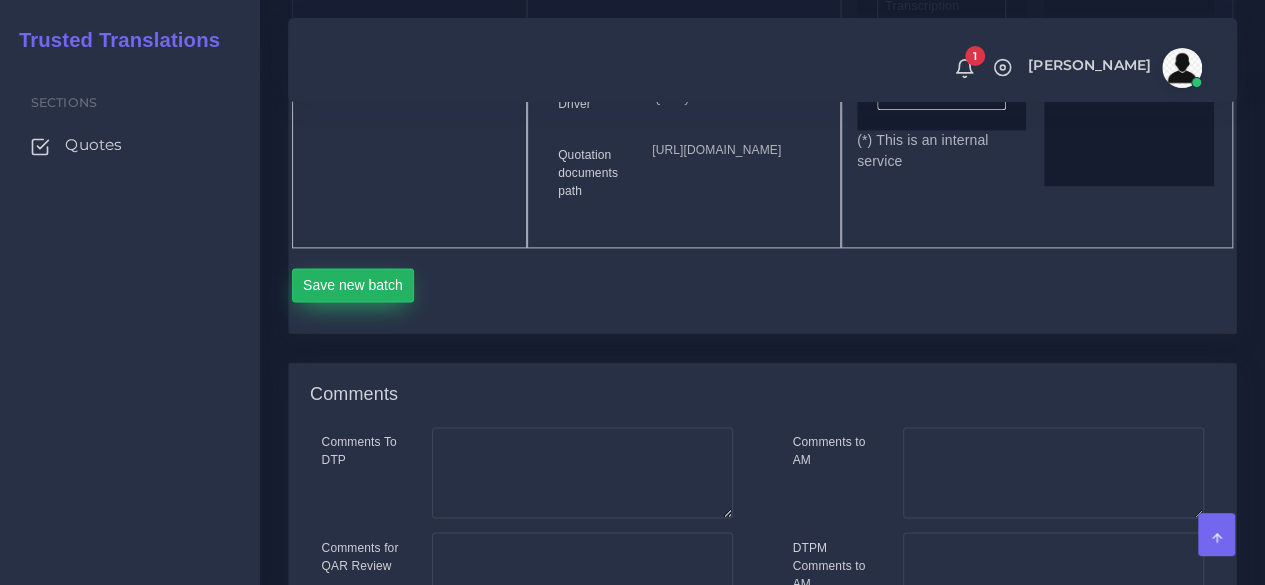 click on "Save new batch" at bounding box center (353, 285) 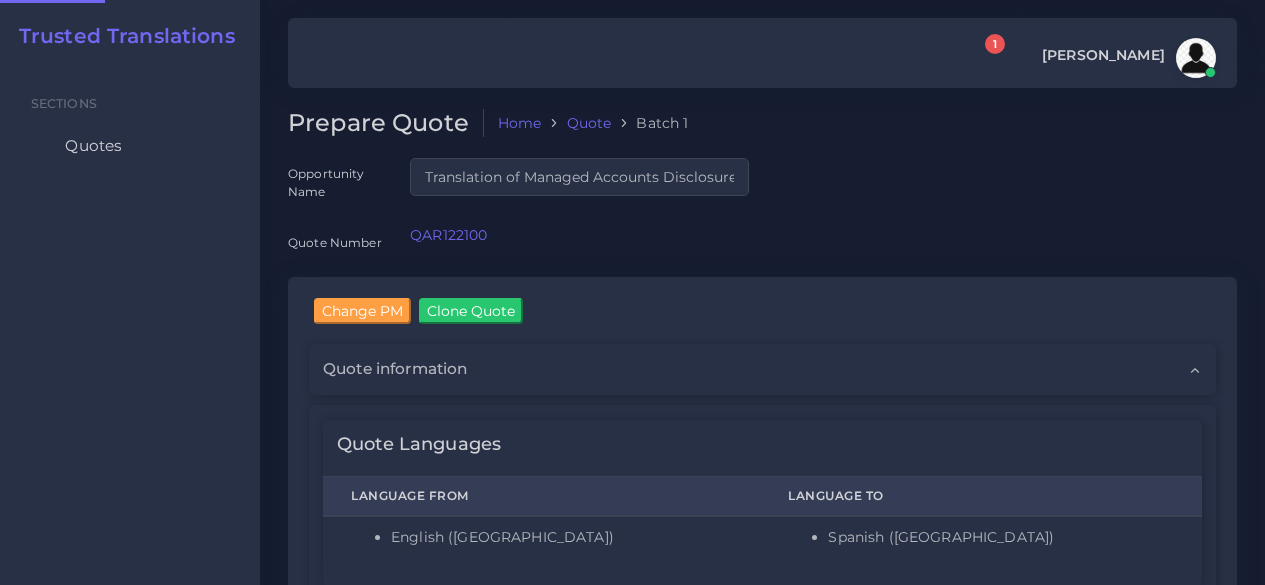 scroll, scrollTop: 0, scrollLeft: 0, axis: both 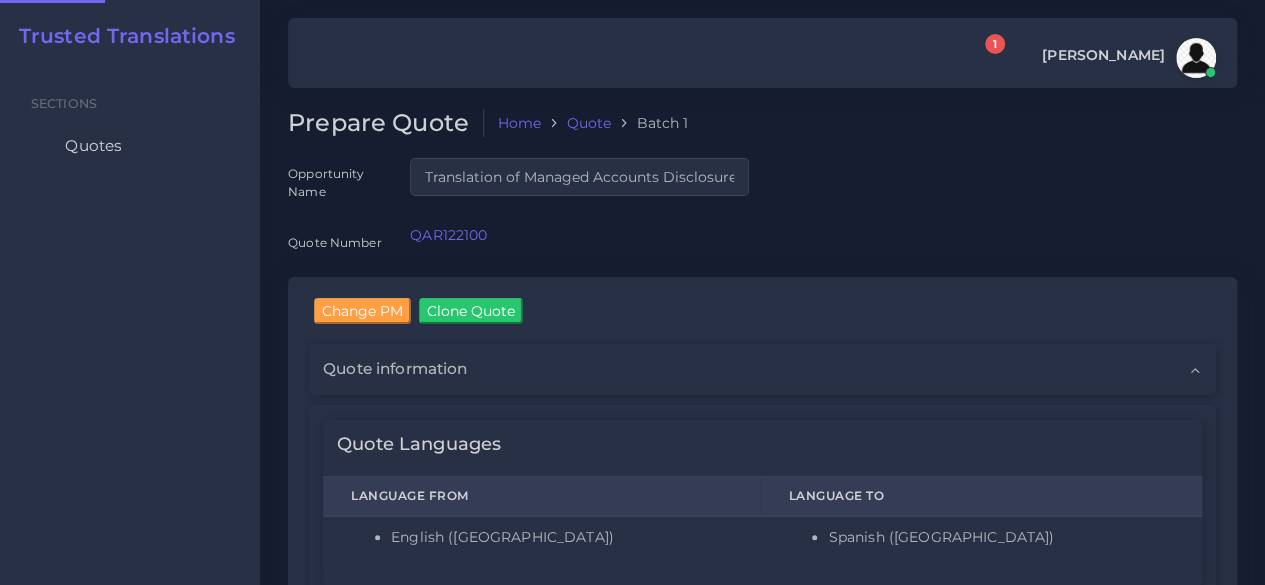type 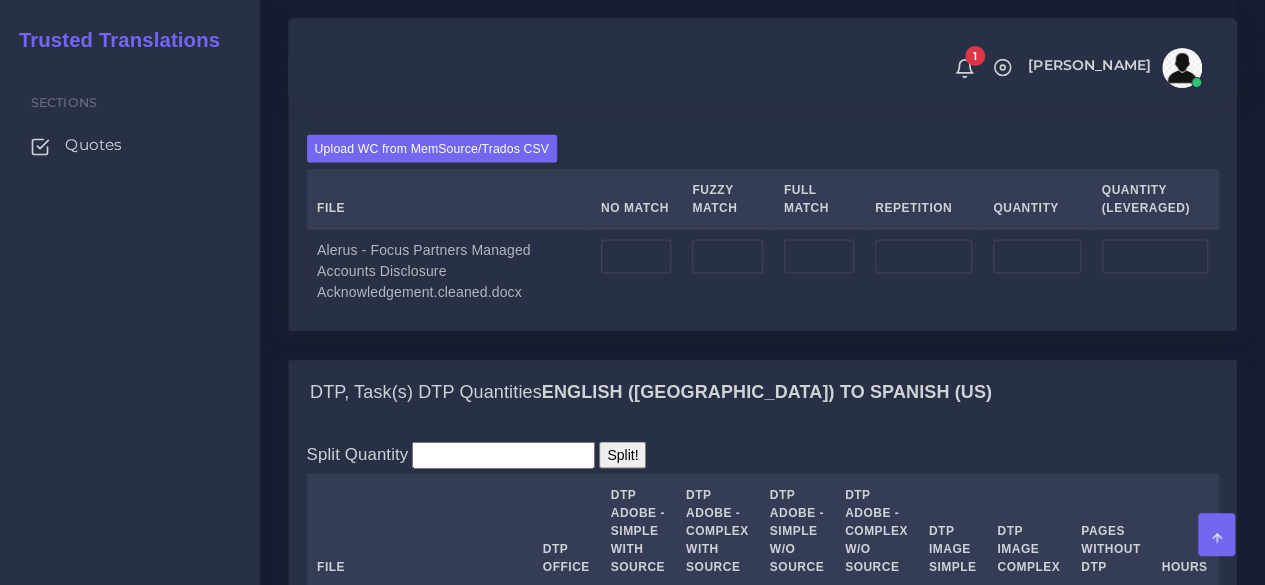 scroll, scrollTop: 1700, scrollLeft: 0, axis: vertical 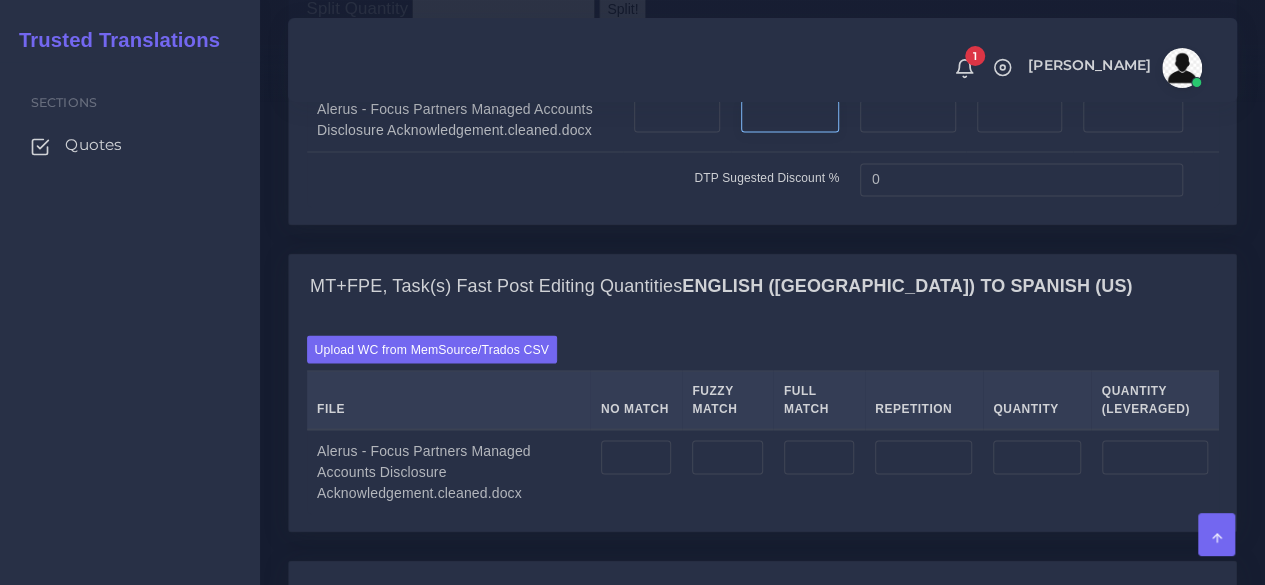 click at bounding box center (790, 116) 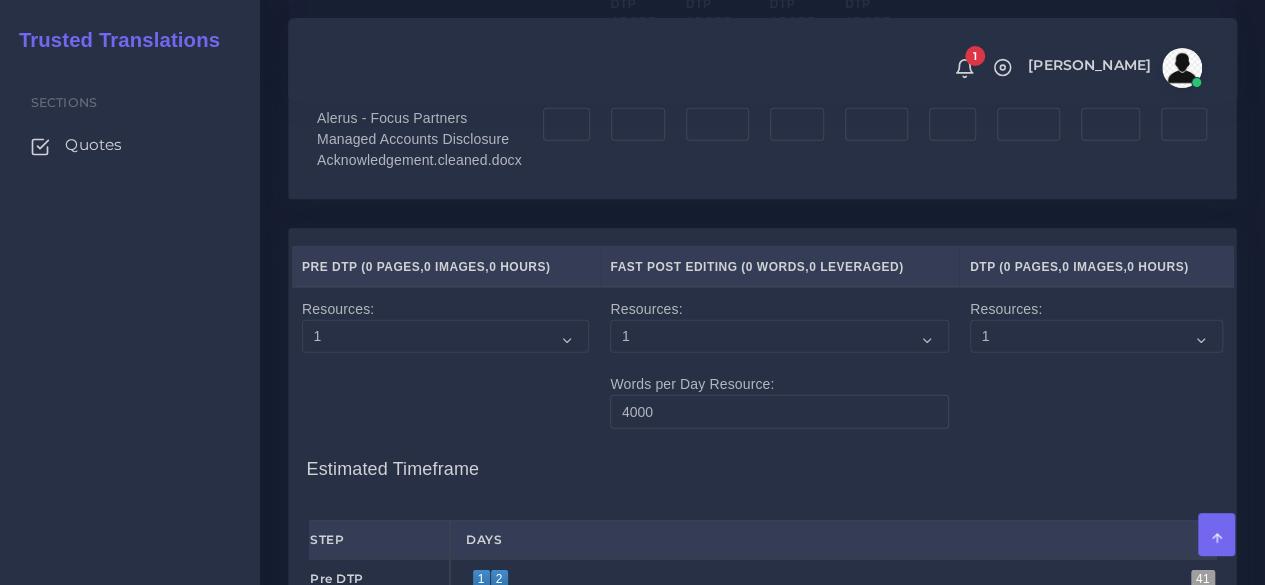 scroll, scrollTop: 2400, scrollLeft: 0, axis: vertical 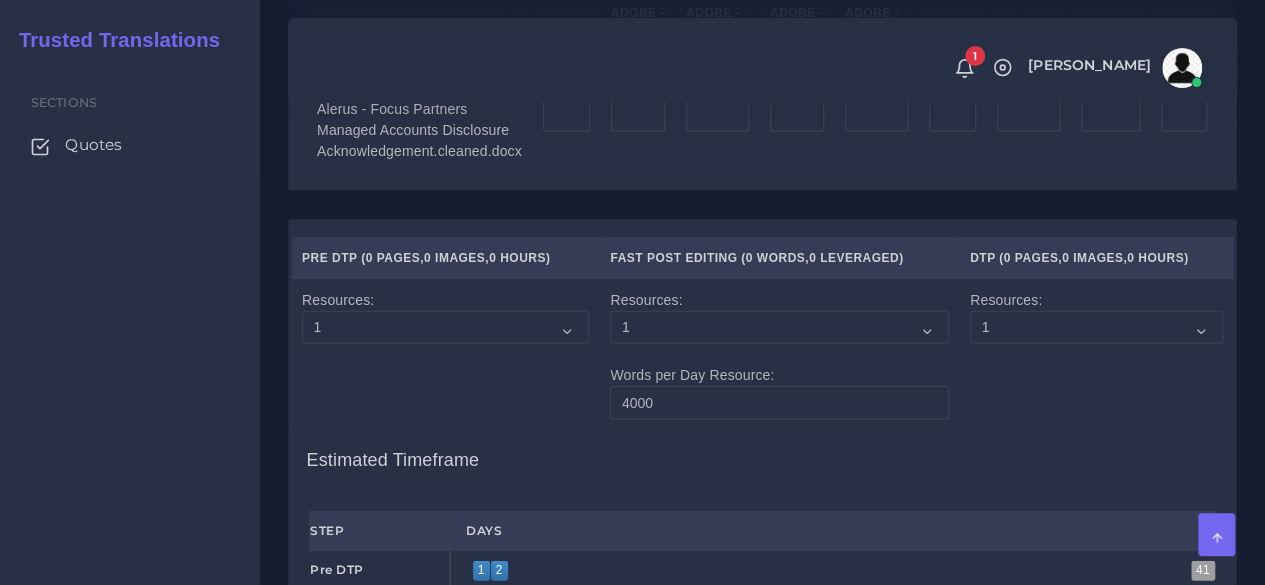 type on "1" 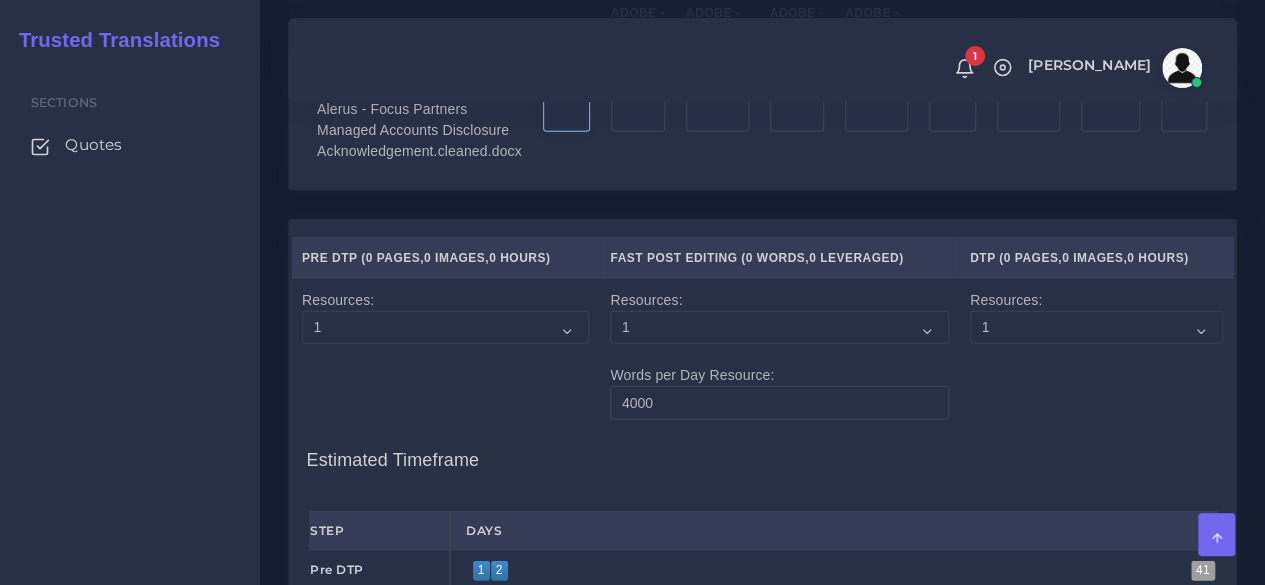 click at bounding box center (566, 116) 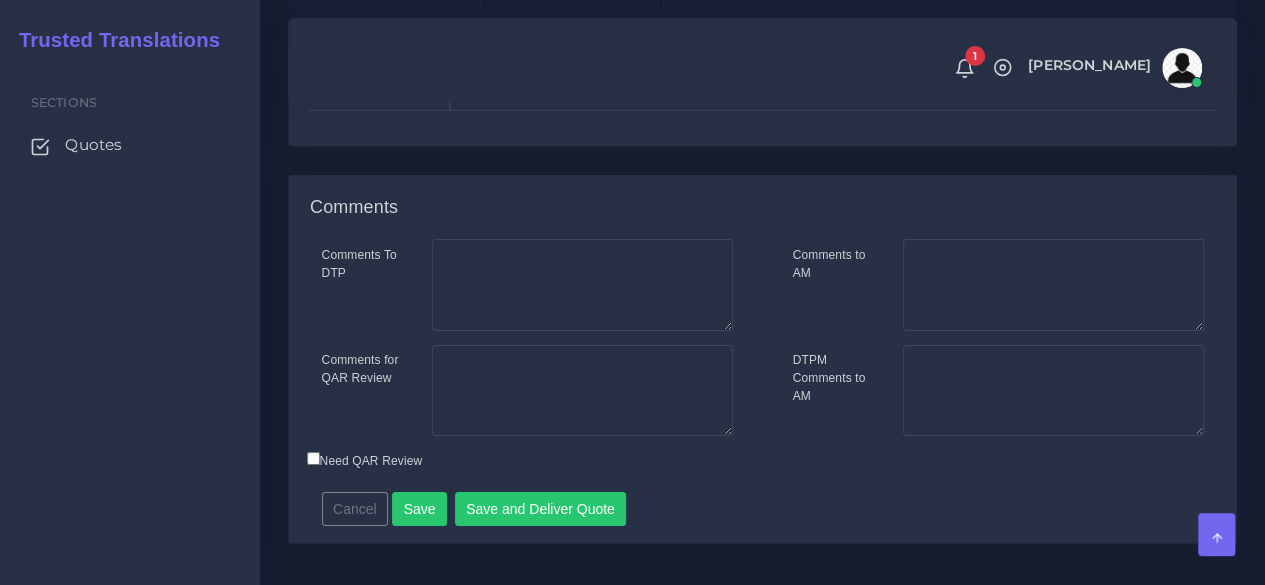 scroll, scrollTop: 3314, scrollLeft: 0, axis: vertical 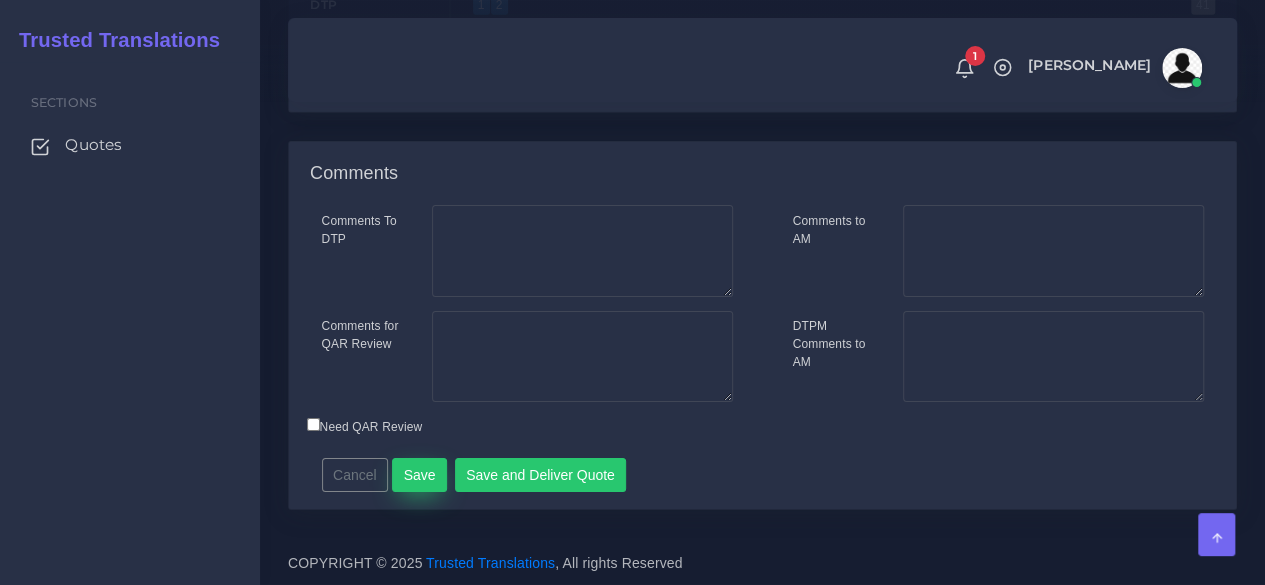 type on "1" 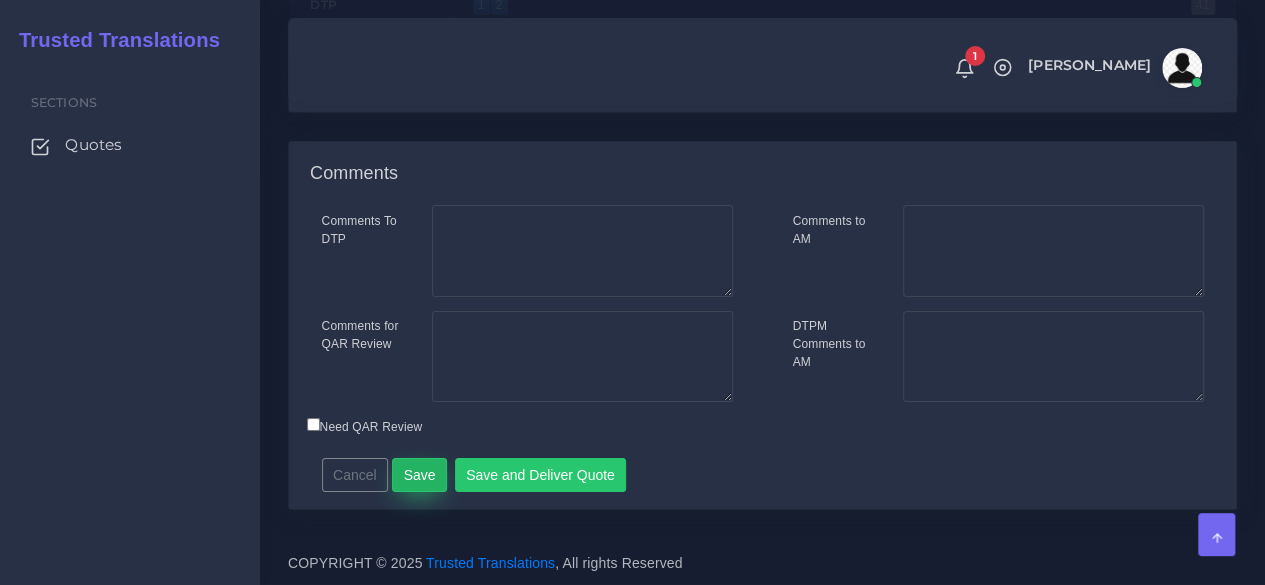 click on "Save" at bounding box center (419, 475) 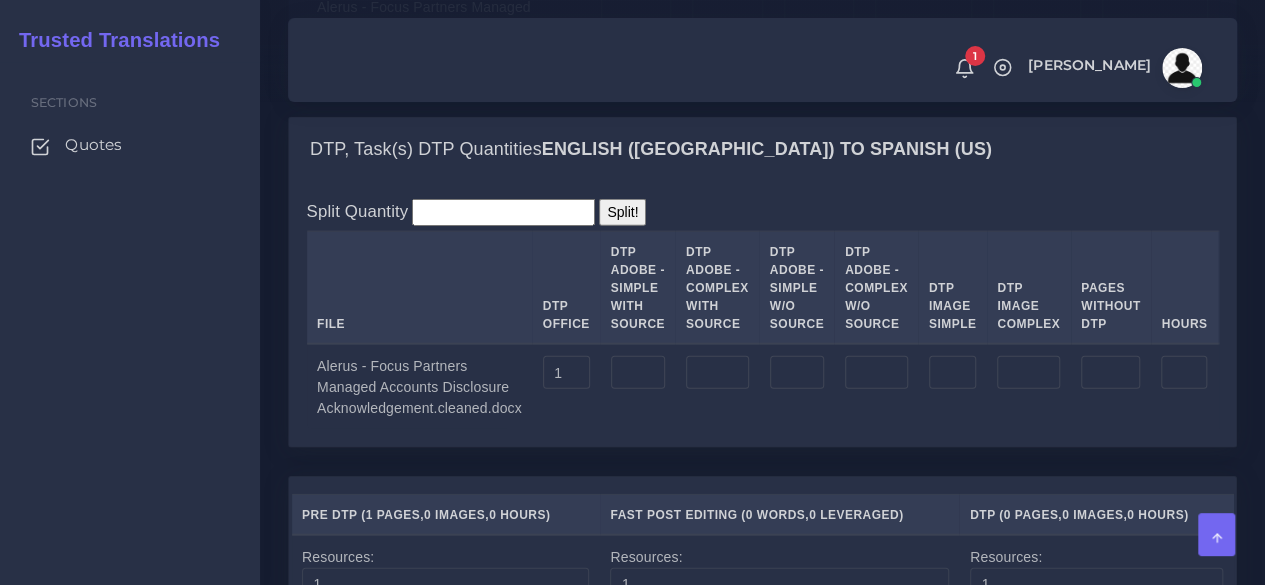 scroll, scrollTop: 2000, scrollLeft: 0, axis: vertical 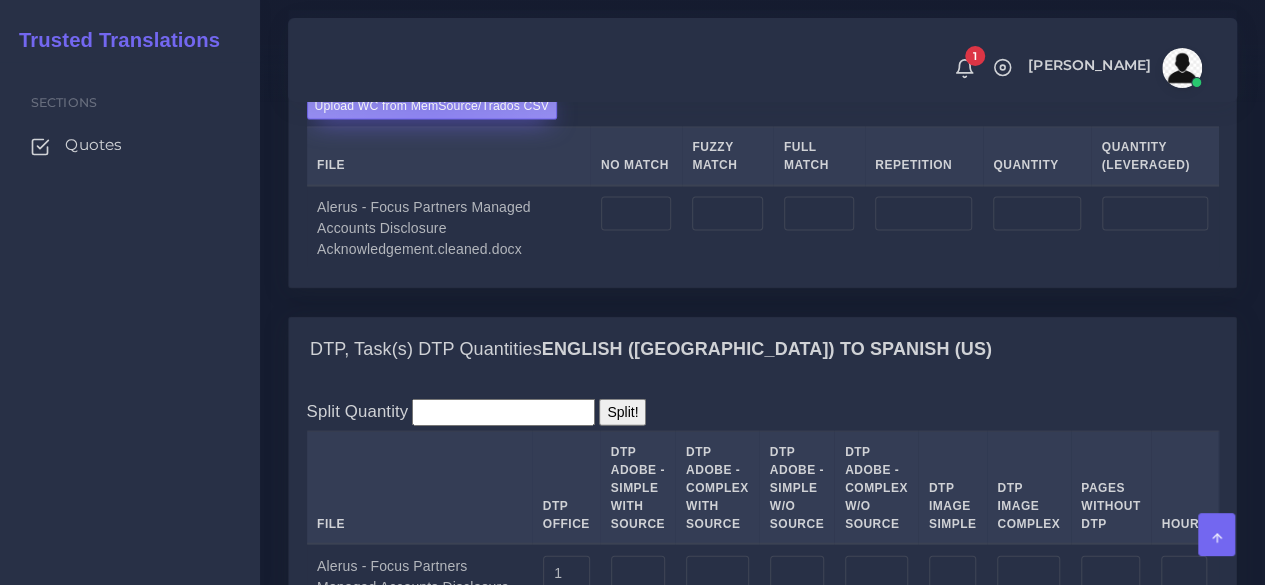 click on "Upload WC from MemSource/Trados CSV" at bounding box center [432, 105] 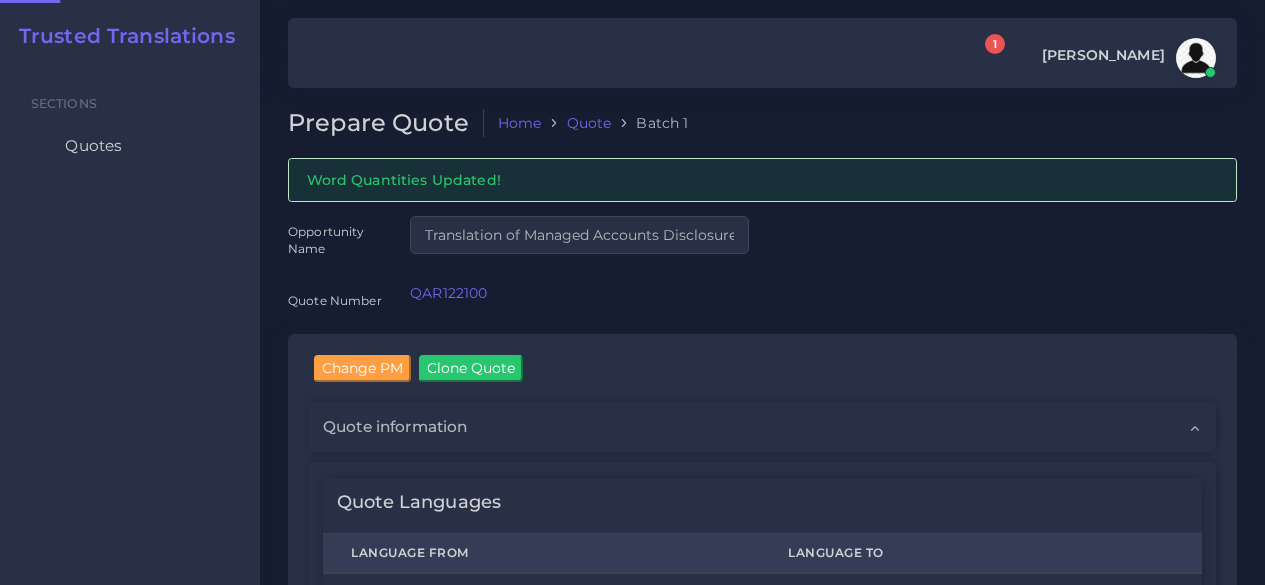 scroll, scrollTop: 0, scrollLeft: 0, axis: both 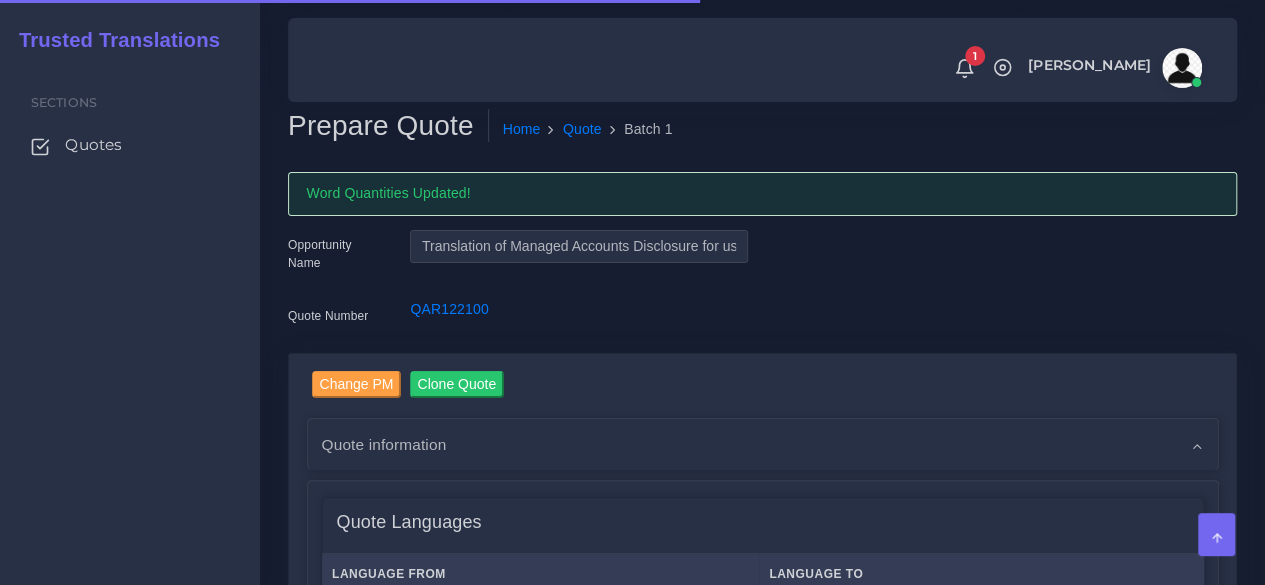 type 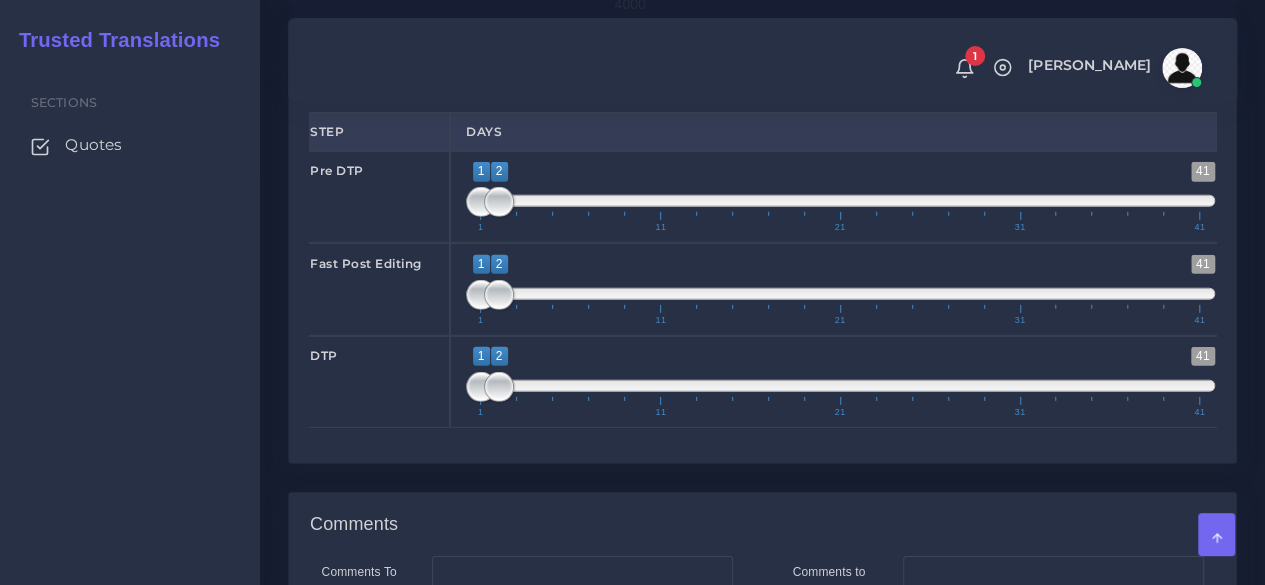 scroll, scrollTop: 2900, scrollLeft: 0, axis: vertical 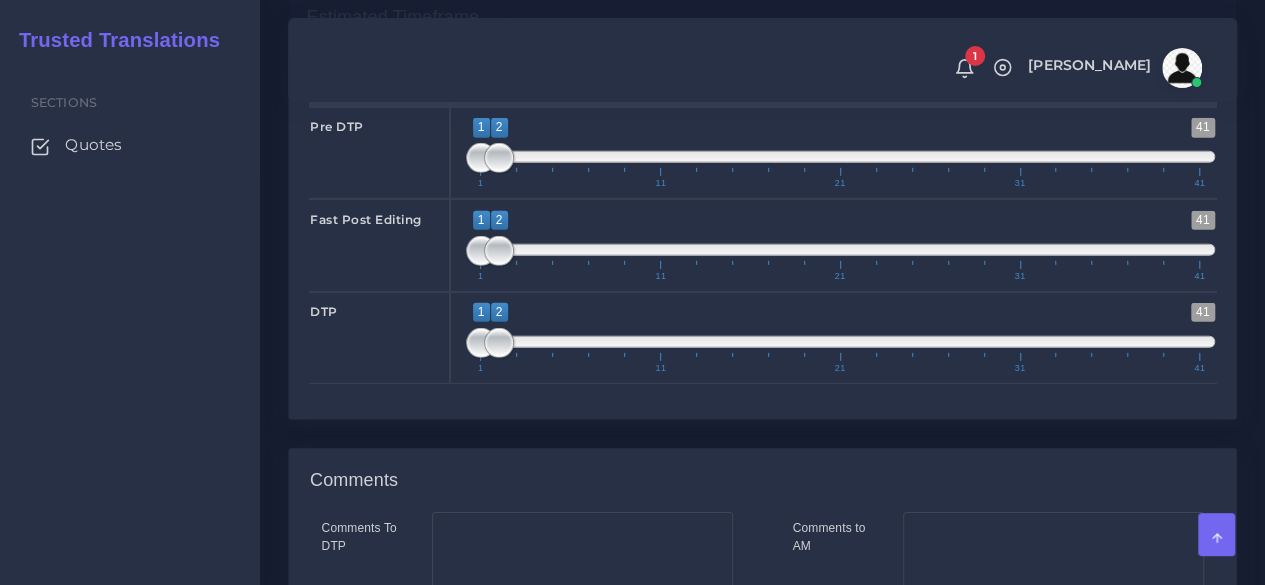type on "1;1" 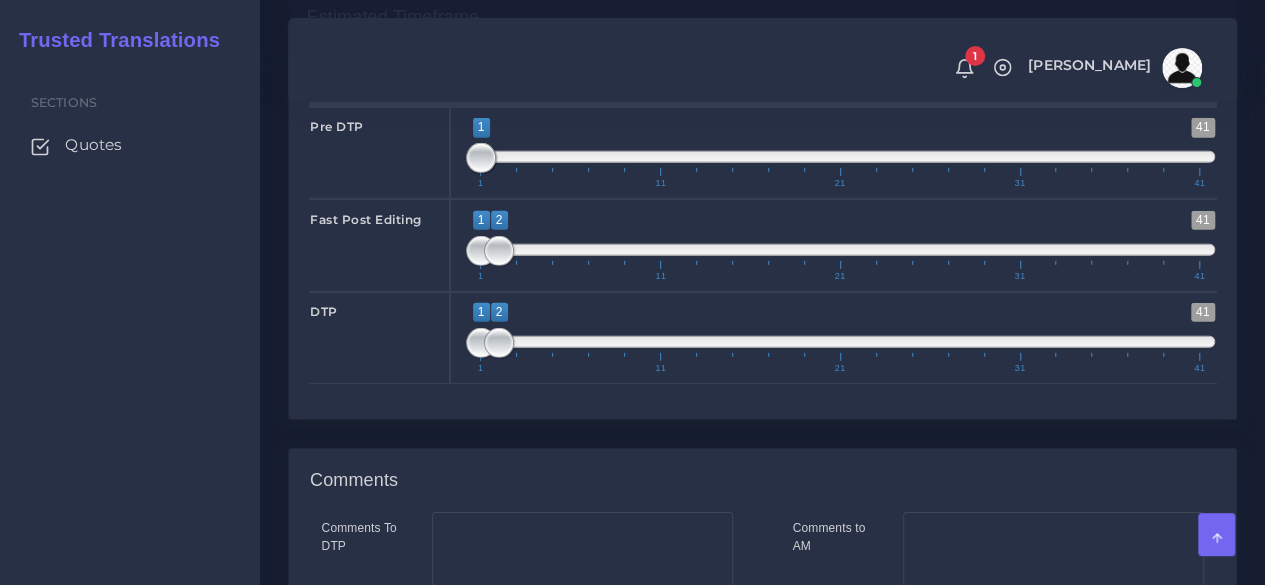 type on "1;1" 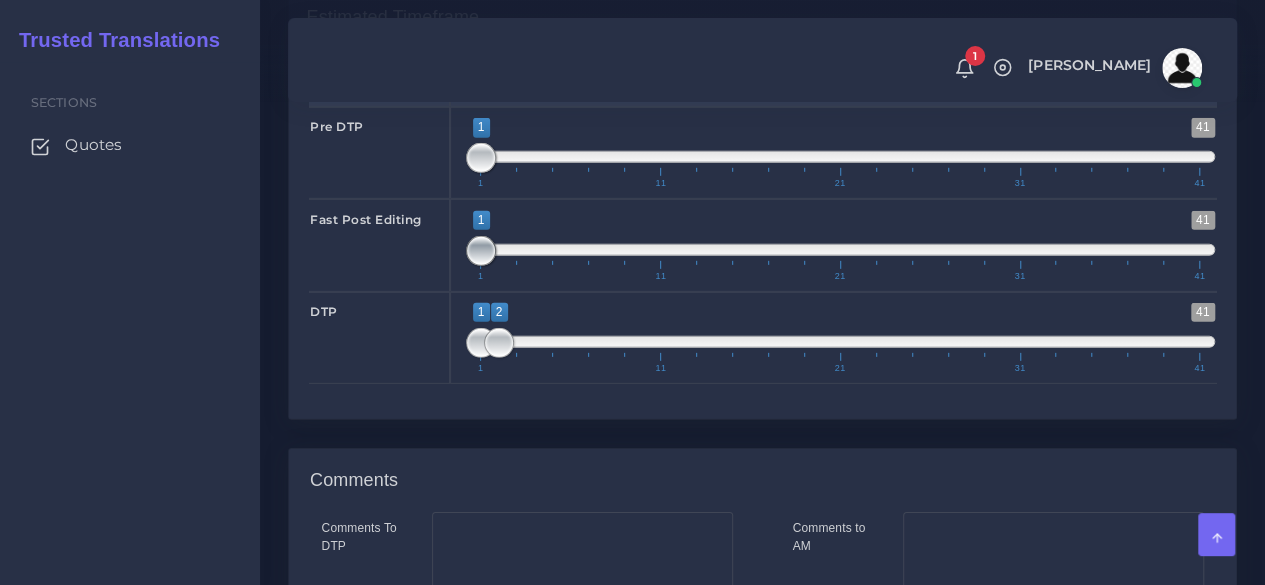 drag, startPoint x: 496, startPoint y: 420, endPoint x: 394, endPoint y: 420, distance: 102 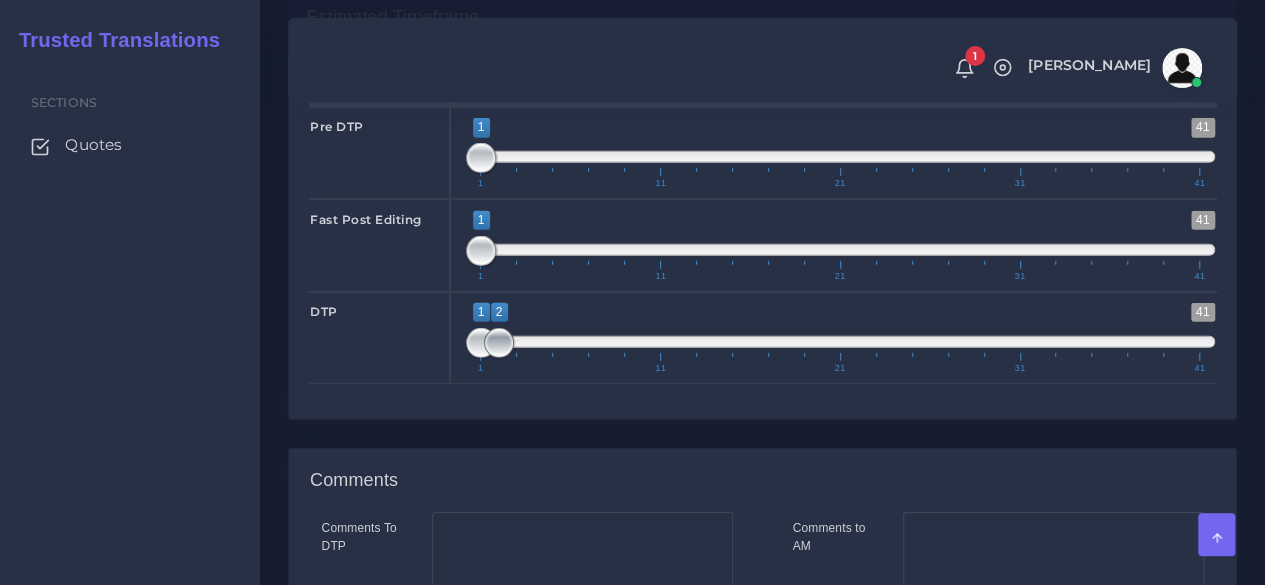 type on "1;1" 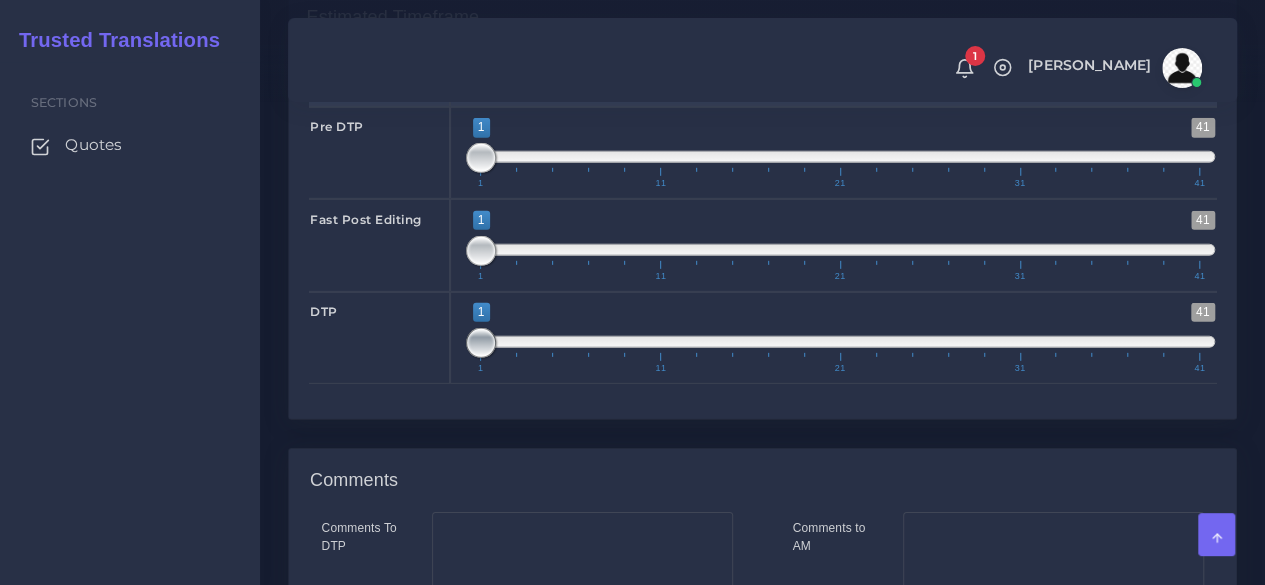 drag, startPoint x: 485, startPoint y: 515, endPoint x: 400, endPoint y: 512, distance: 85.052925 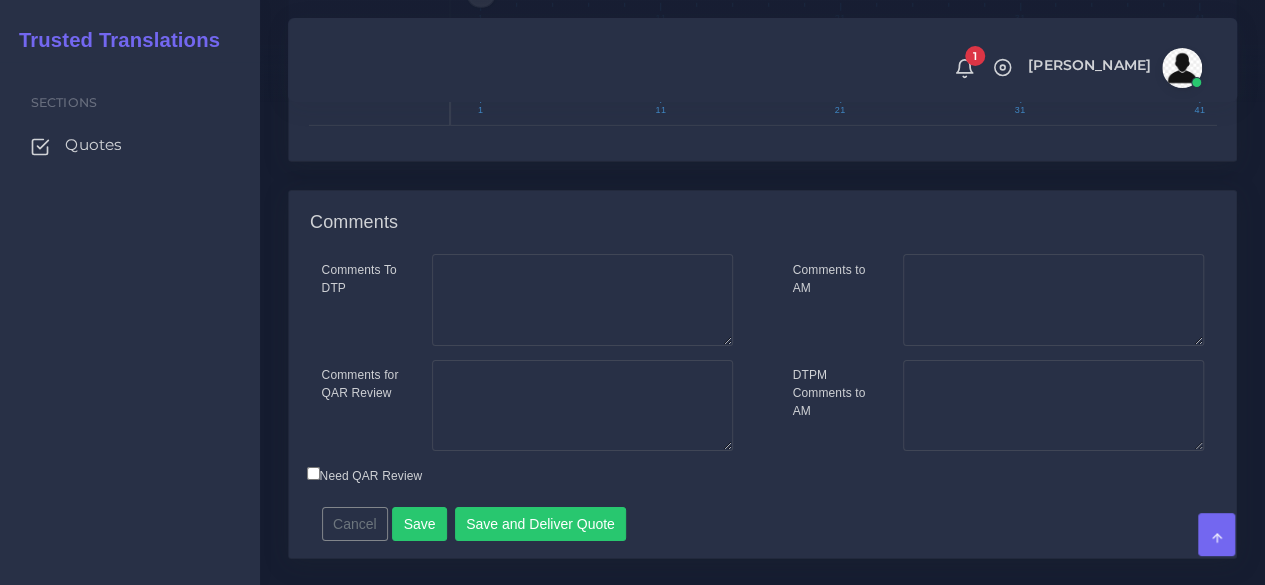 scroll, scrollTop: 3370, scrollLeft: 0, axis: vertical 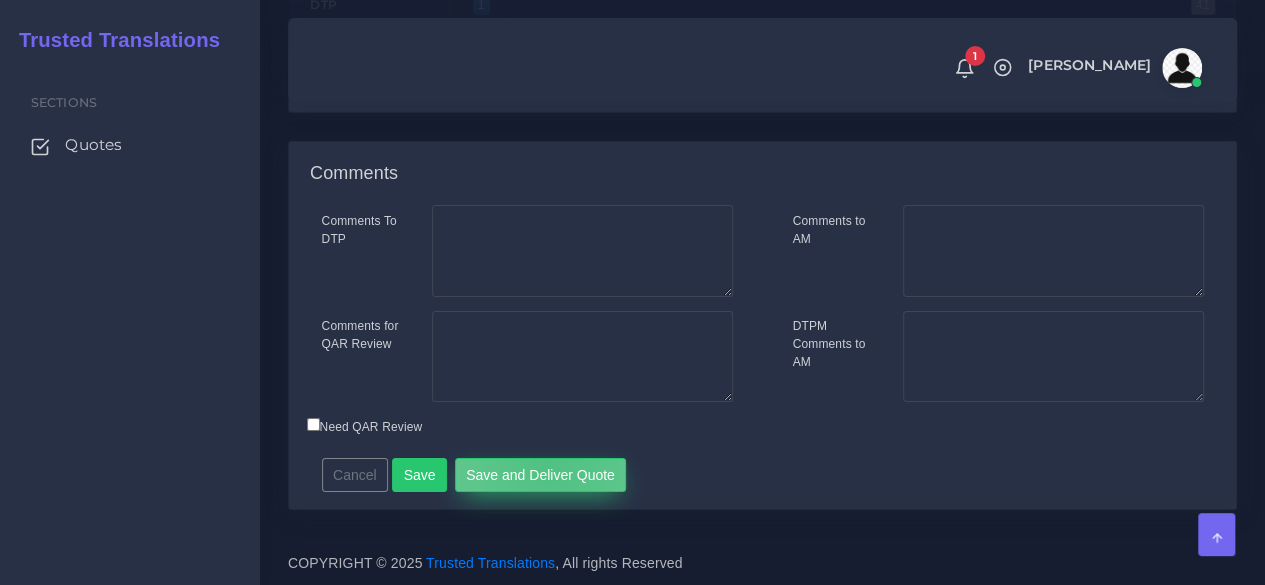 click on "Save and  Deliver Quote" at bounding box center (541, 475) 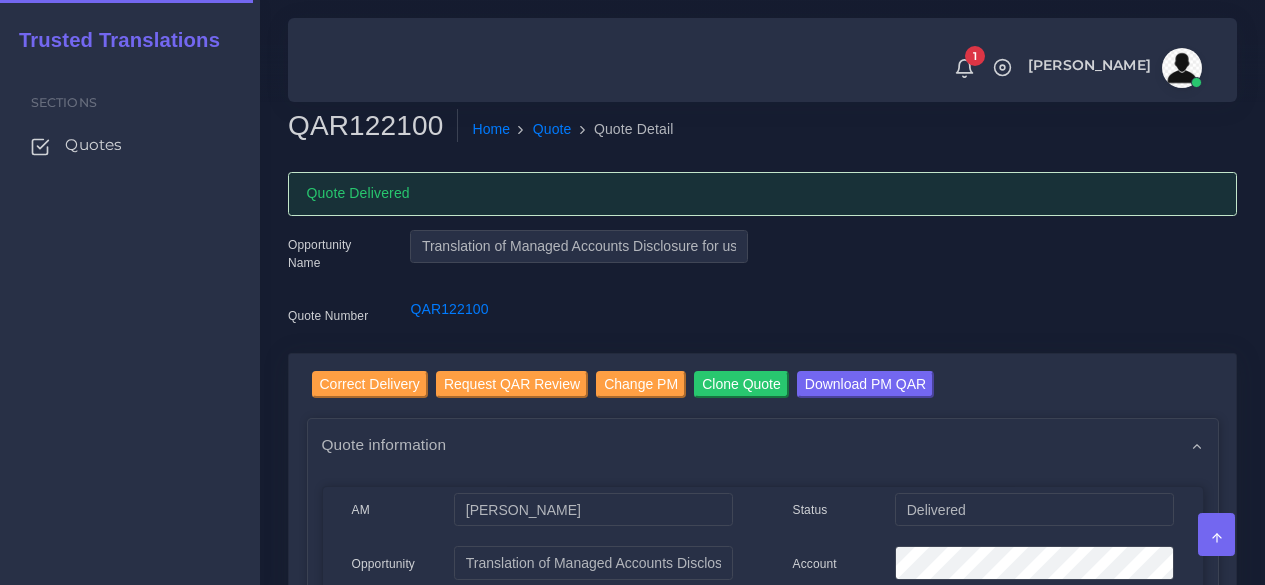 scroll, scrollTop: 0, scrollLeft: 0, axis: both 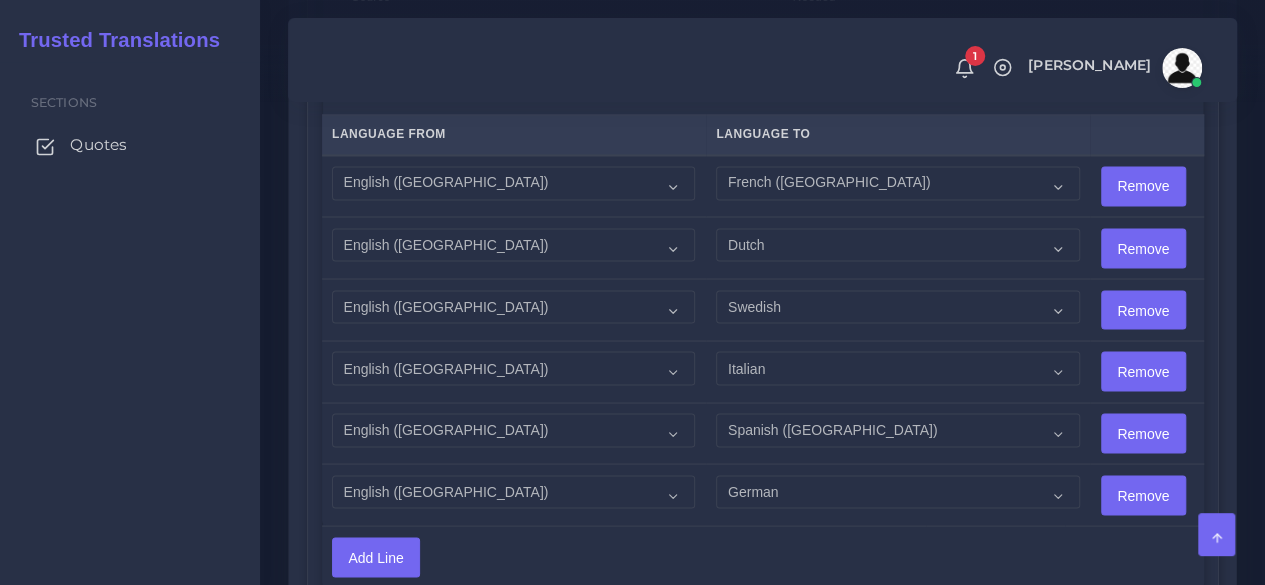 click on "Quotes" at bounding box center (98, 145) 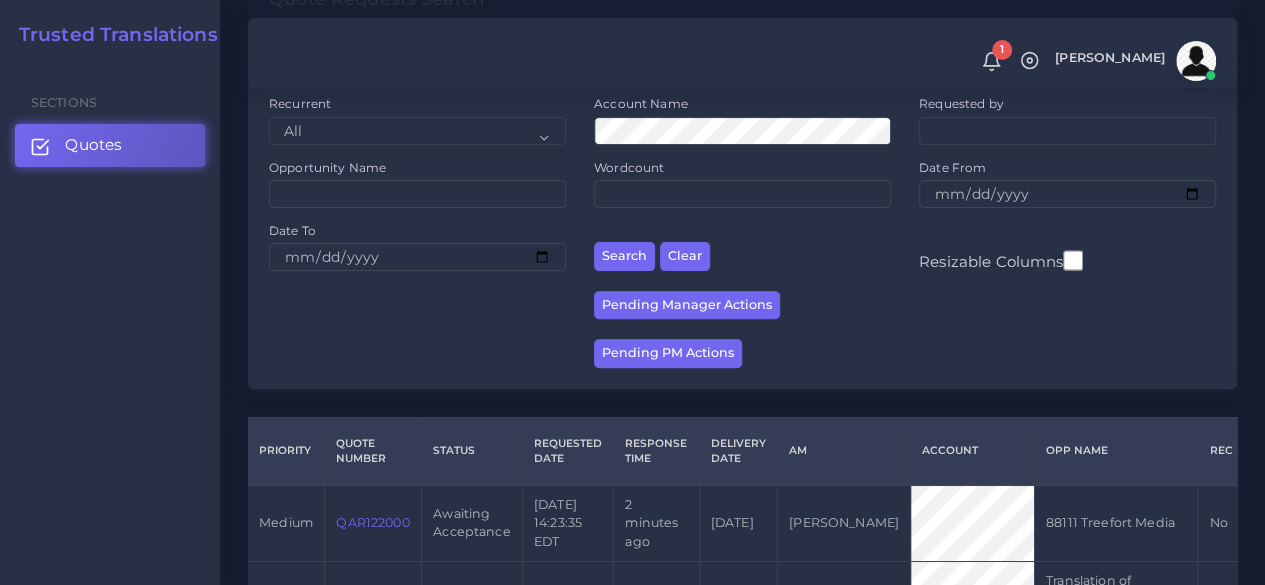 scroll, scrollTop: 400, scrollLeft: 0, axis: vertical 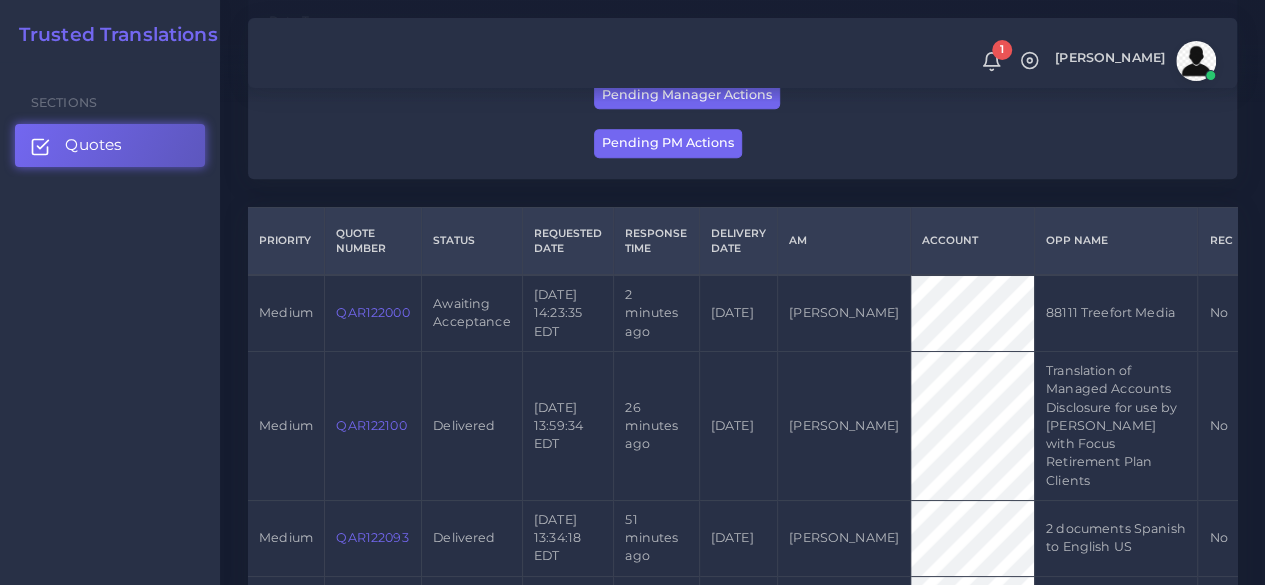 click on "QAR122000" at bounding box center [372, 312] 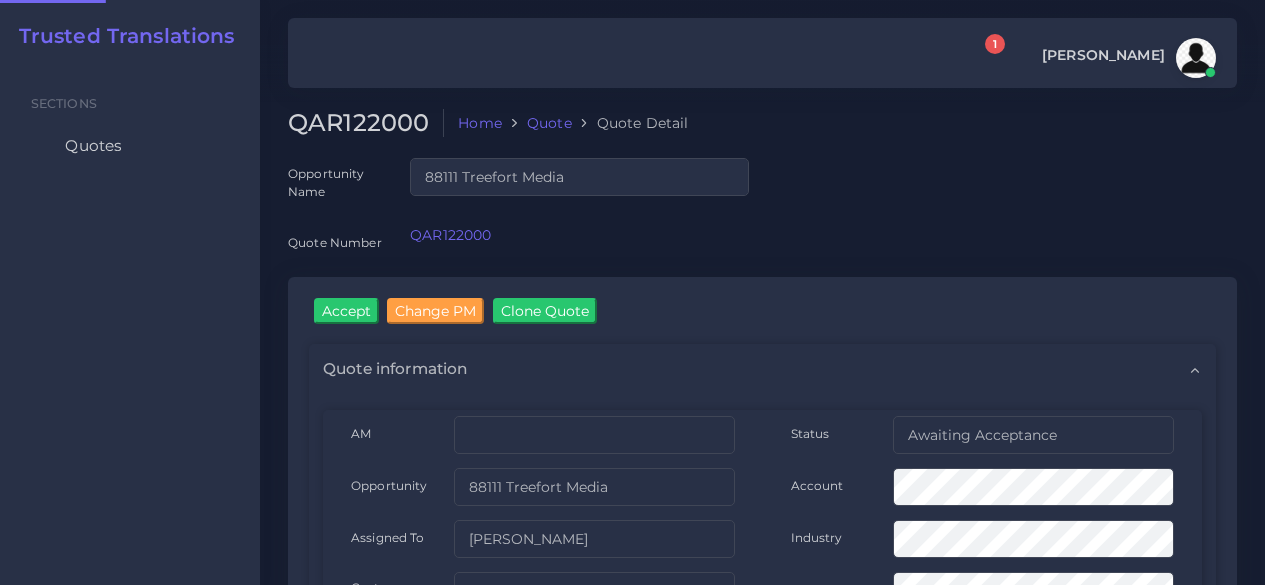 scroll, scrollTop: 0, scrollLeft: 0, axis: both 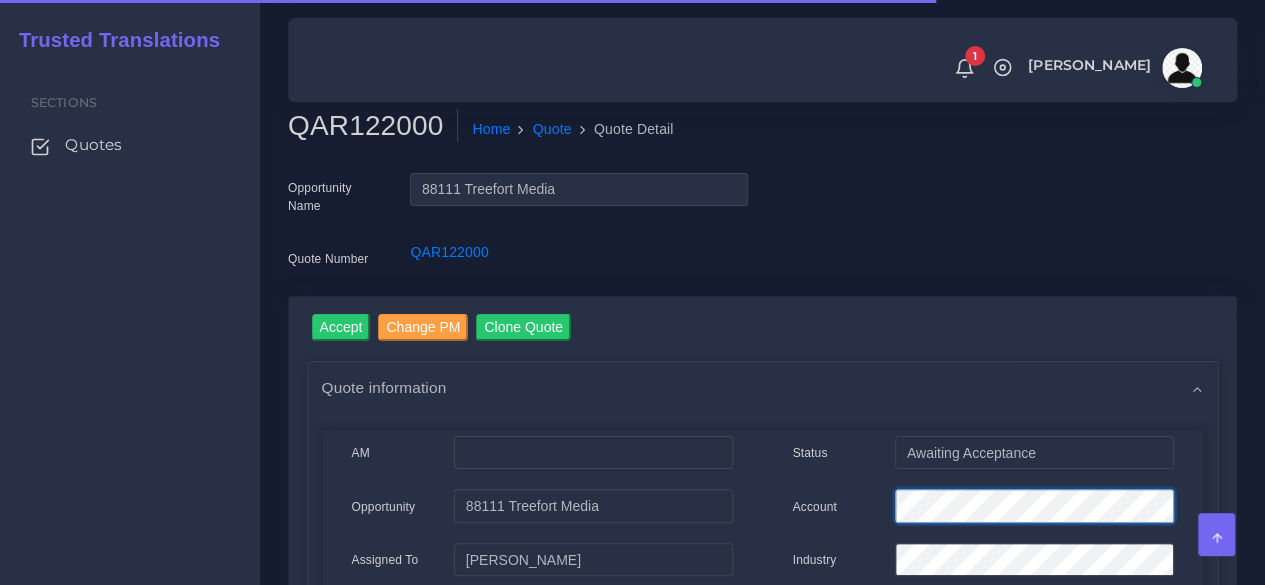 click on "Account" at bounding box center [983, 509] 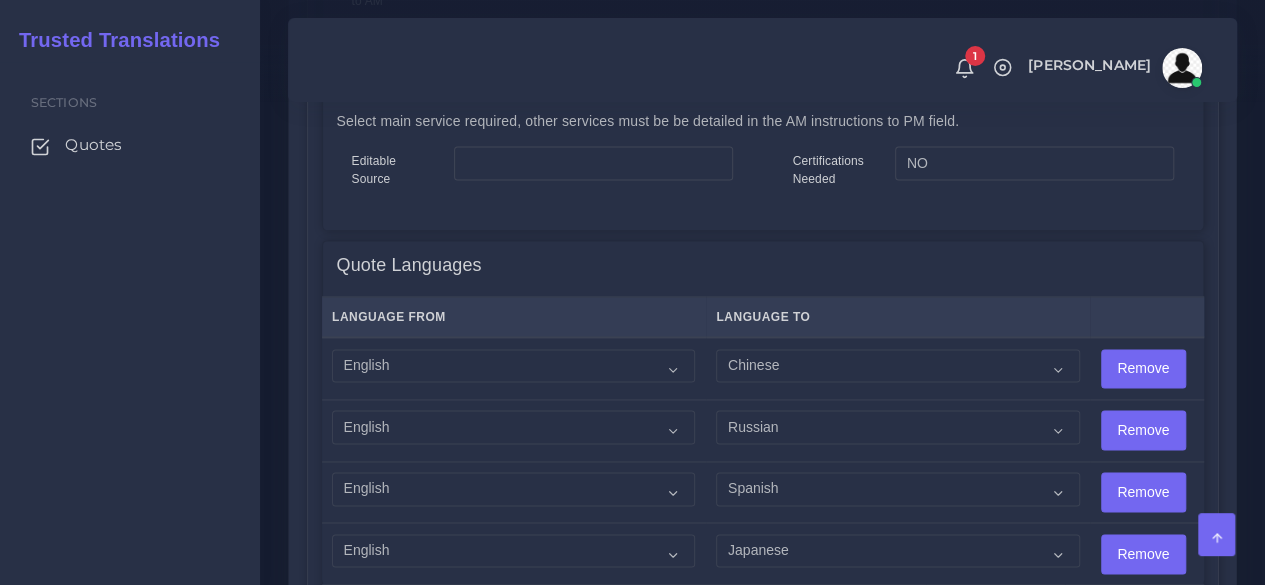 scroll, scrollTop: 1500, scrollLeft: 0, axis: vertical 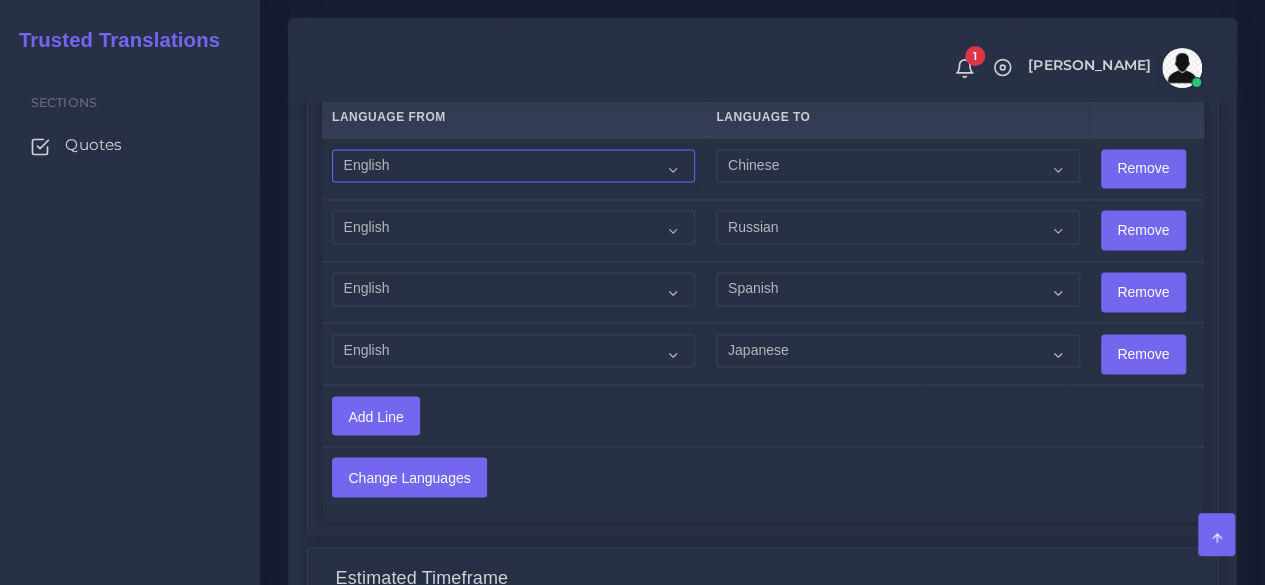 click on "Acoli
Afar
Afrikaans
Akan
Akateko
Albanian
American Sign Language (ASL)
Amharic
Arabic" at bounding box center [513, 166] 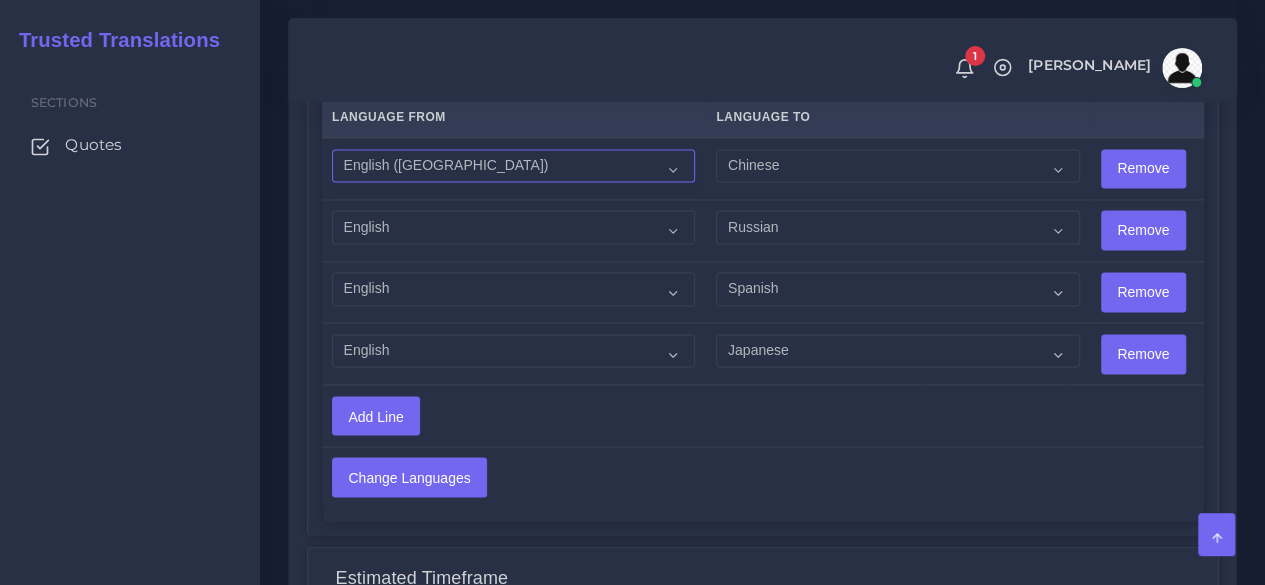 click on "Acoli
Afar
Afrikaans
Akan
Akateko
Albanian
American Sign Language (ASL)
Amharic
Arabic" at bounding box center [513, 166] 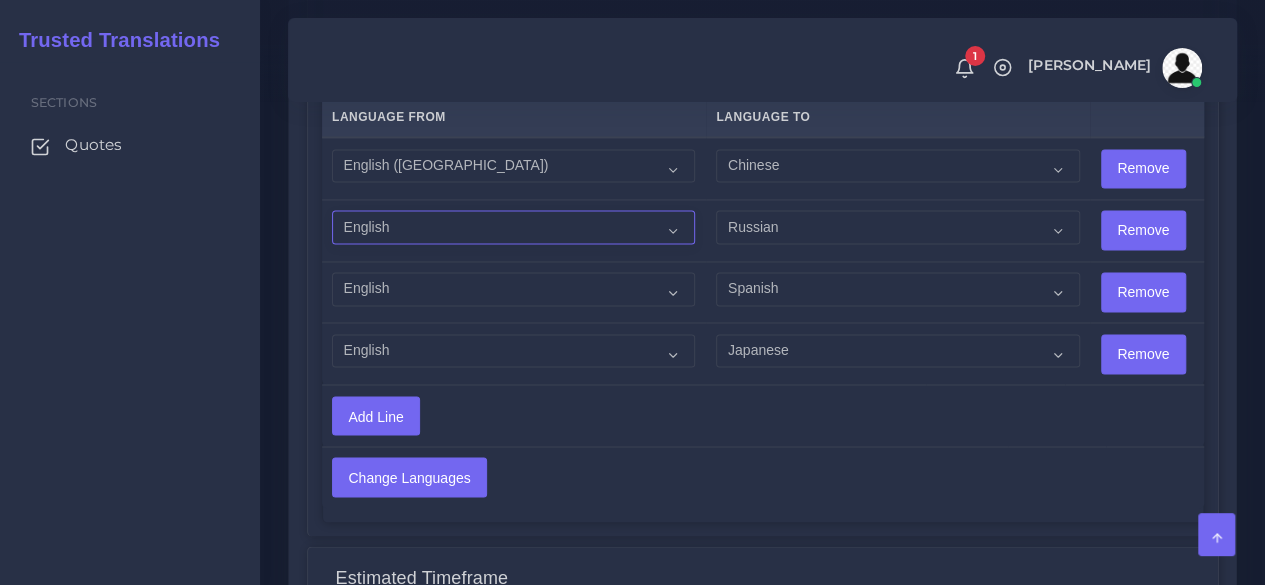 click on "Acoli
Afar
Afrikaans
Akan
Akateko
Albanian
American Sign Language (ASL)
Amharic
Arabic" at bounding box center [513, 227] 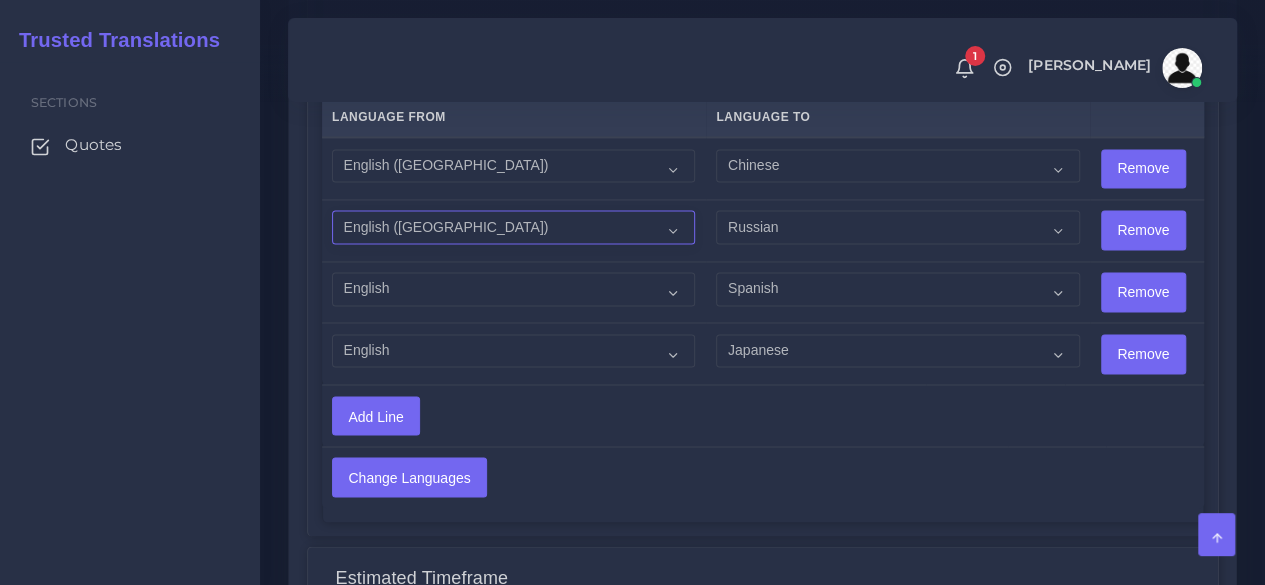 click on "Acoli
Afar
Afrikaans
Akan
Akateko
Albanian
American Sign Language (ASL)
Amharic
Arabic" at bounding box center (513, 227) 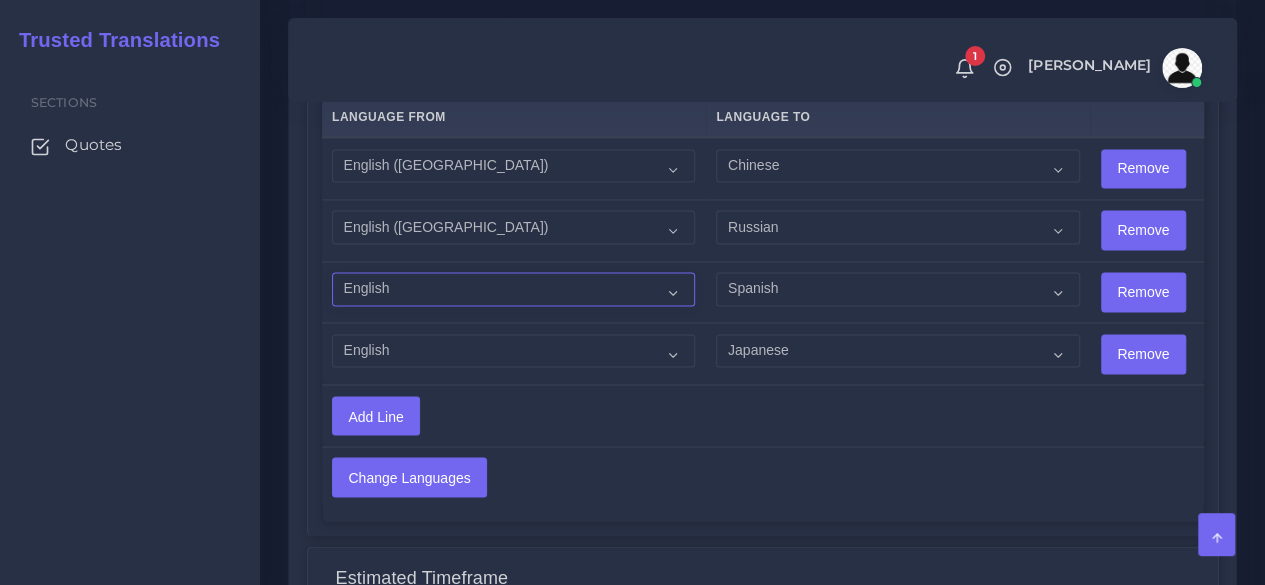 click on "Acoli
Afar
Afrikaans
Akan
Akateko
Albanian
American Sign Language (ASL)
Amharic
Arabic" at bounding box center [513, 289] 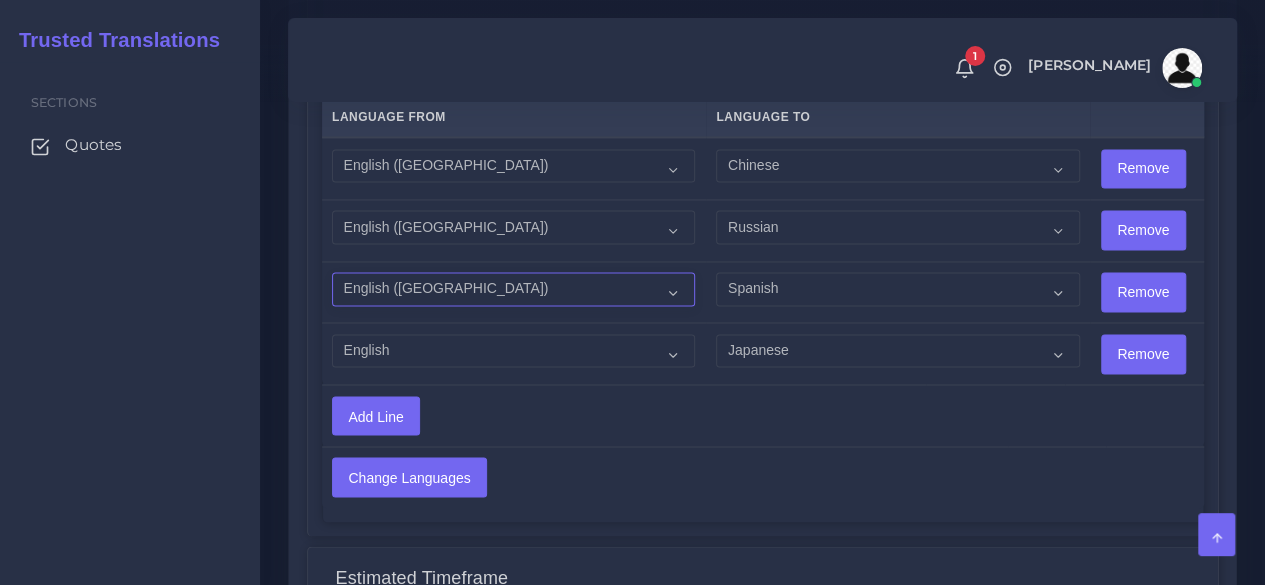 click on "Acoli
Afar
Afrikaans
Akan
Akateko
Albanian
American Sign Language (ASL)
Amharic
Arabic" at bounding box center [513, 289] 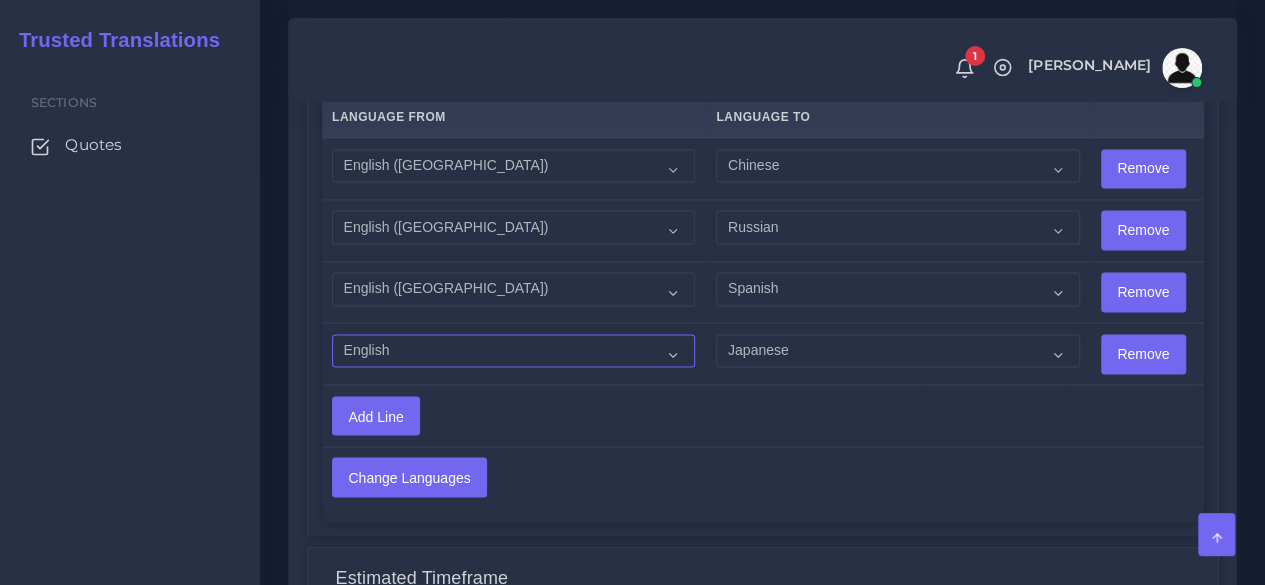 click on "Acoli
Afar
Afrikaans
Akan
Akateko
Albanian
American Sign Language (ASL)
Amharic
Arabic" at bounding box center (513, 351) 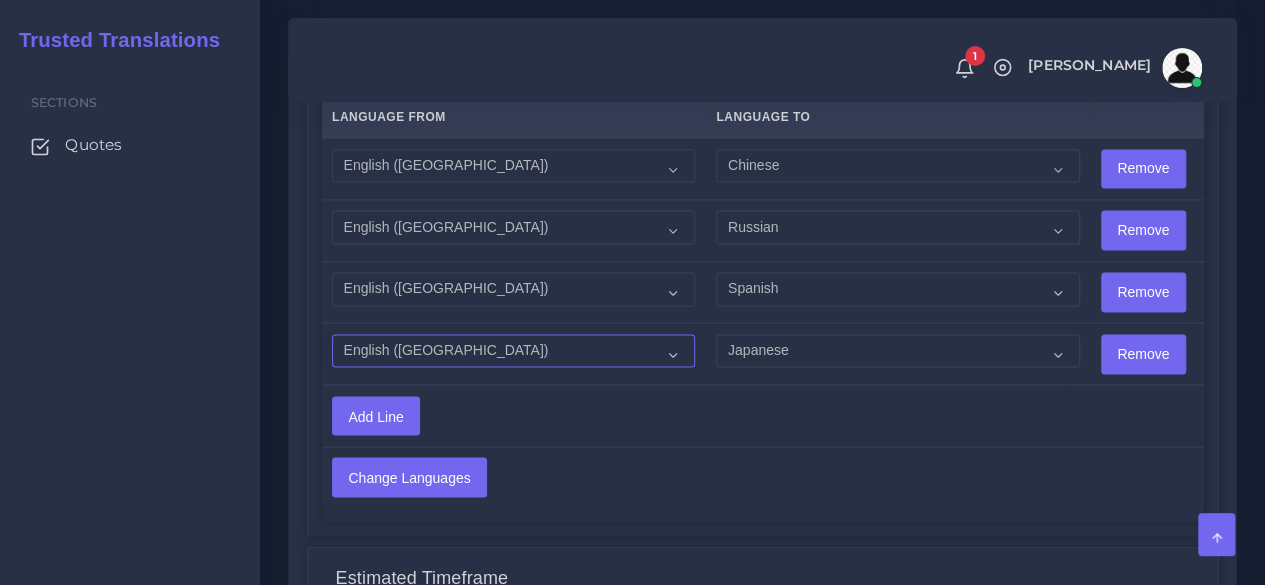 click on "Acoli
Afar
Afrikaans
Akan
Akateko
Albanian
American Sign Language (ASL)
Amharic
Arabic" at bounding box center [513, 351] 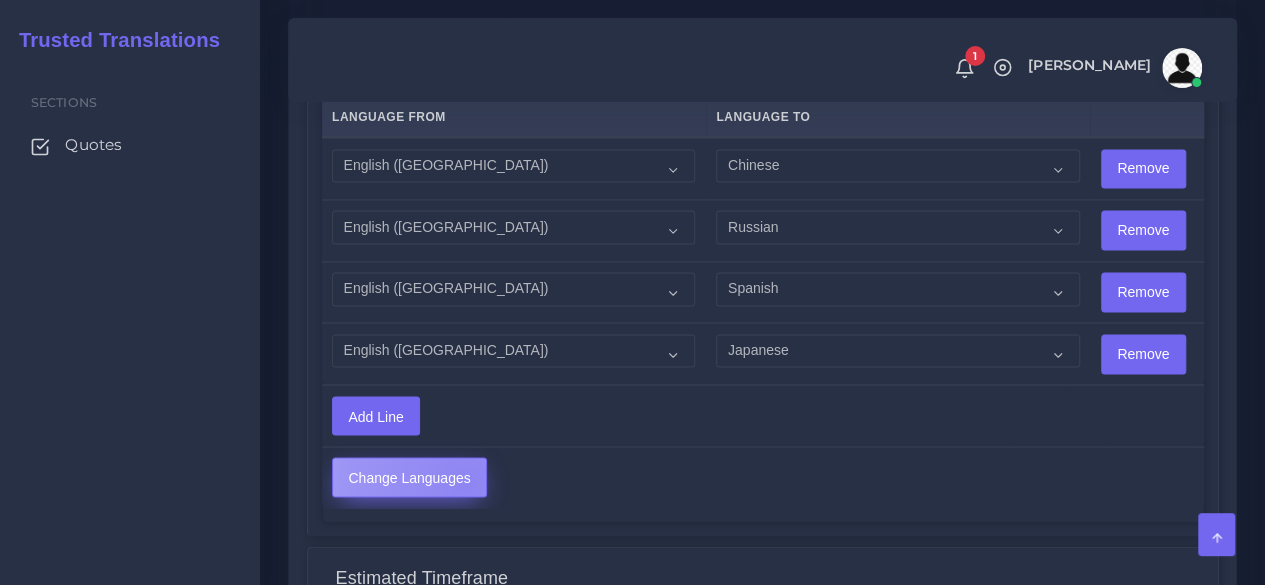 click on "Change Languages" at bounding box center [409, 477] 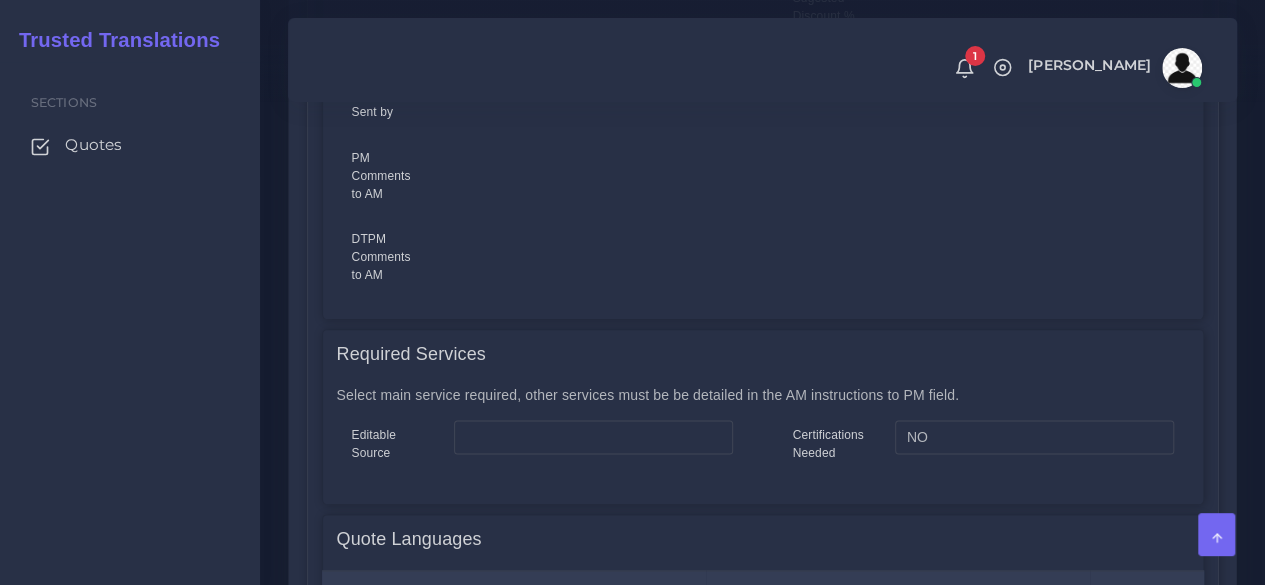 scroll, scrollTop: 1000, scrollLeft: 0, axis: vertical 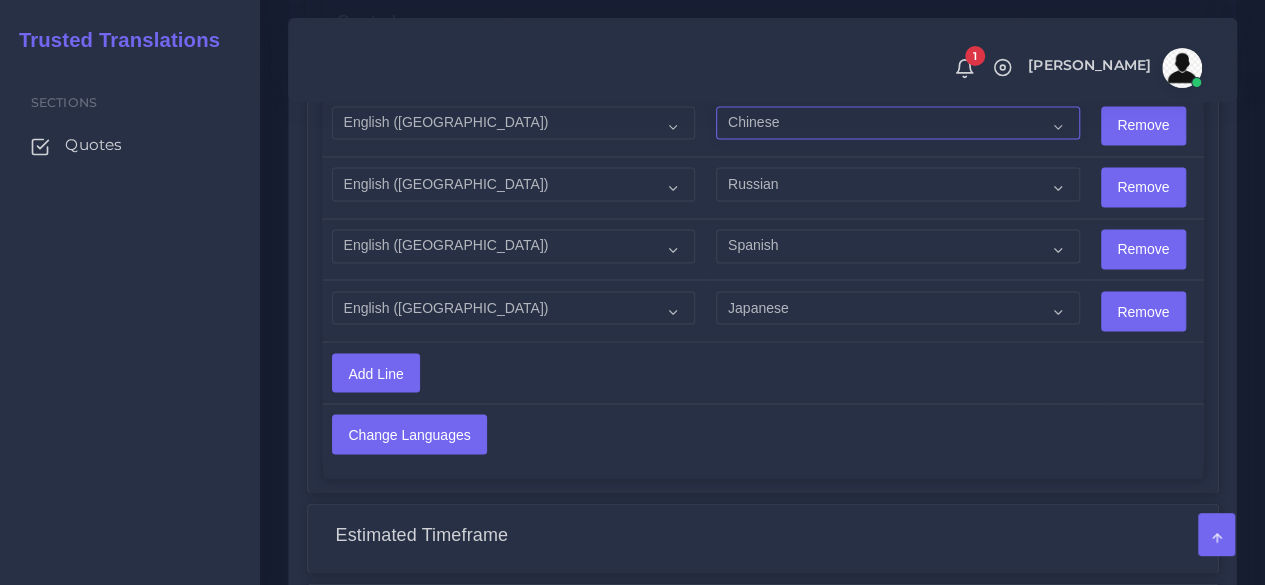 click on "Acoli
Afar
Afrikaans
Akan
Akateko
[DEMOGRAPHIC_DATA]
American Sign Language (ASL)
Amharic
Arabic
Arabic ([GEOGRAPHIC_DATA])" at bounding box center (897, 123) 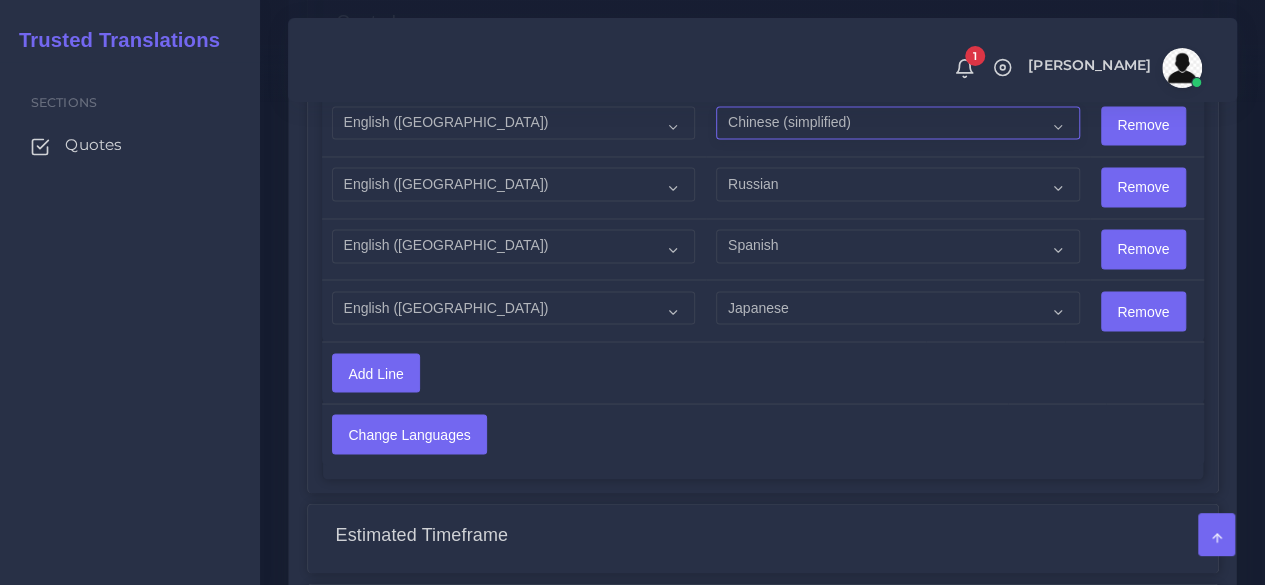 click on "Acoli
Afar
Afrikaans
Akan
Akateko
[DEMOGRAPHIC_DATA]
American Sign Language (ASL)
Amharic
Arabic
Arabic ([GEOGRAPHIC_DATA])" at bounding box center (897, 123) 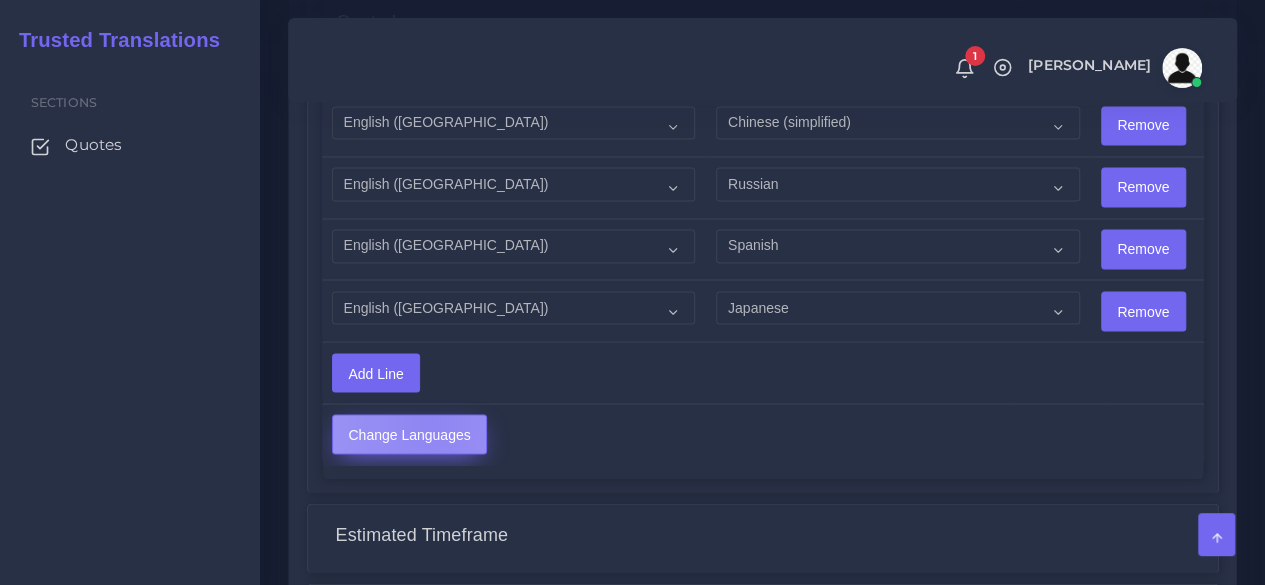 click on "Change Languages" at bounding box center [409, 434] 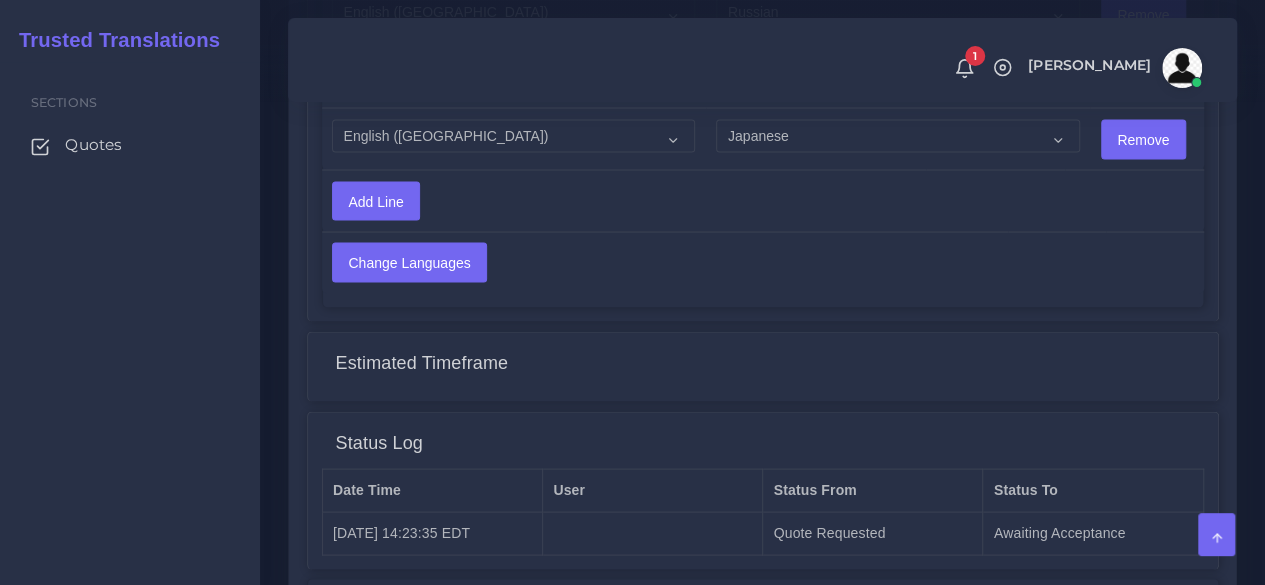 scroll, scrollTop: 1948, scrollLeft: 0, axis: vertical 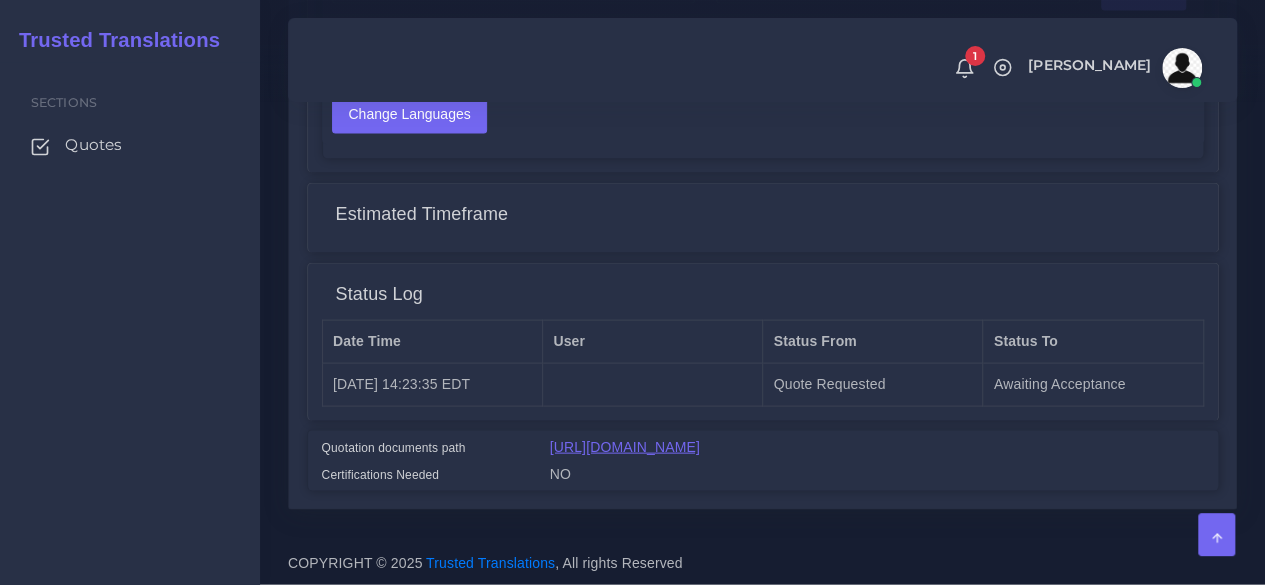click on "[URL][DOMAIN_NAME]" at bounding box center [625, 447] 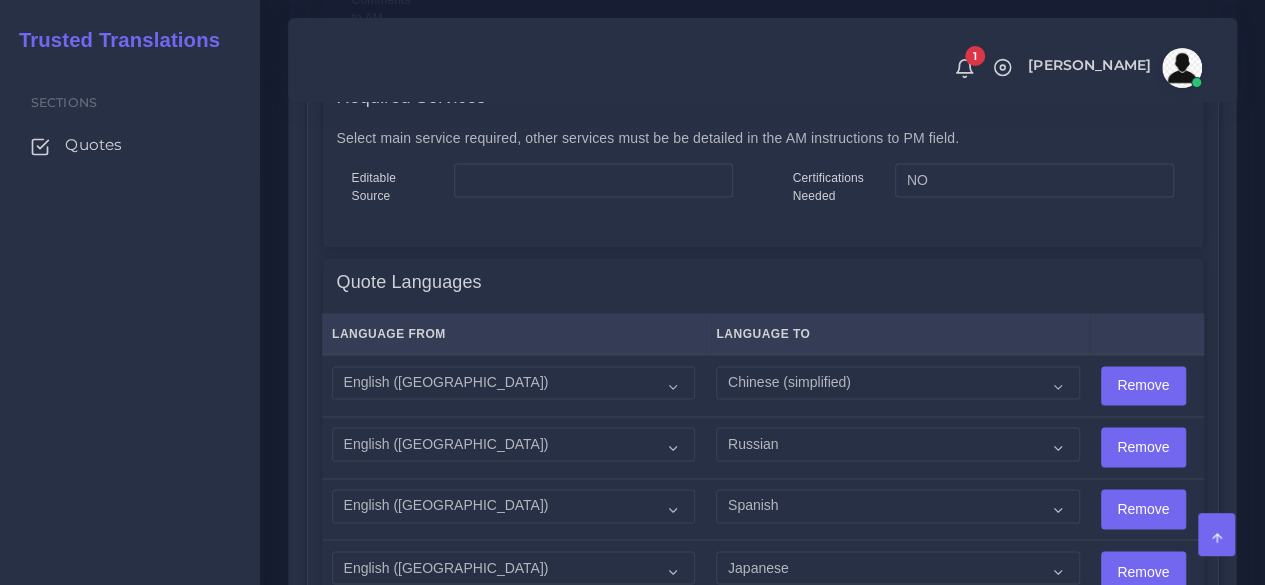 scroll, scrollTop: 1448, scrollLeft: 0, axis: vertical 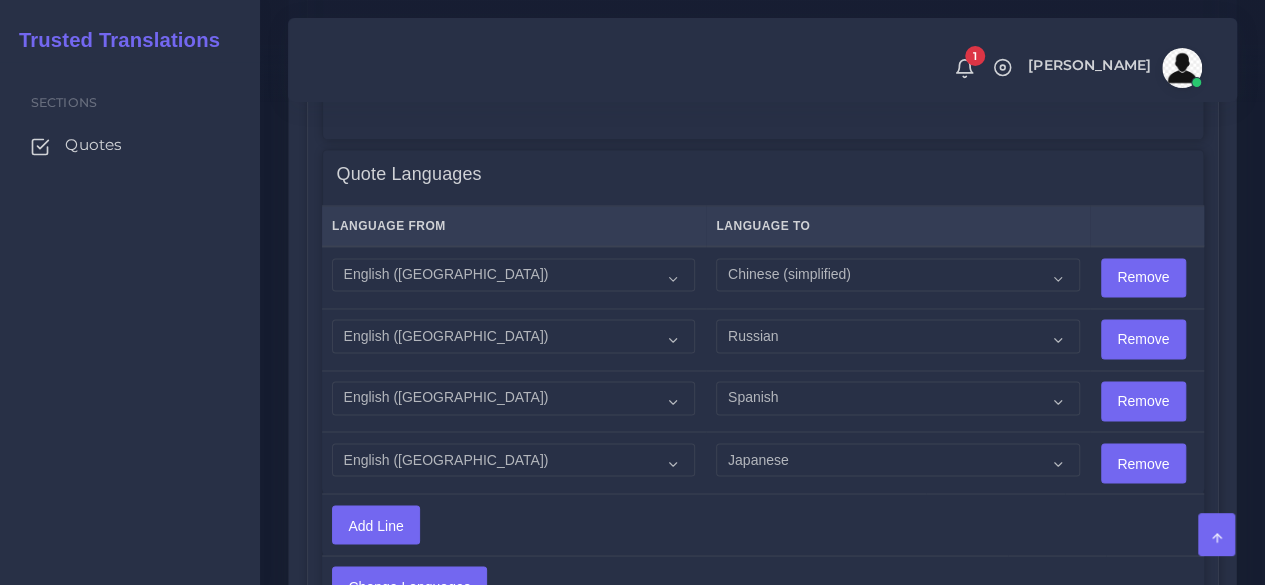 drag, startPoint x: 178, startPoint y: 399, endPoint x: 196, endPoint y: 393, distance: 18.973665 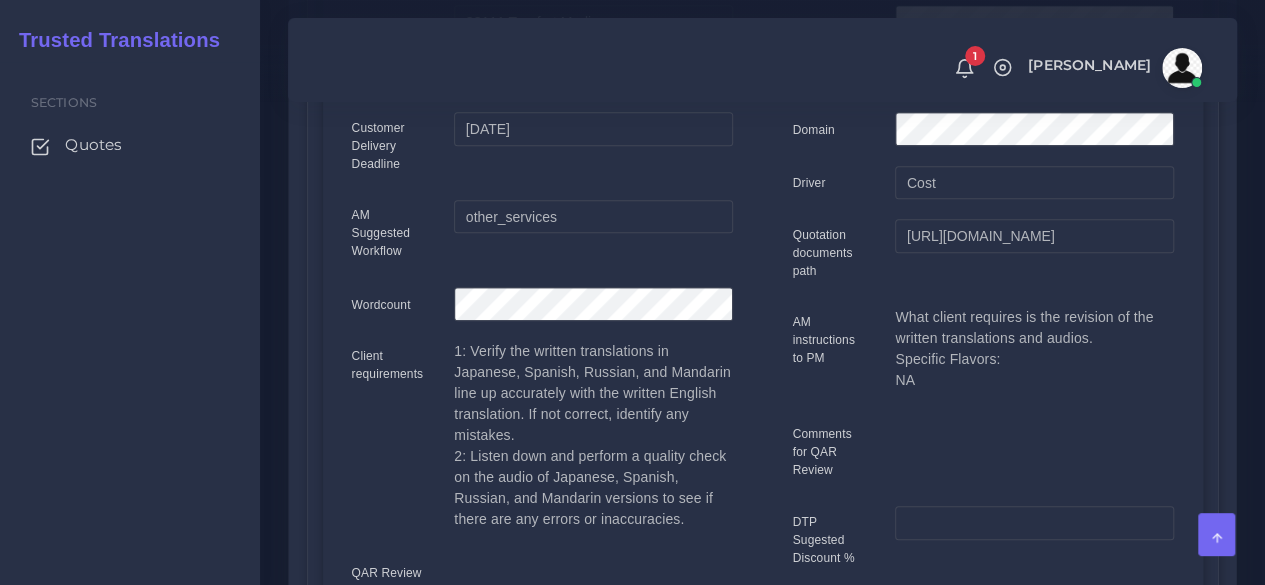scroll, scrollTop: 648, scrollLeft: 0, axis: vertical 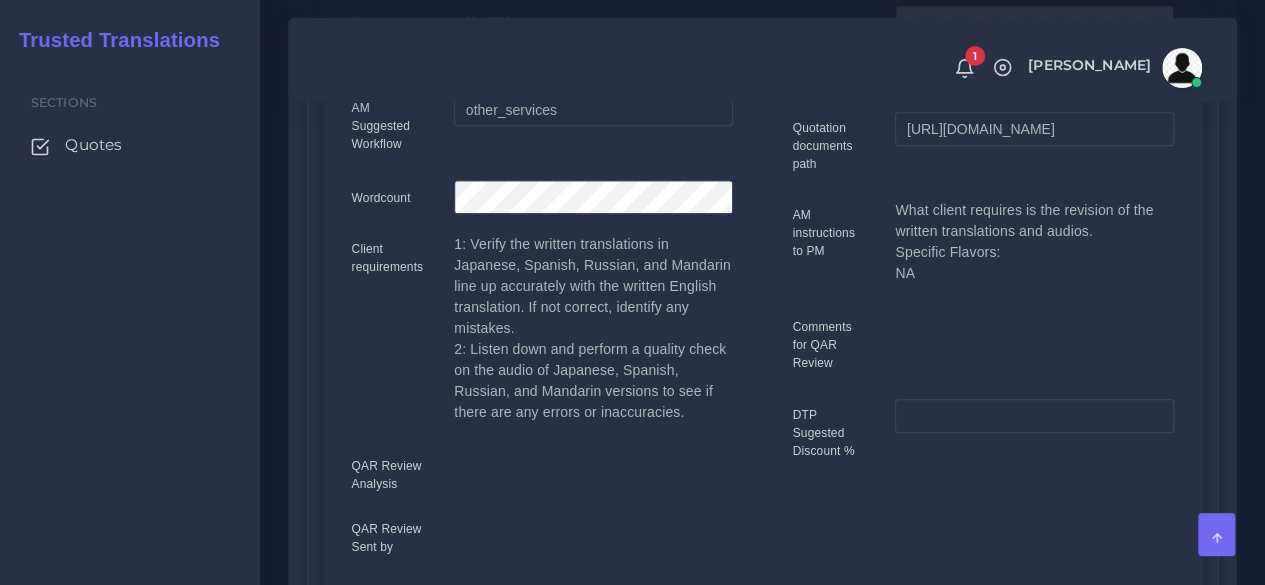 click on "QAR122000
Home
Quote
Quote Detail
Languages Updated
Opportunity Name
88111 Treefort Media
Quote Number
QAR122000
Accept
Change PM
Clone Quote
Quote information
AM NO" at bounding box center [762, 581] 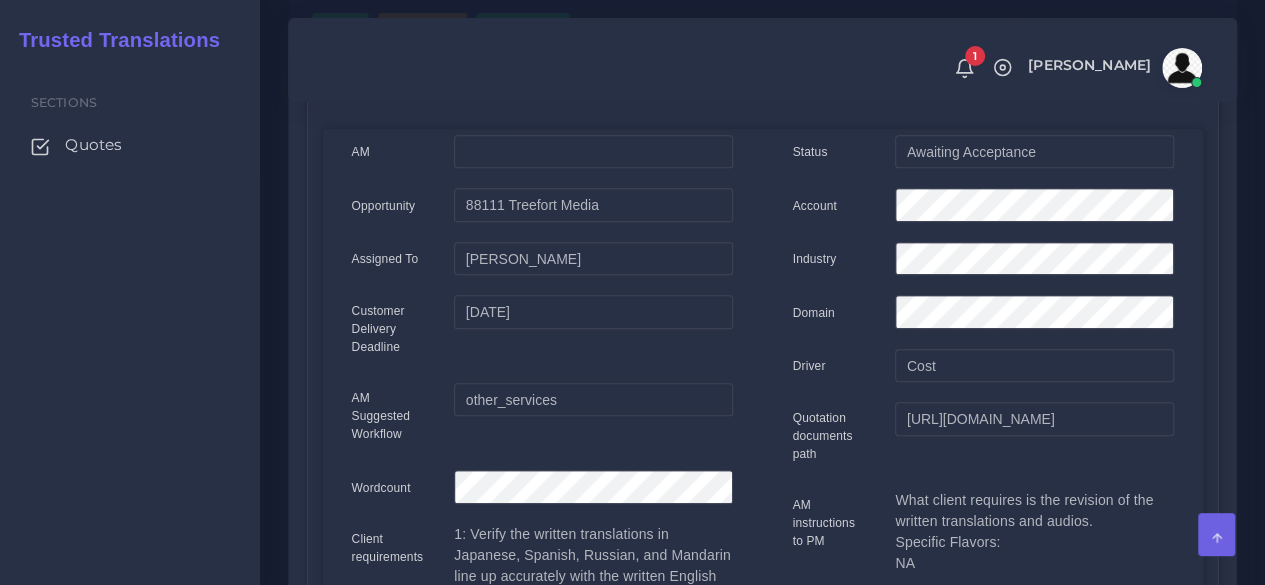 scroll, scrollTop: 148, scrollLeft: 0, axis: vertical 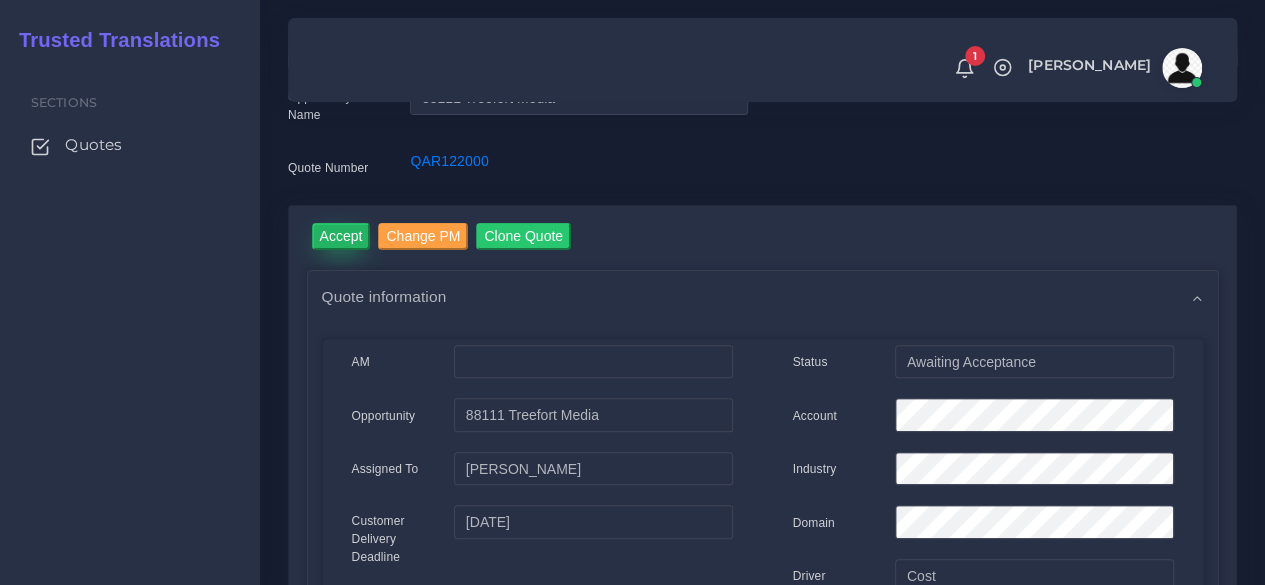 click on "Accept" at bounding box center [341, 236] 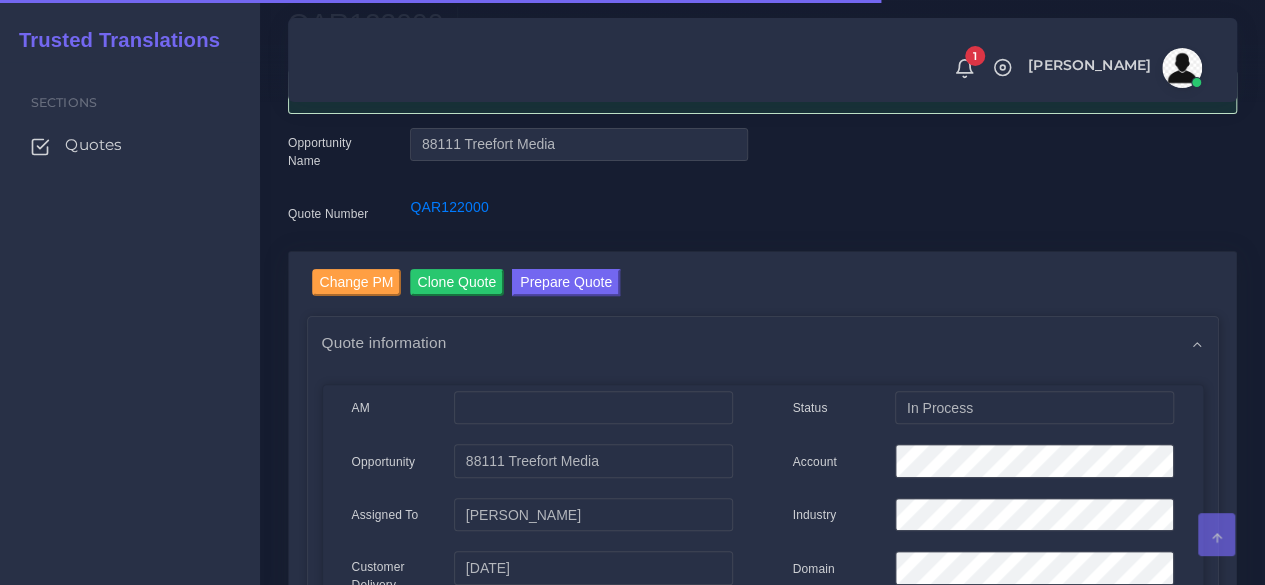 scroll, scrollTop: 200, scrollLeft: 0, axis: vertical 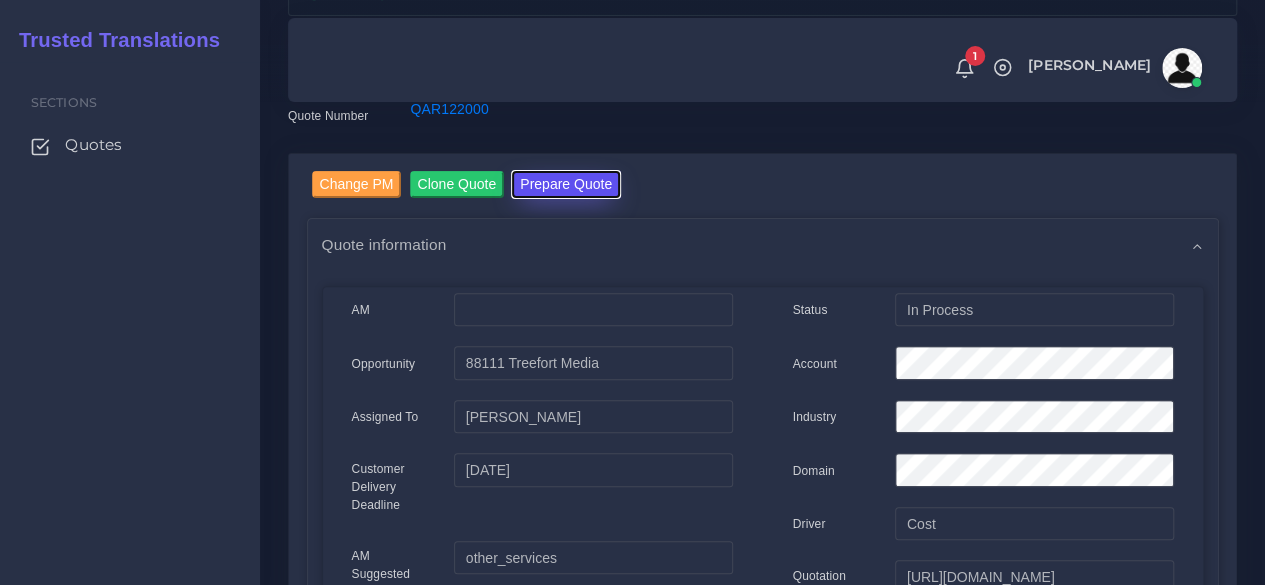 click on "Prepare Quote" at bounding box center (566, 184) 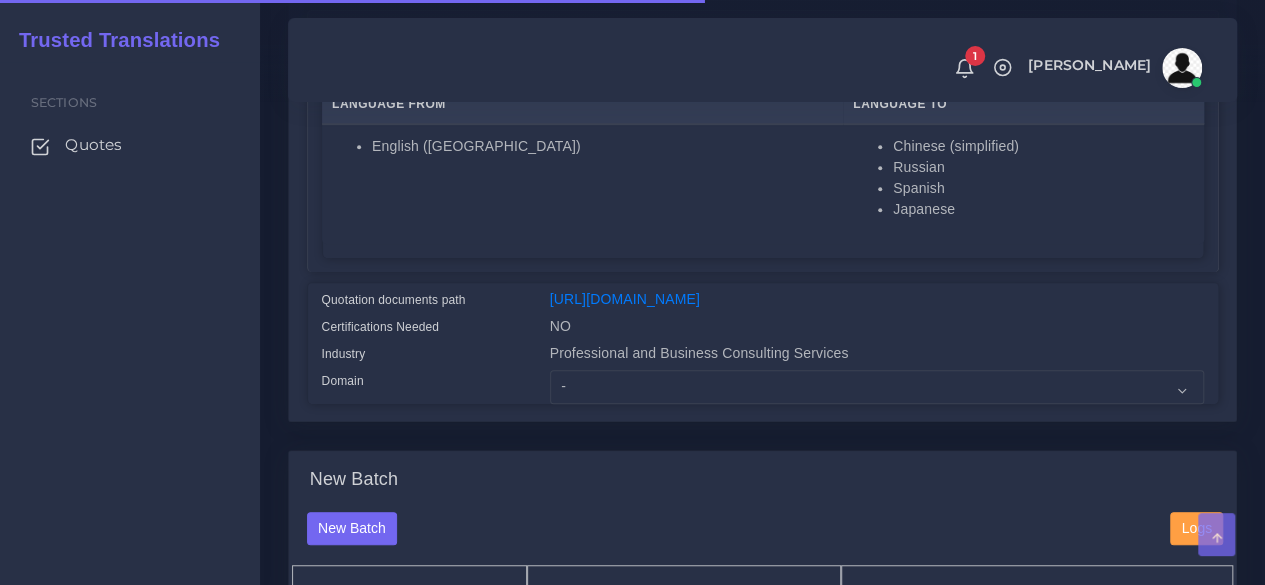 scroll, scrollTop: 600, scrollLeft: 0, axis: vertical 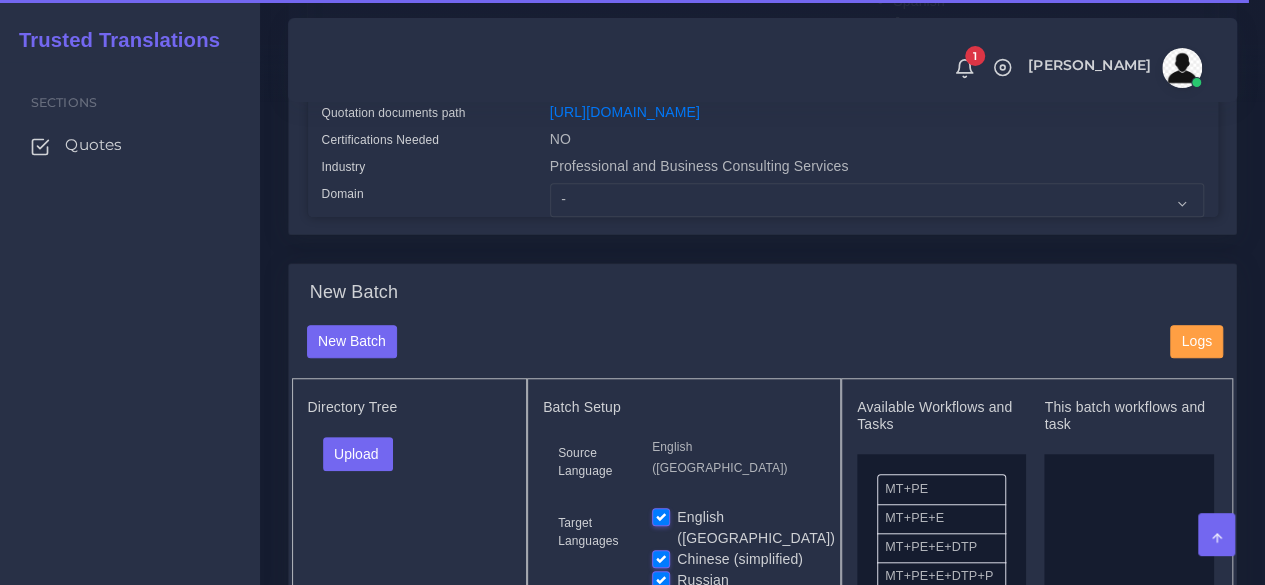 click on "Professional and Business Consulting Services" at bounding box center (877, 169) 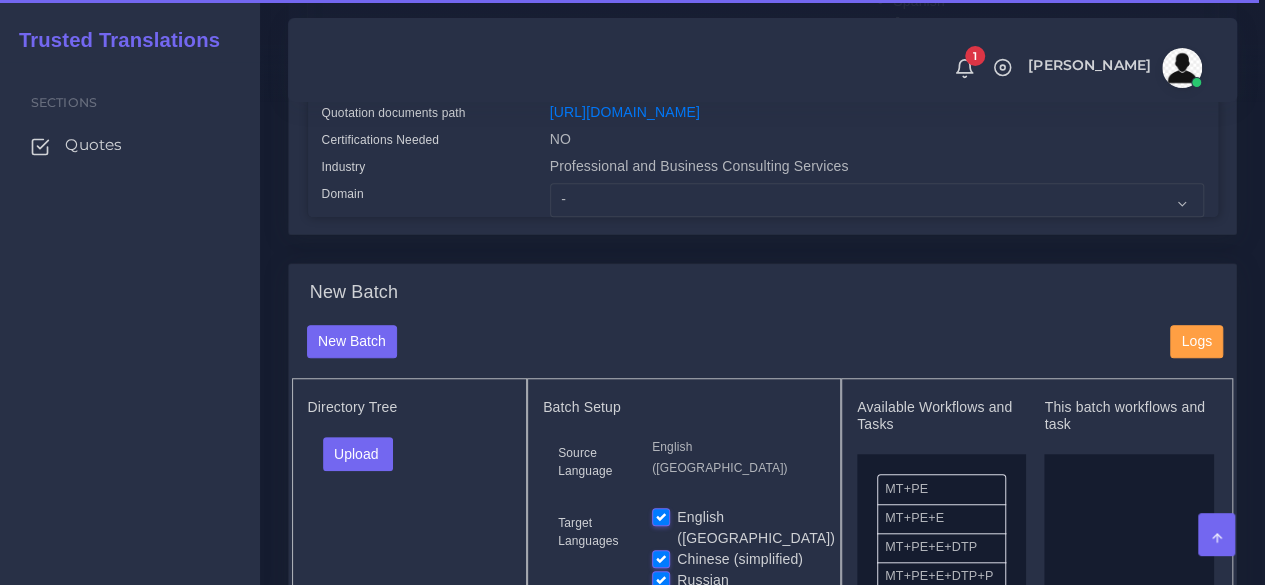click on "Change PM
Clone Quote
Quote information
AM
cost" at bounding box center [762, -34] 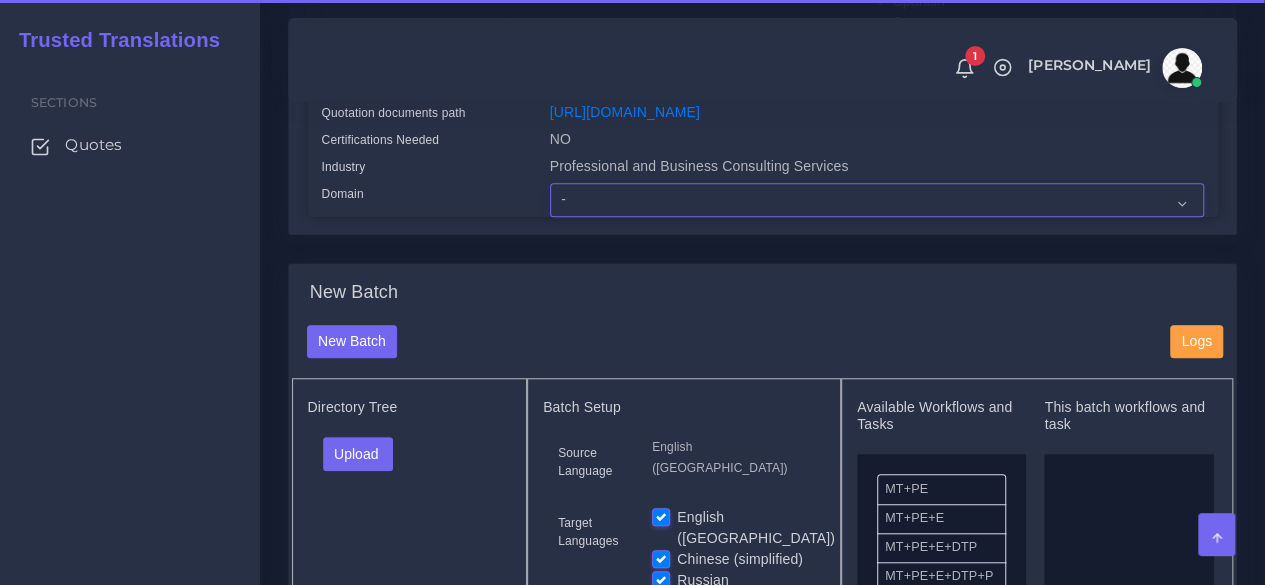 click on "-
Advertising and Media
Agriculture, Forestry and Fishing
Architecture, Building and Construction
Automotive
Chemicals
Computer Hardware
Computer Software
Consumer Electronics - Home appliances
Education
Energy, Water, Transportation and Utilities
Finance - Banking
Food Manufacturing and Services
Healthcare and Health Sciences
Hospitality, Leisure, Tourism and Arts
Human Resources - HR
Industrial Electronics
Industrial Manufacturing Insurance" at bounding box center (877, 200) 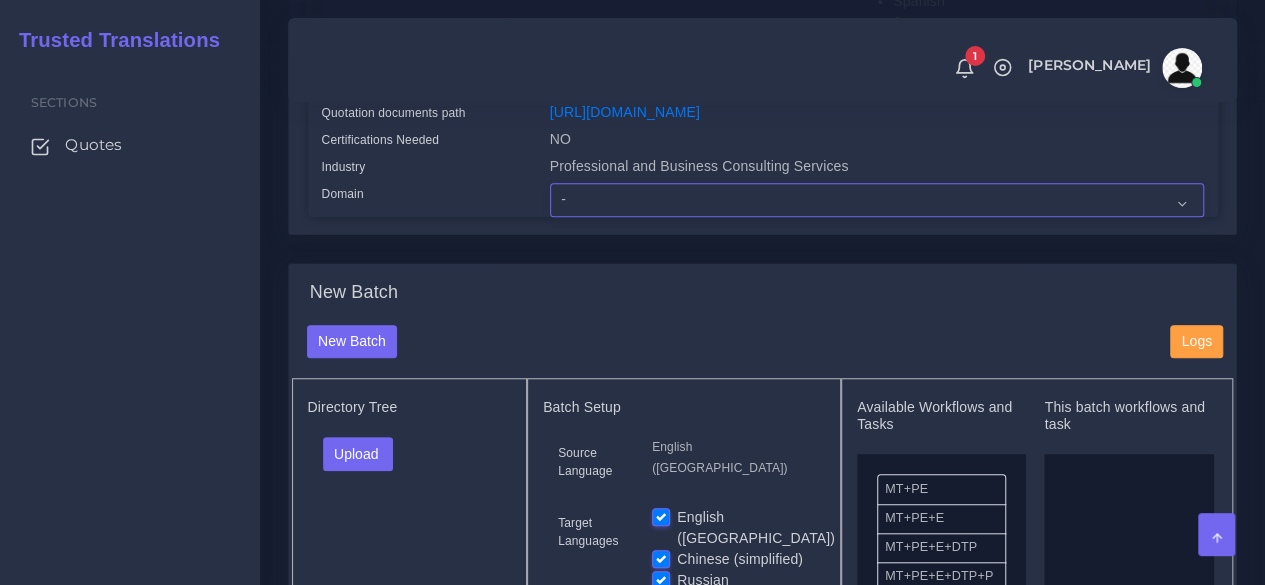 select on "Professional and Business Consulting Services" 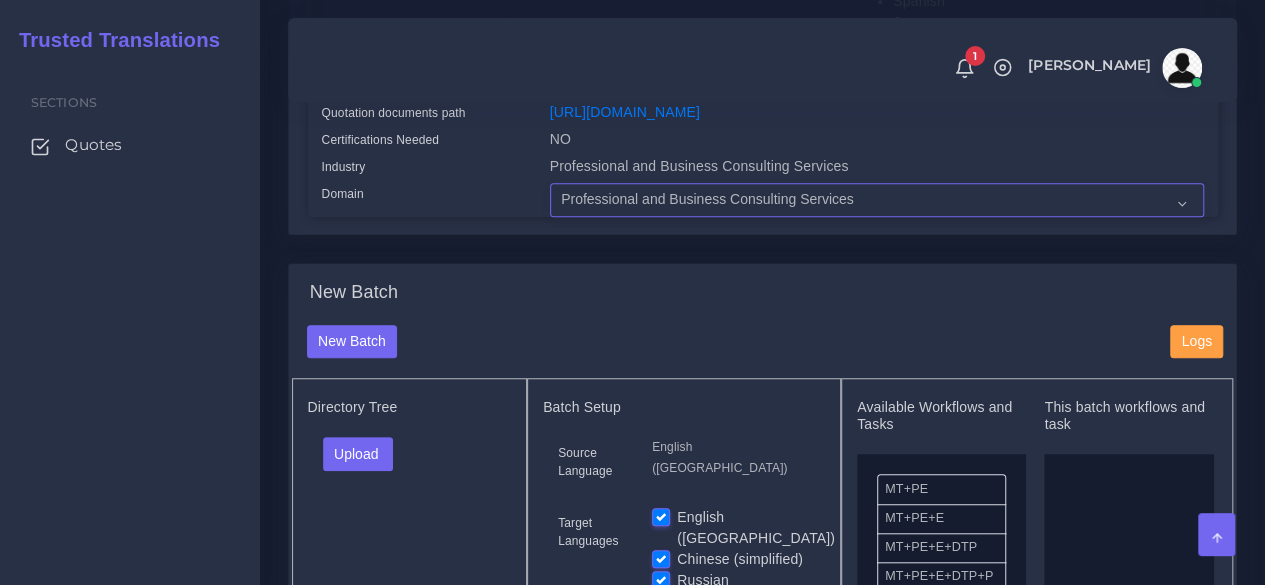 click on "-
Advertising and Media
Agriculture, Forestry and Fishing
Architecture, Building and Construction
Automotive
Chemicals
Computer Hardware
Computer Software
Consumer Electronics - Home appliances
Education
Energy, Water, Transportation and Utilities
Finance - Banking
Food Manufacturing and Services
Healthcare and Health Sciences
Hospitality, Leisure, Tourism and Arts
Human Resources - HR
Industrial Electronics
Industrial Manufacturing Insurance" at bounding box center [877, 200] 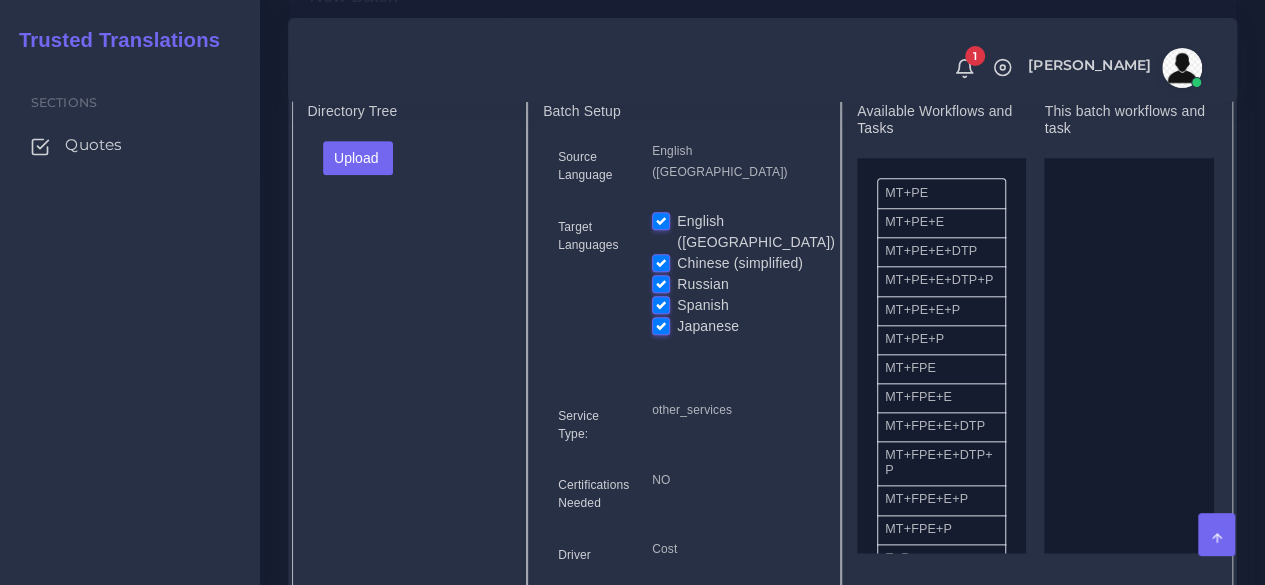 scroll, scrollTop: 900, scrollLeft: 0, axis: vertical 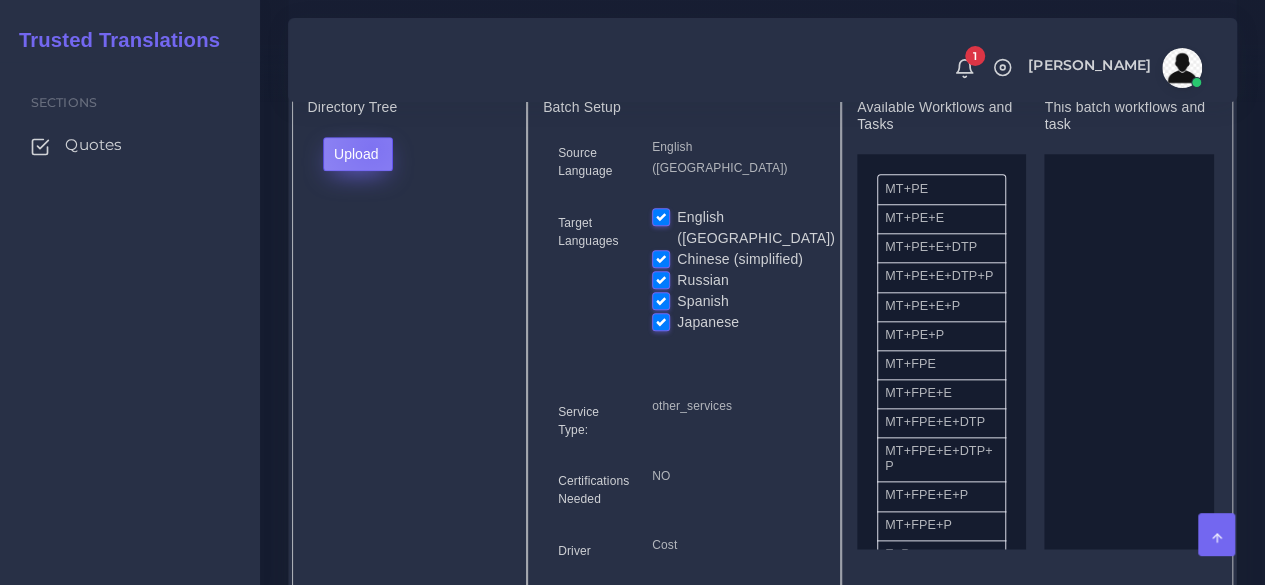 click on "Upload" at bounding box center [358, 154] 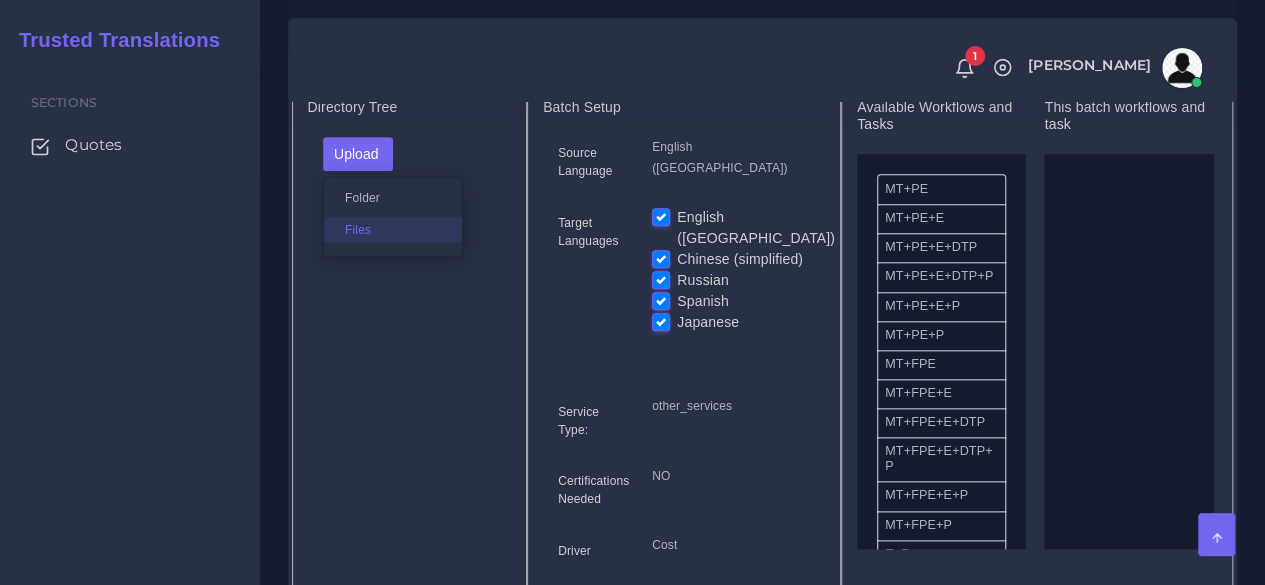 click on "Files" at bounding box center (393, 229) 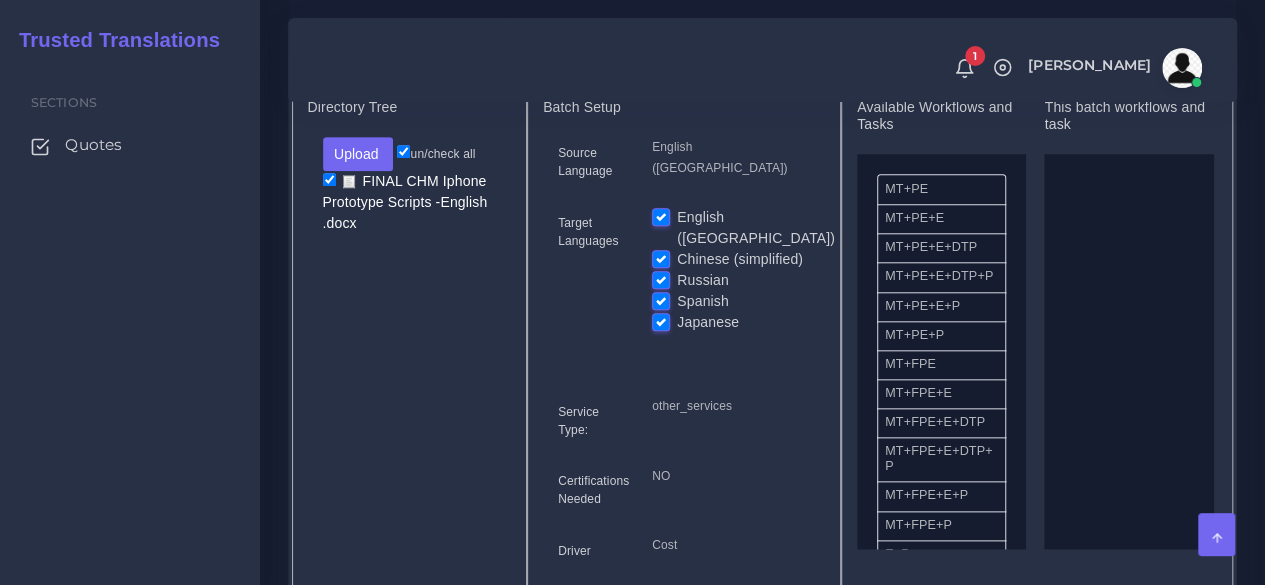 click on "English ([GEOGRAPHIC_DATA])" at bounding box center [756, 228] 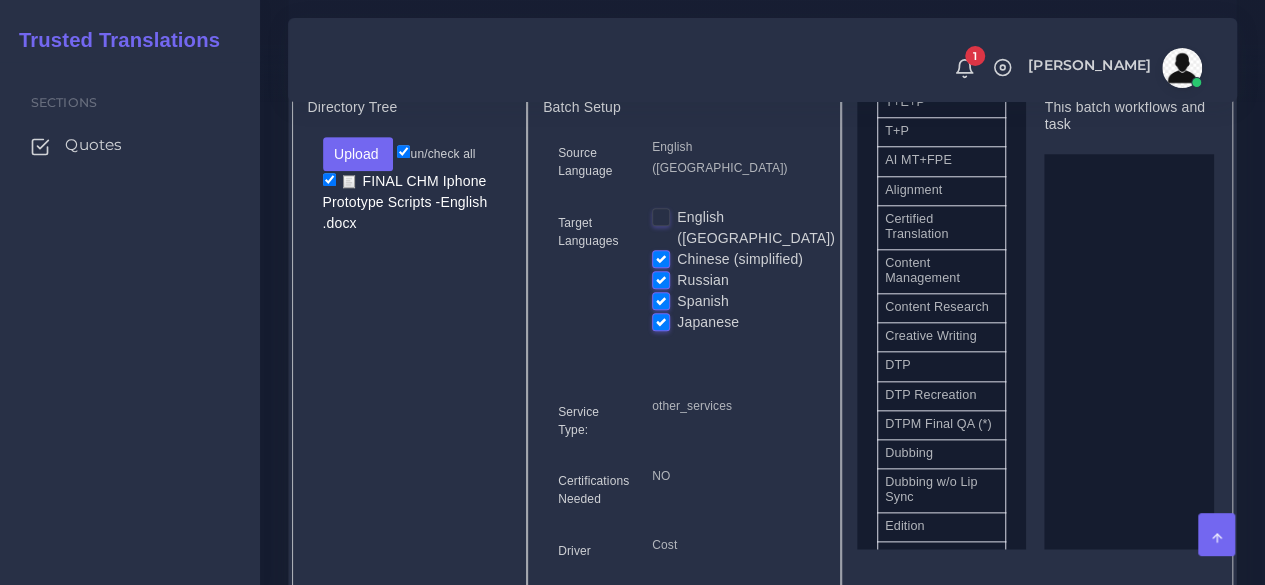 scroll, scrollTop: 600, scrollLeft: 0, axis: vertical 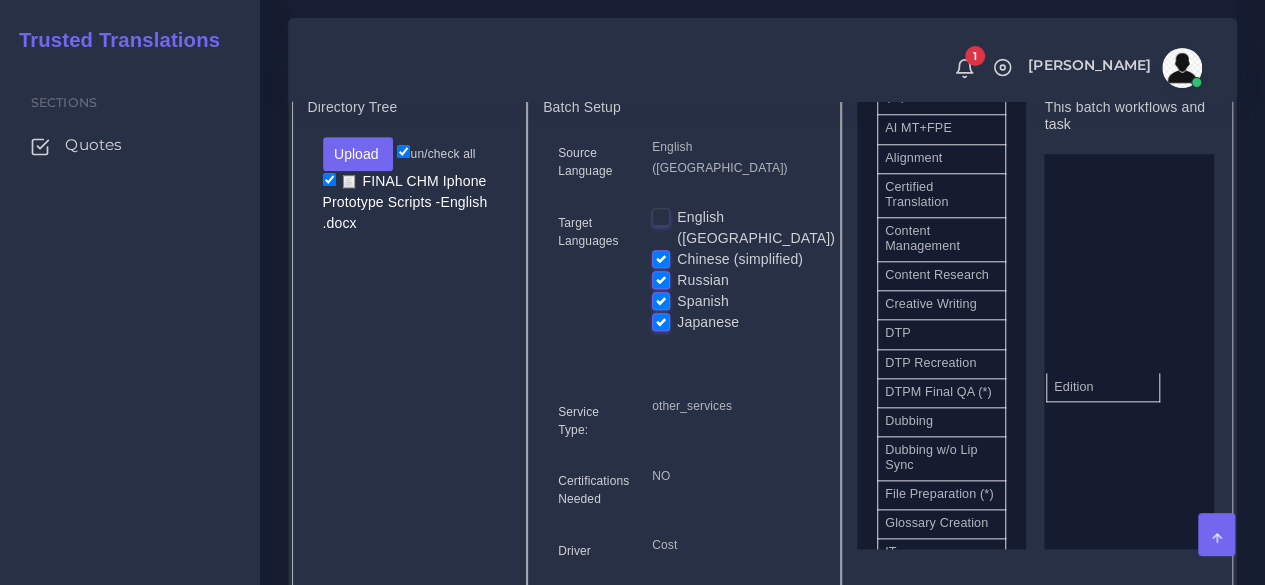 drag, startPoint x: 915, startPoint y: 563, endPoint x: 1058, endPoint y: 407, distance: 211.62466 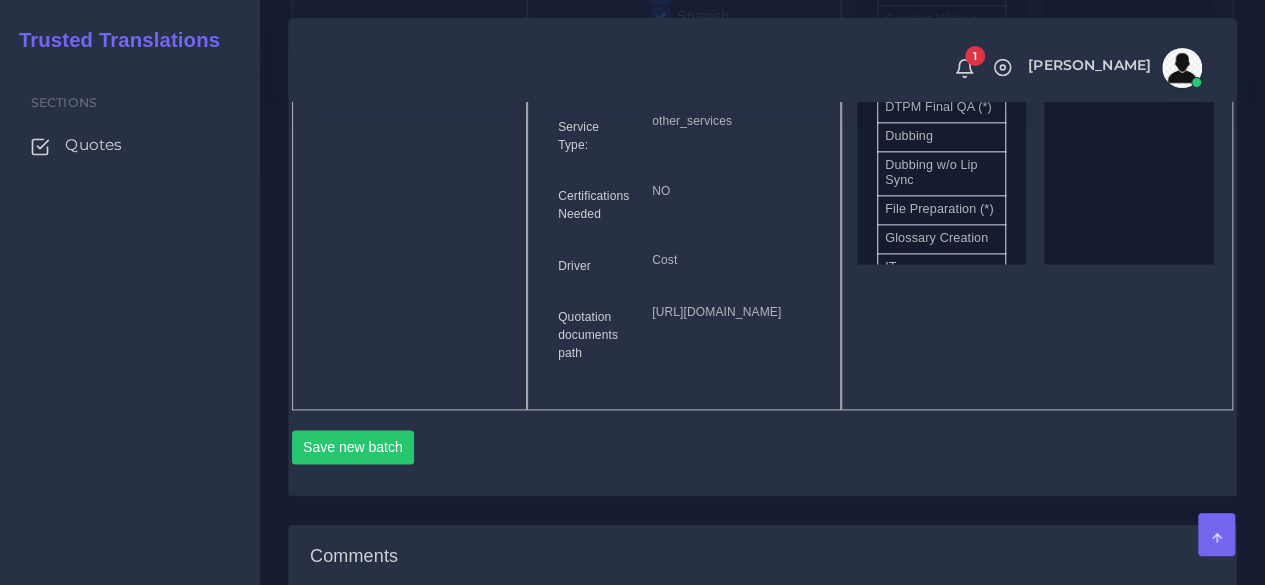 scroll, scrollTop: 1300, scrollLeft: 0, axis: vertical 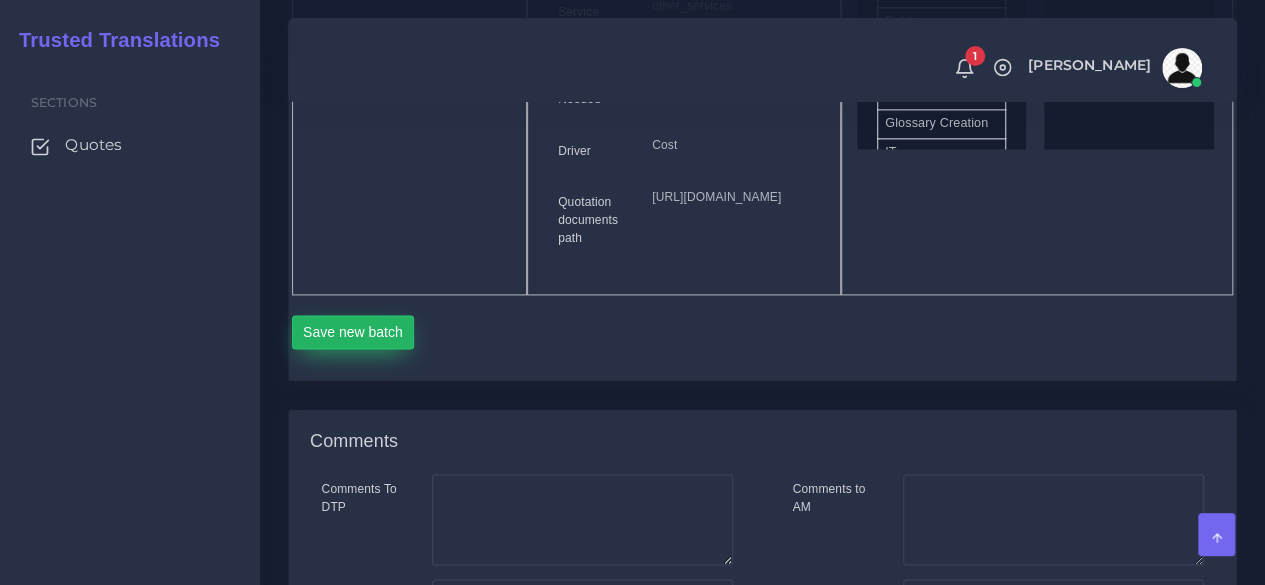 click on "Save new batch" at bounding box center [353, 332] 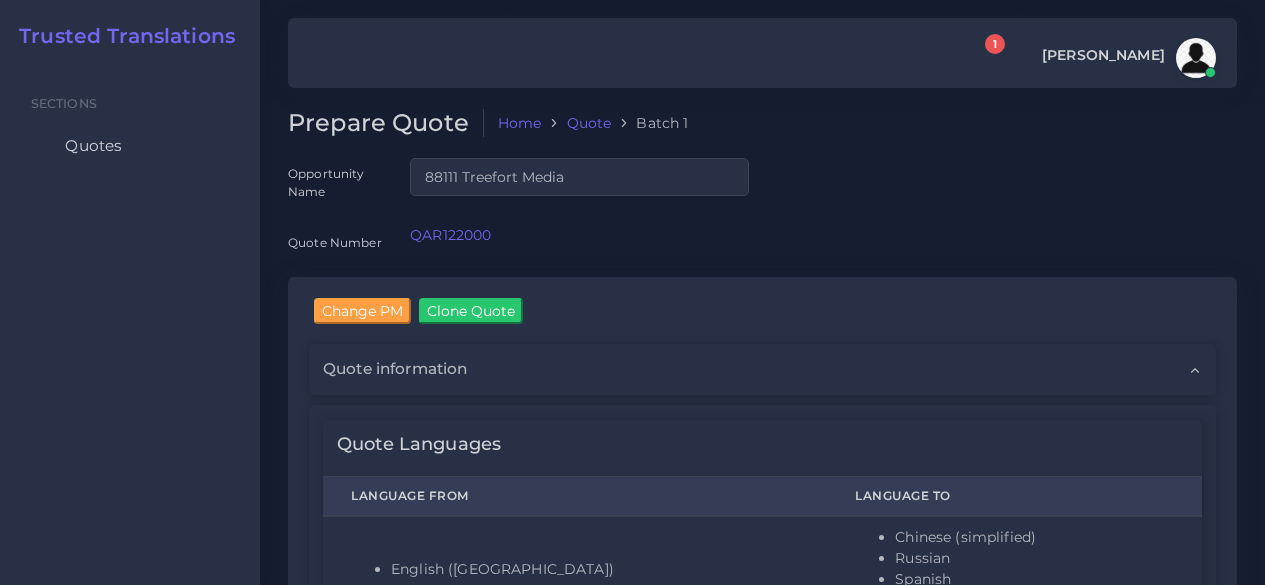 scroll, scrollTop: 0, scrollLeft: 0, axis: both 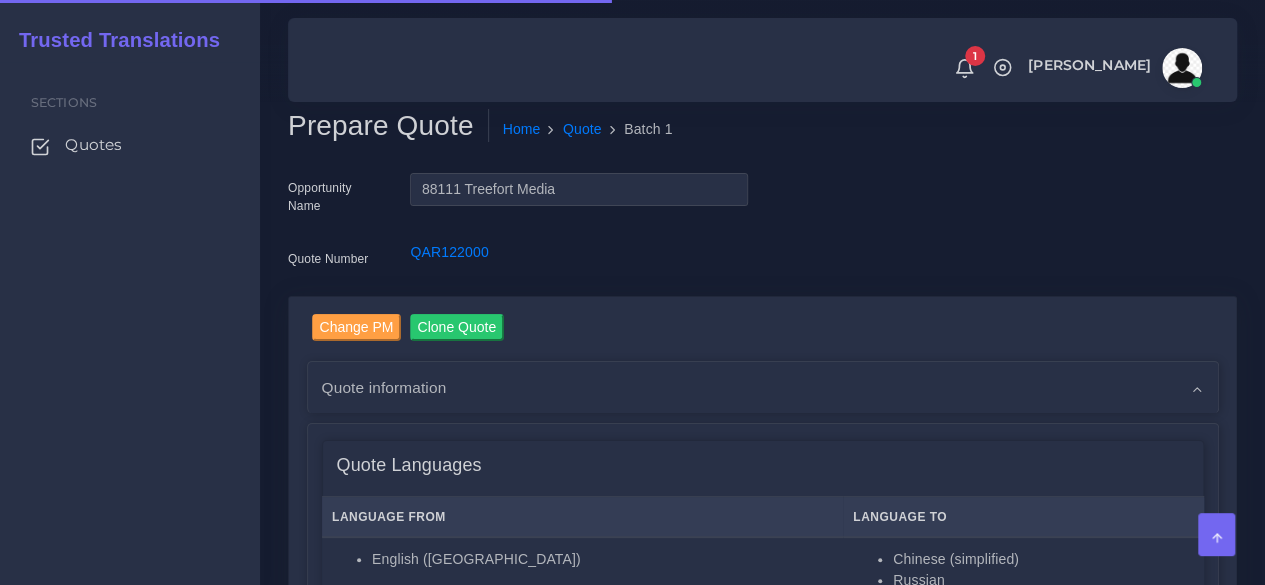 type 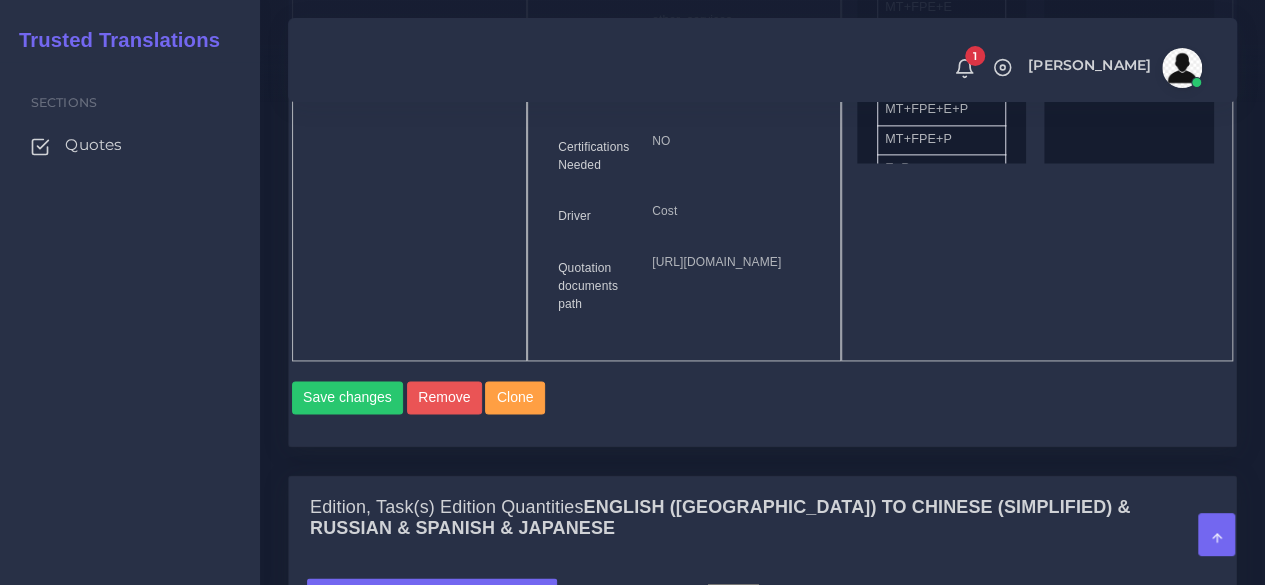 scroll, scrollTop: 1700, scrollLeft: 0, axis: vertical 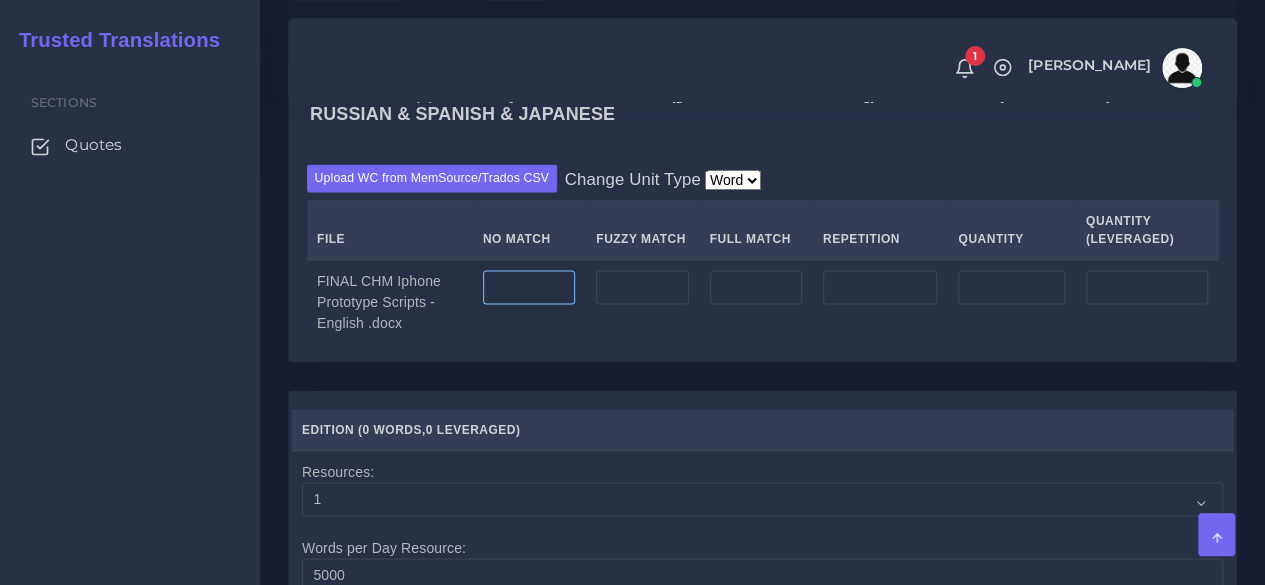 click at bounding box center (529, 287) 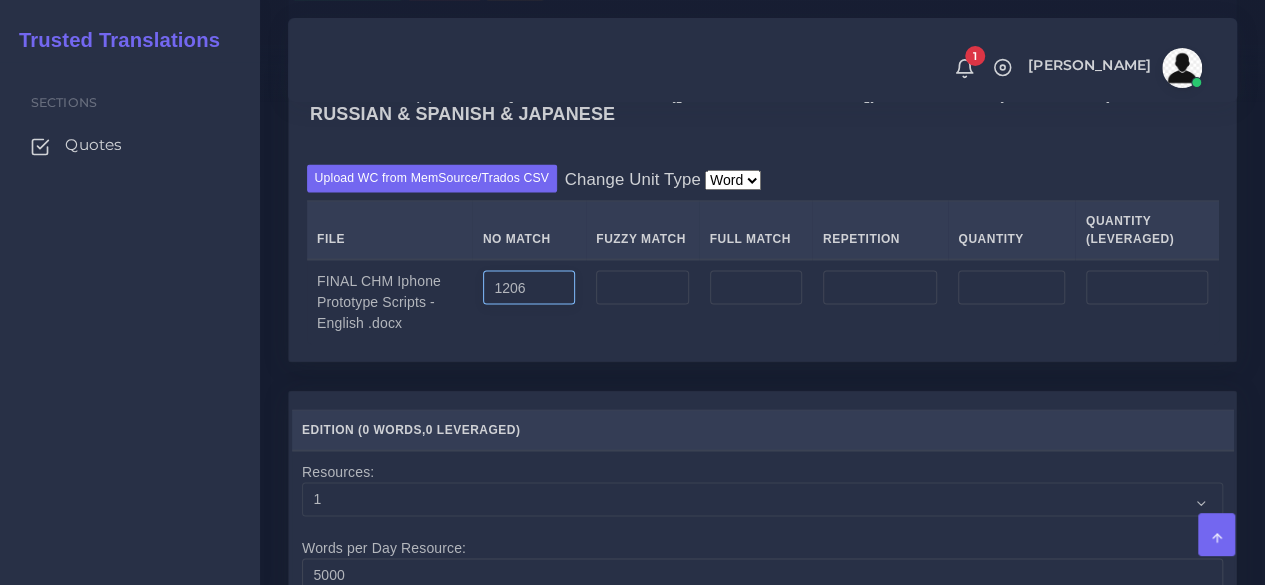 type on "1206" 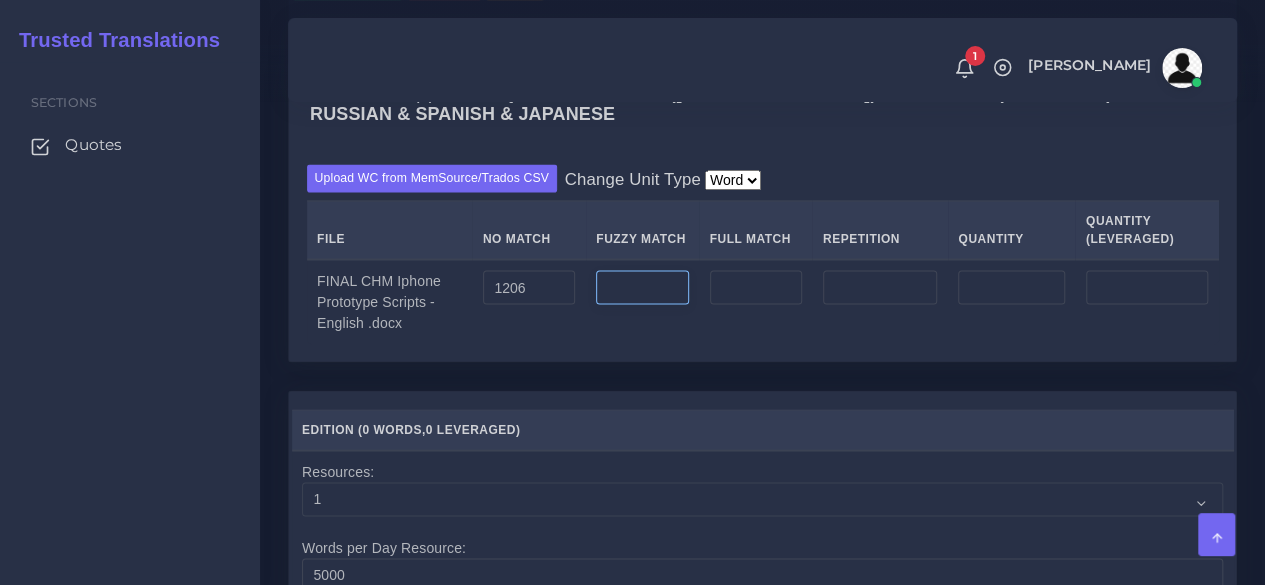 type on "1206" 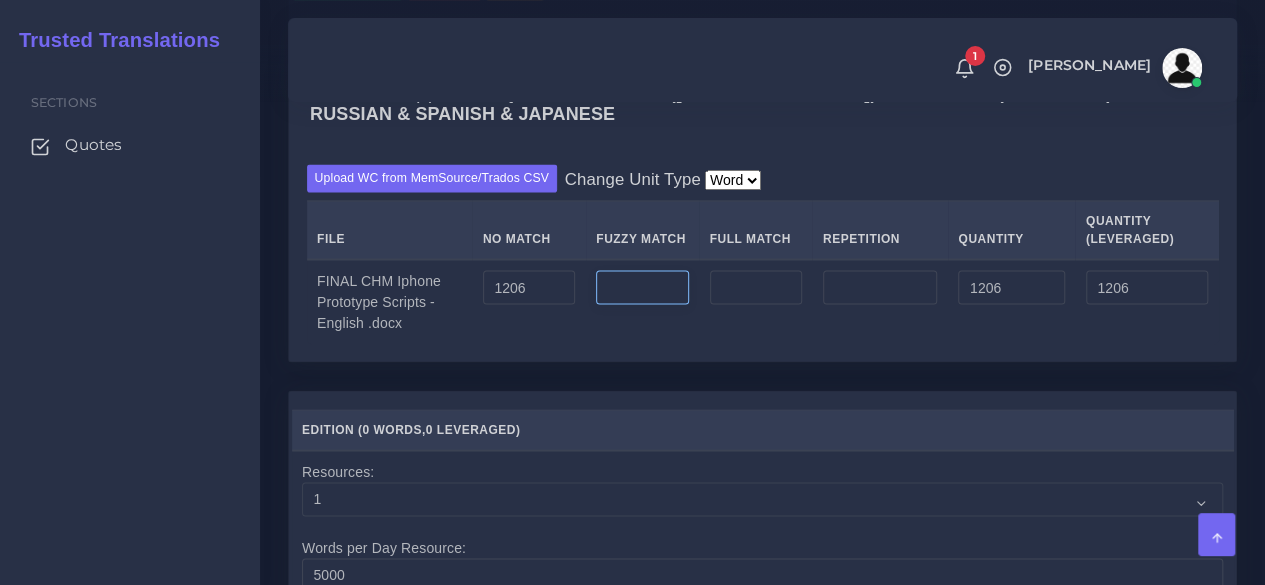 click at bounding box center (642, 287) 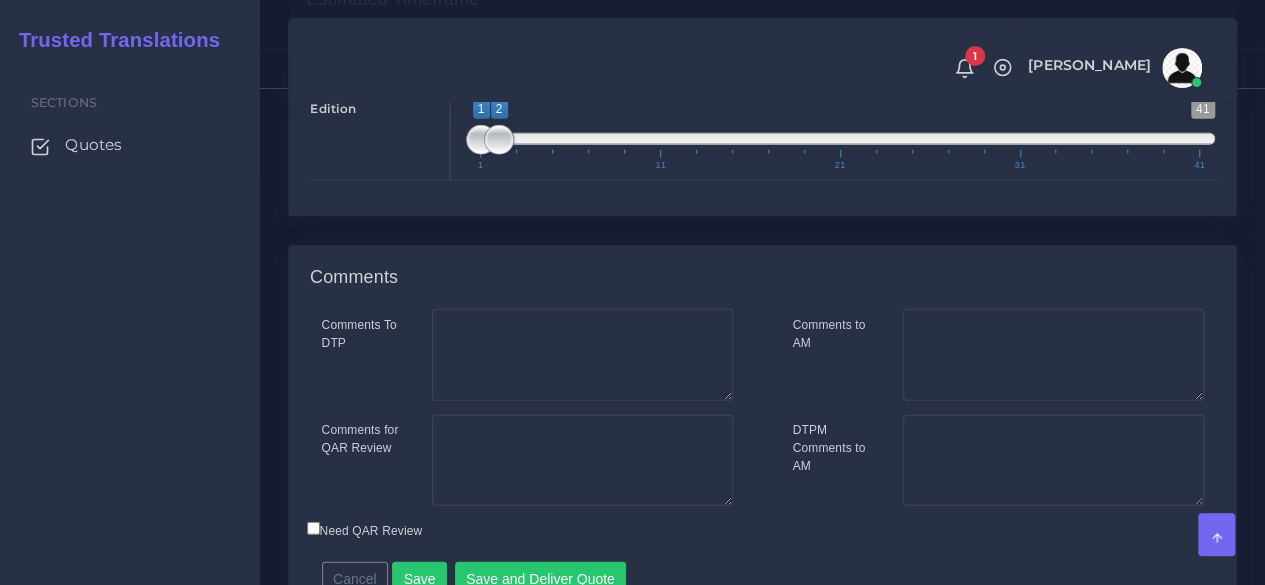 scroll, scrollTop: 2400, scrollLeft: 0, axis: vertical 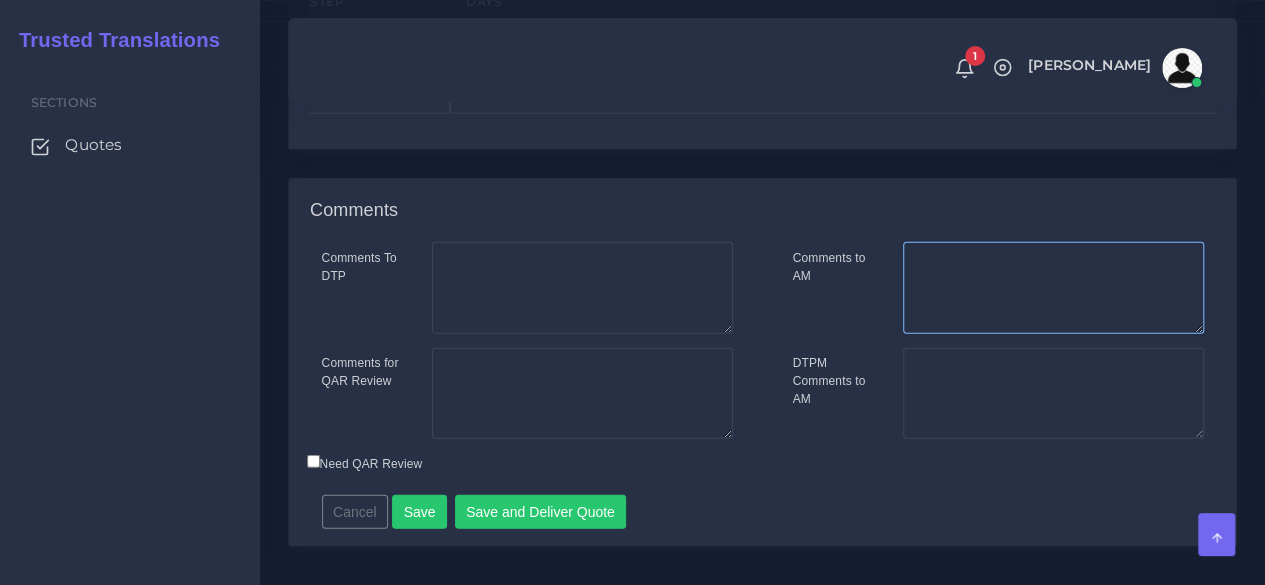 type on "0" 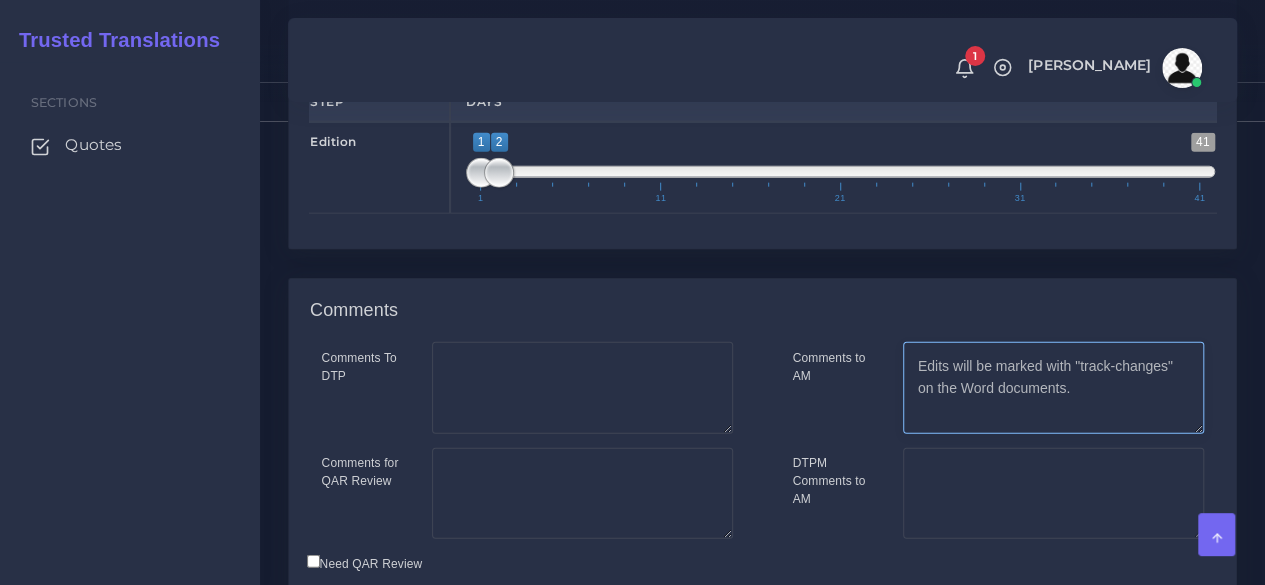 scroll, scrollTop: 2550, scrollLeft: 0, axis: vertical 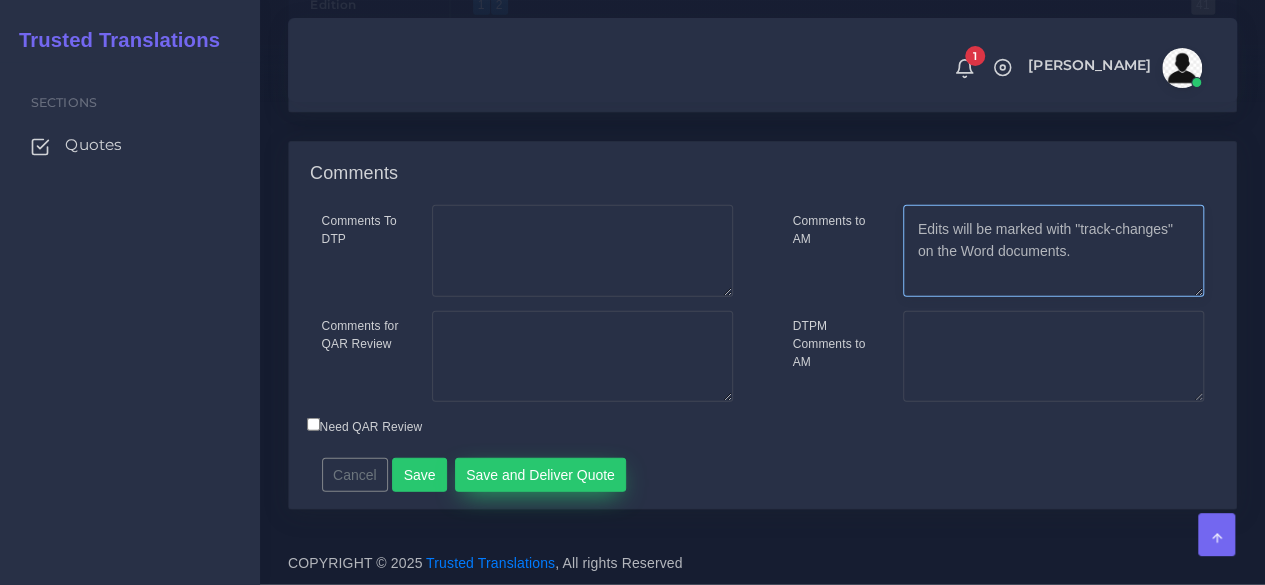type on "Edits will be marked with "track-changes" on the Word documents." 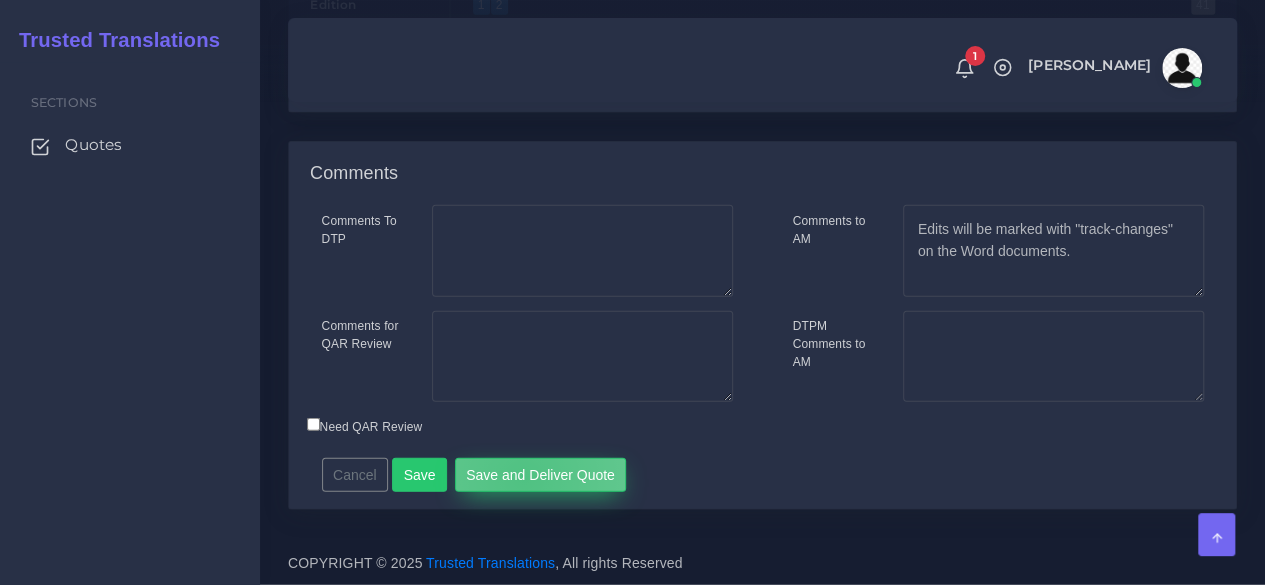 click on "Save and  Deliver Quote" at bounding box center (541, 475) 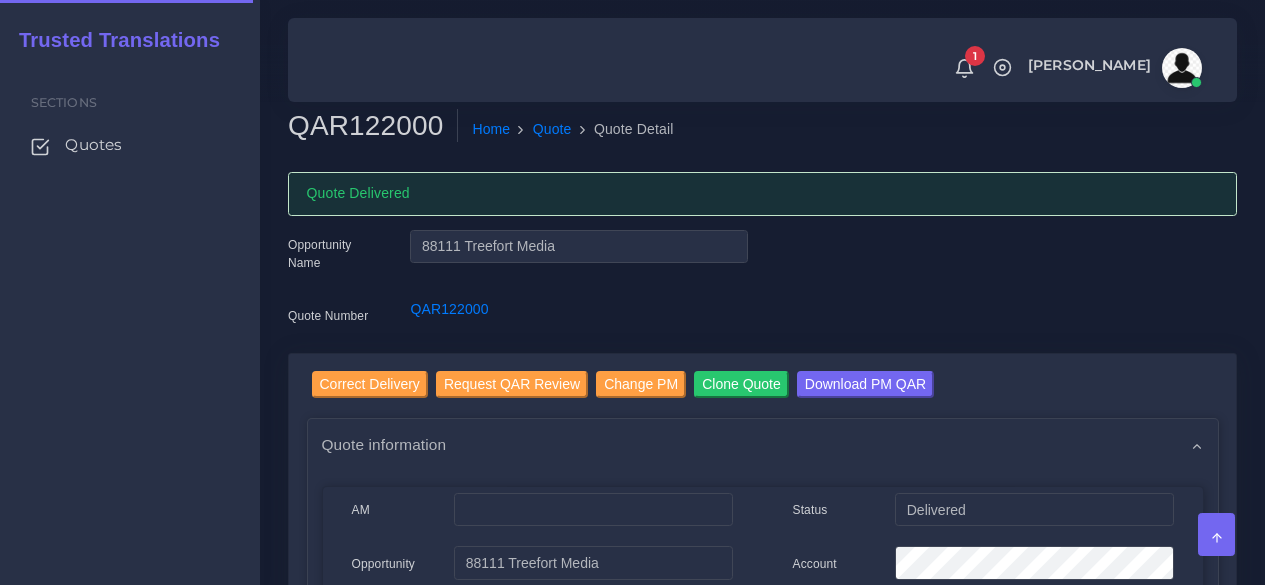 scroll, scrollTop: 0, scrollLeft: 0, axis: both 